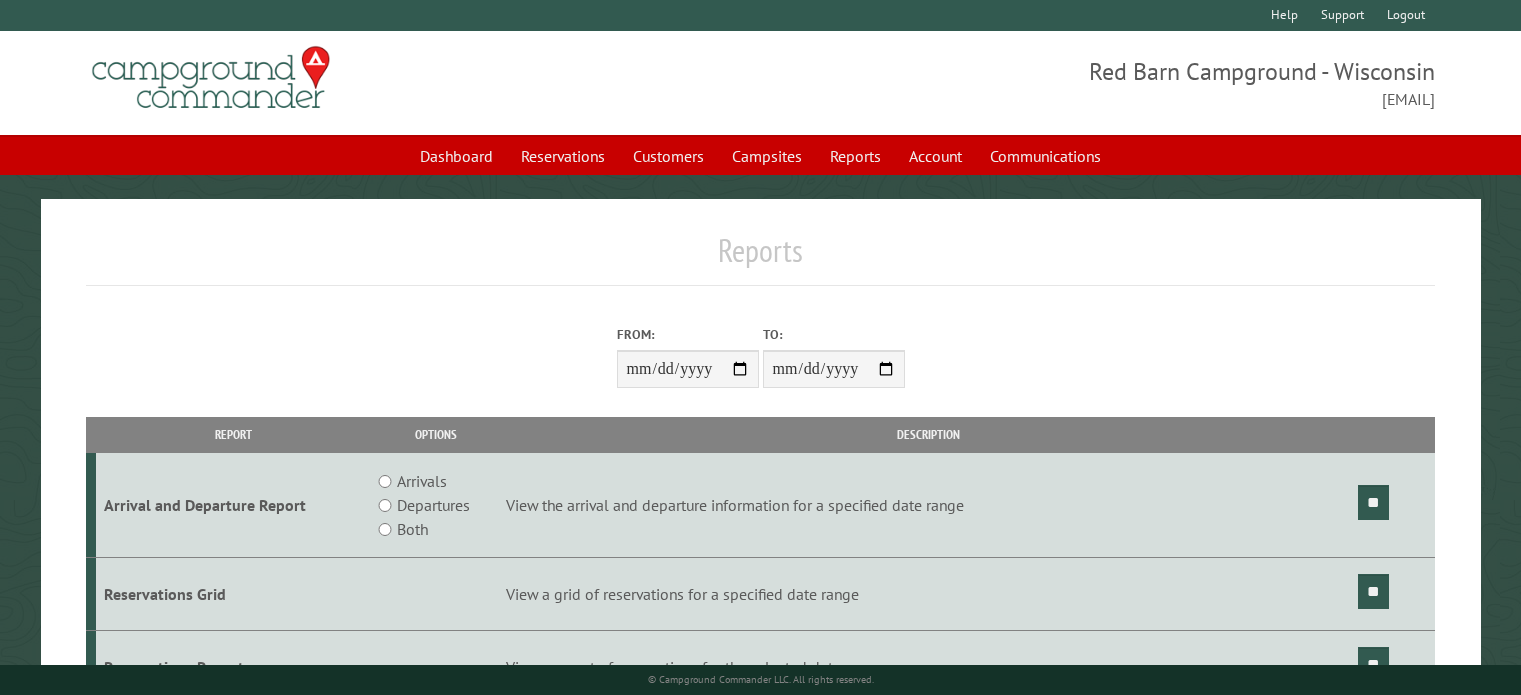 scroll, scrollTop: 0, scrollLeft: 0, axis: both 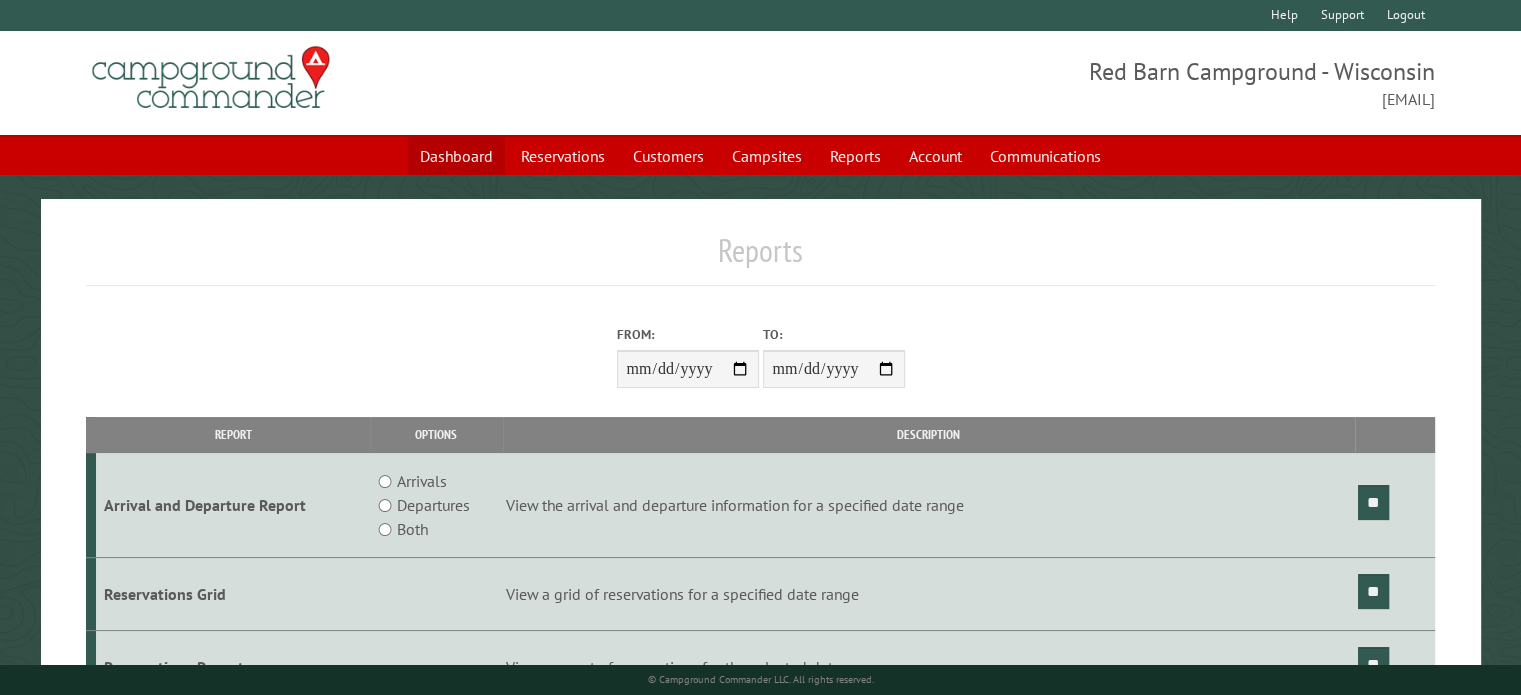 click on "Dashboard" at bounding box center [456, 156] 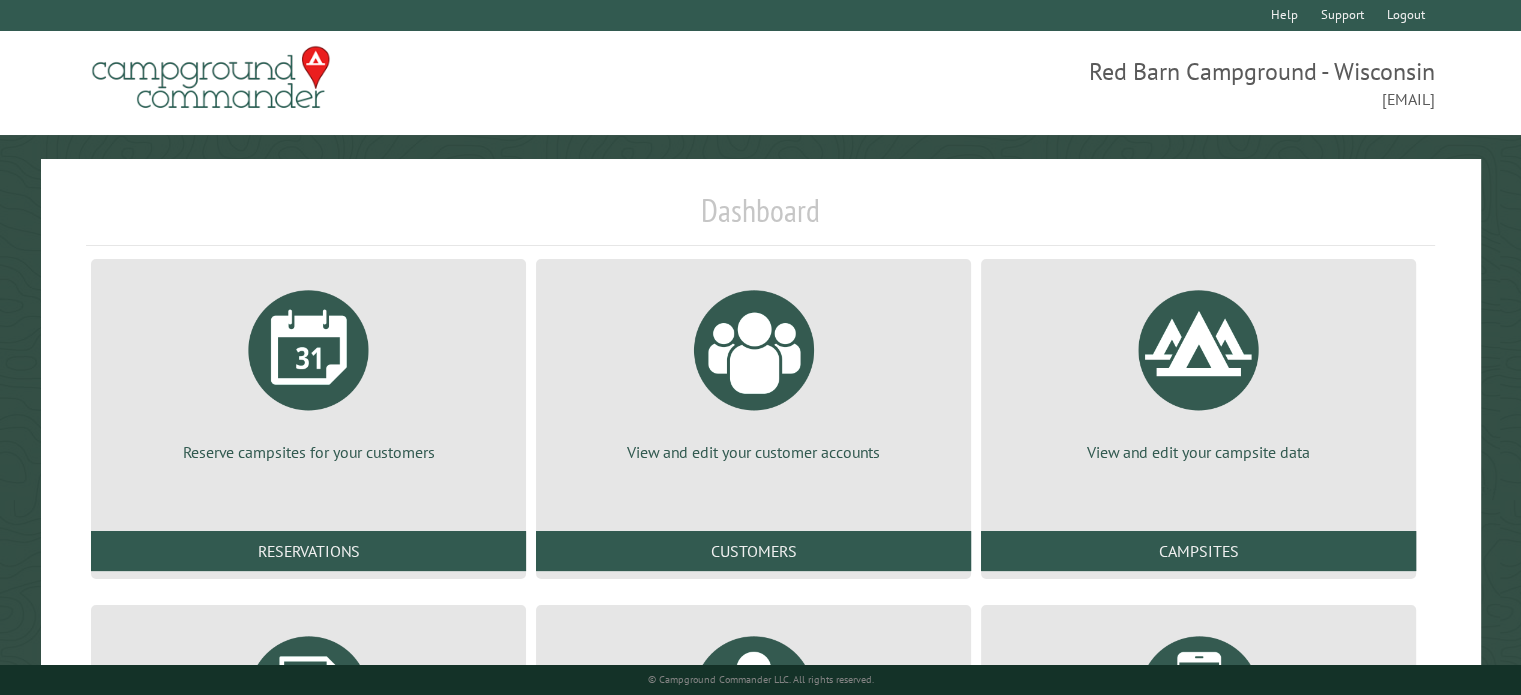 scroll, scrollTop: 200, scrollLeft: 0, axis: vertical 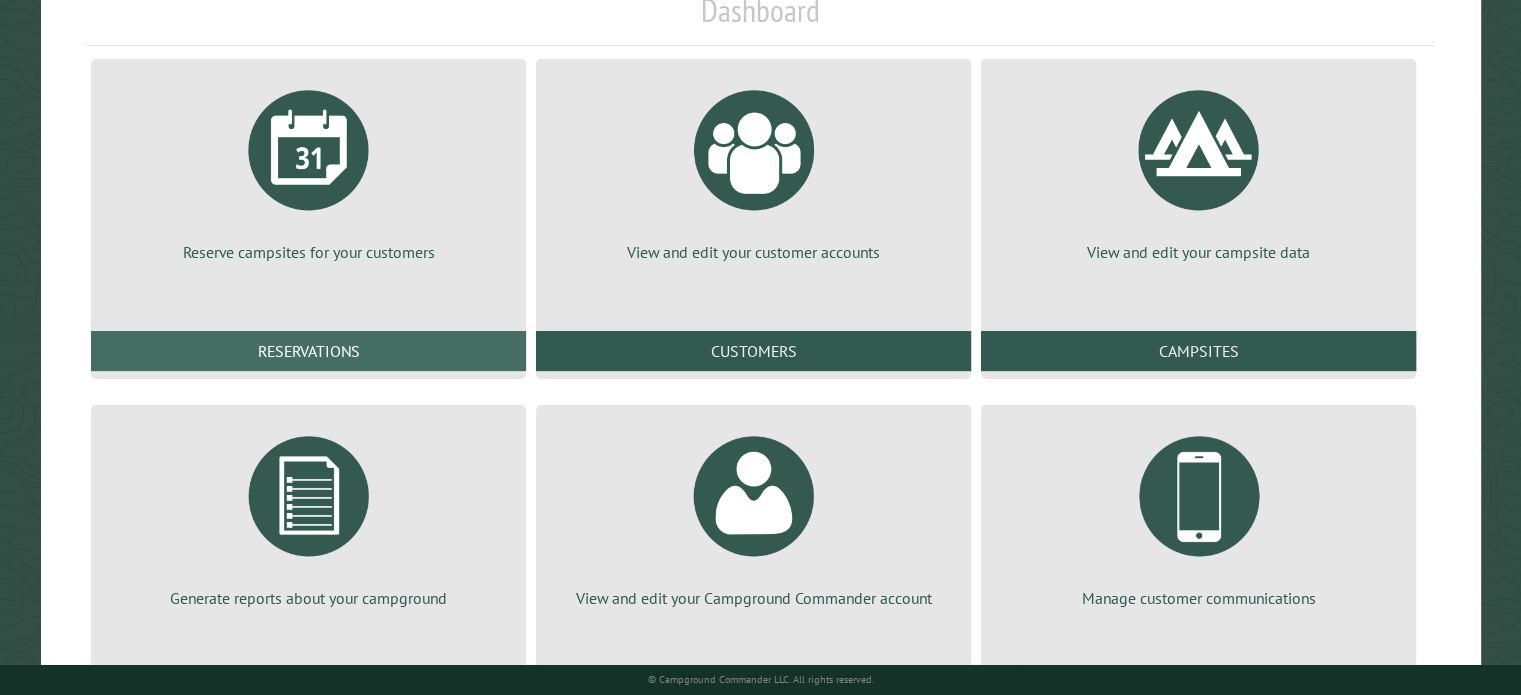 click on "Reservations" at bounding box center [308, 351] 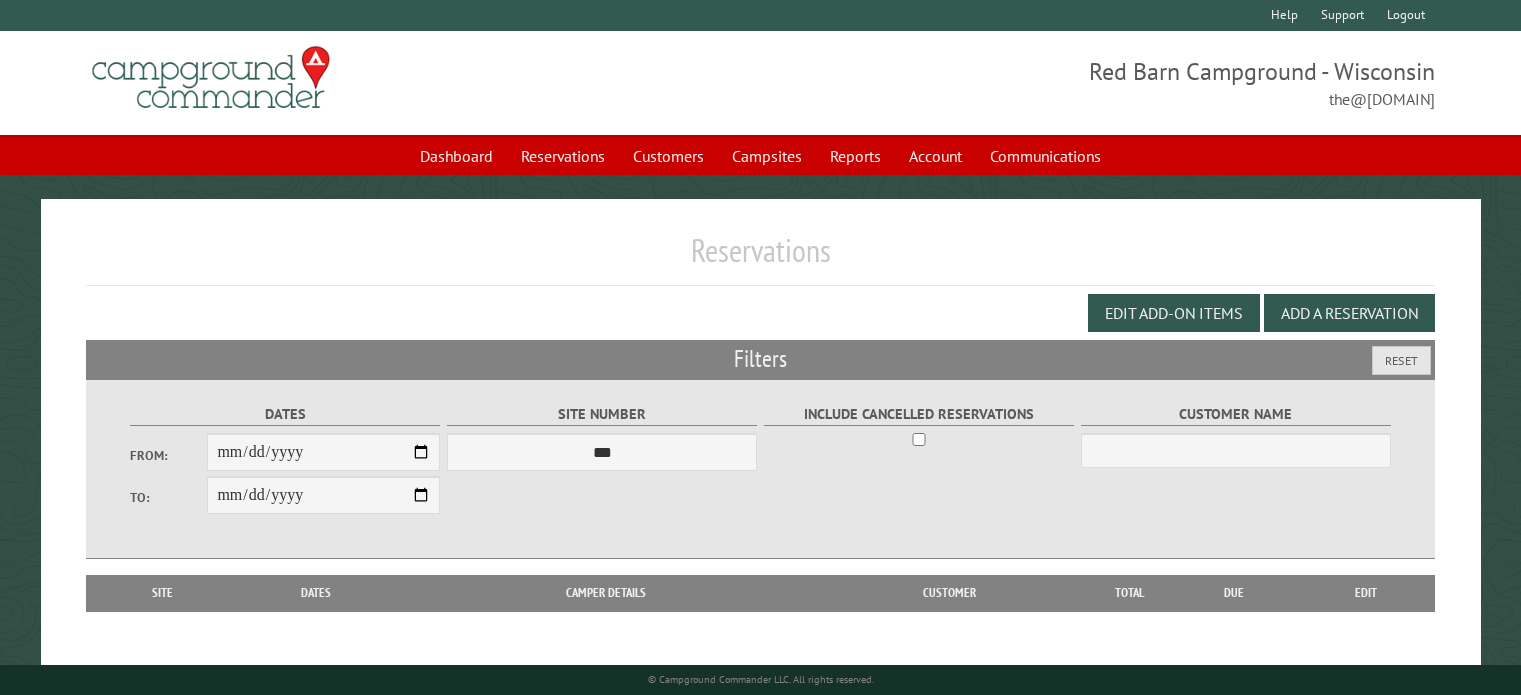 scroll, scrollTop: 0, scrollLeft: 0, axis: both 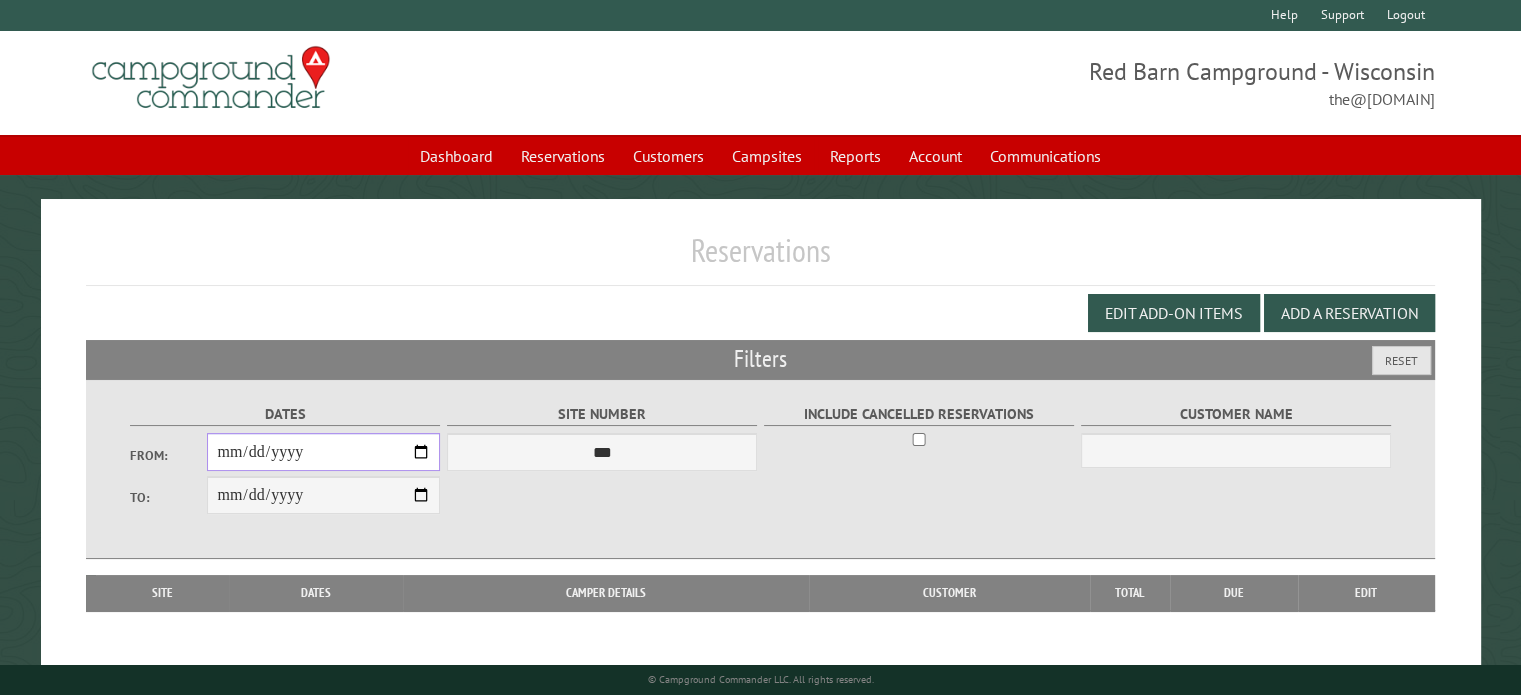 click on "From:" at bounding box center (323, 452) 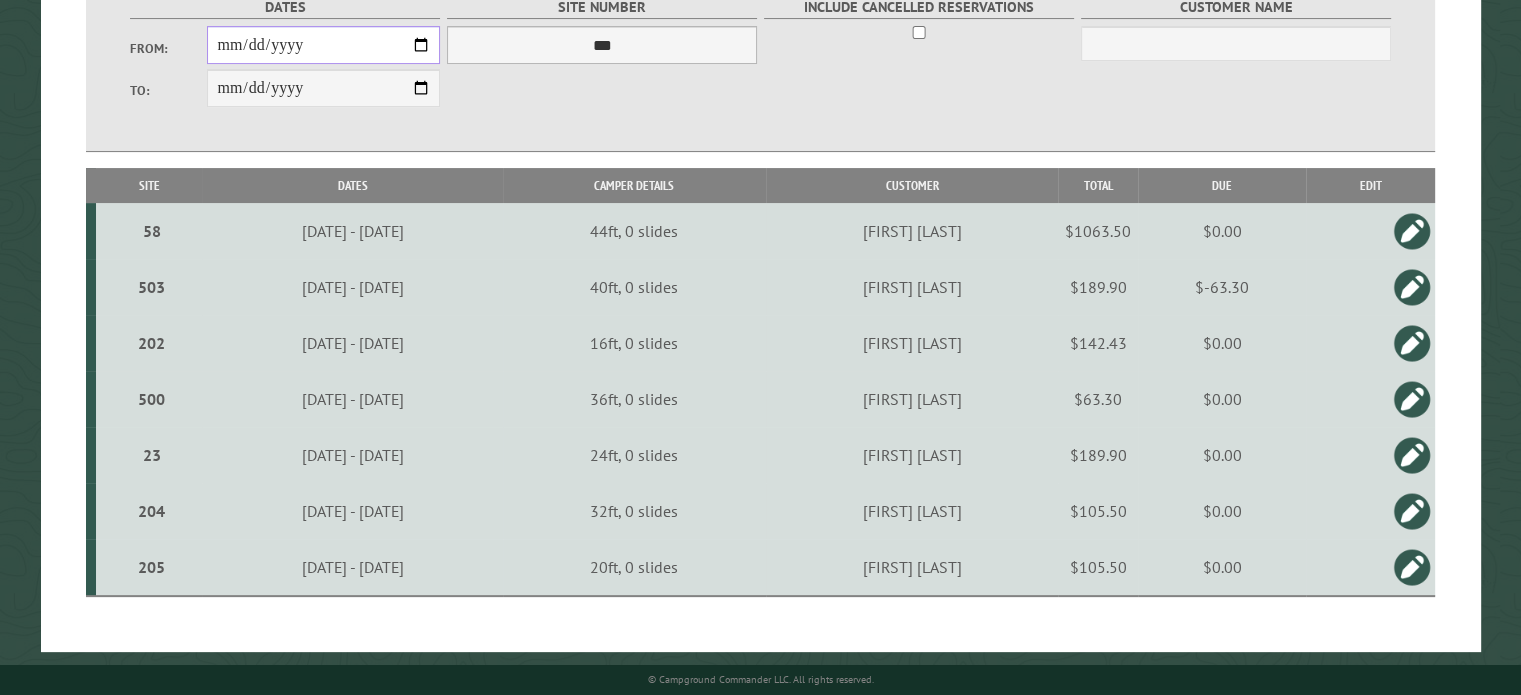 scroll, scrollTop: 414, scrollLeft: 0, axis: vertical 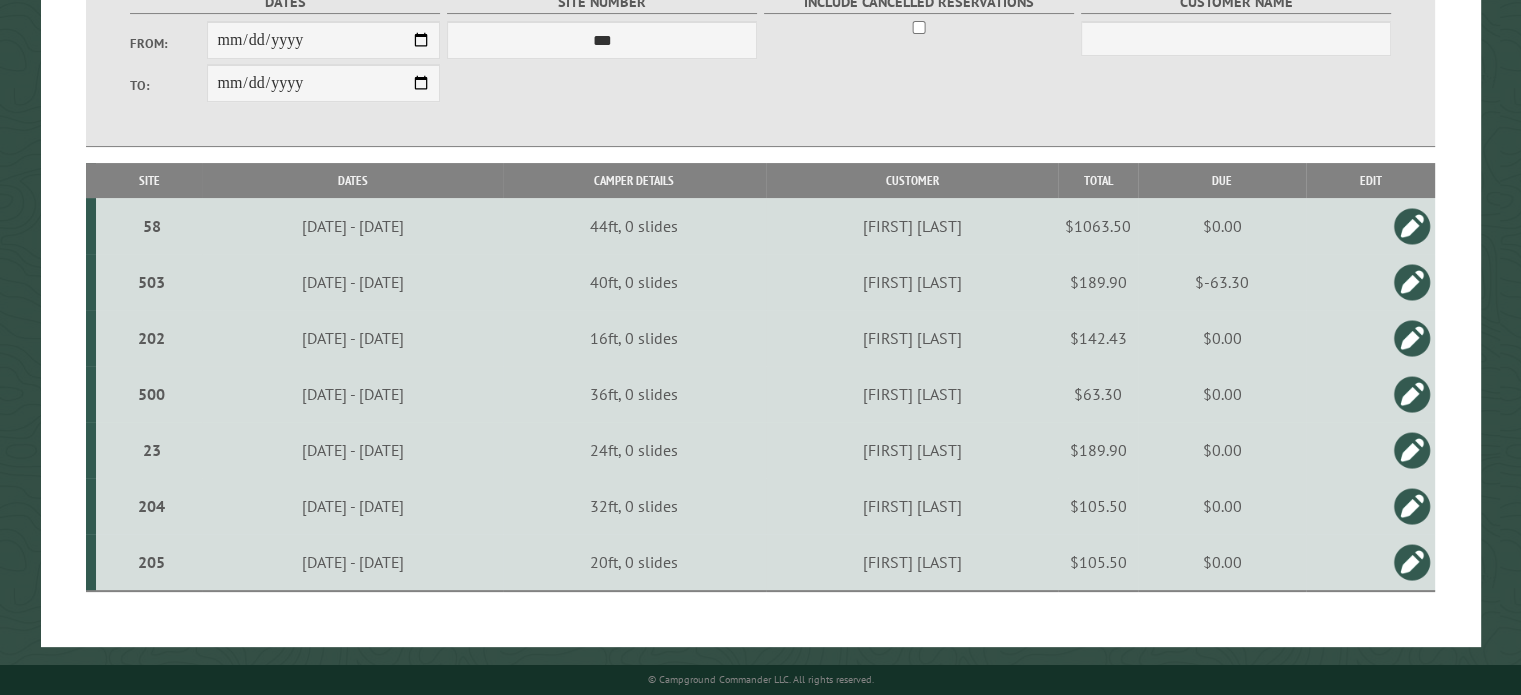 click at bounding box center [1412, 506] 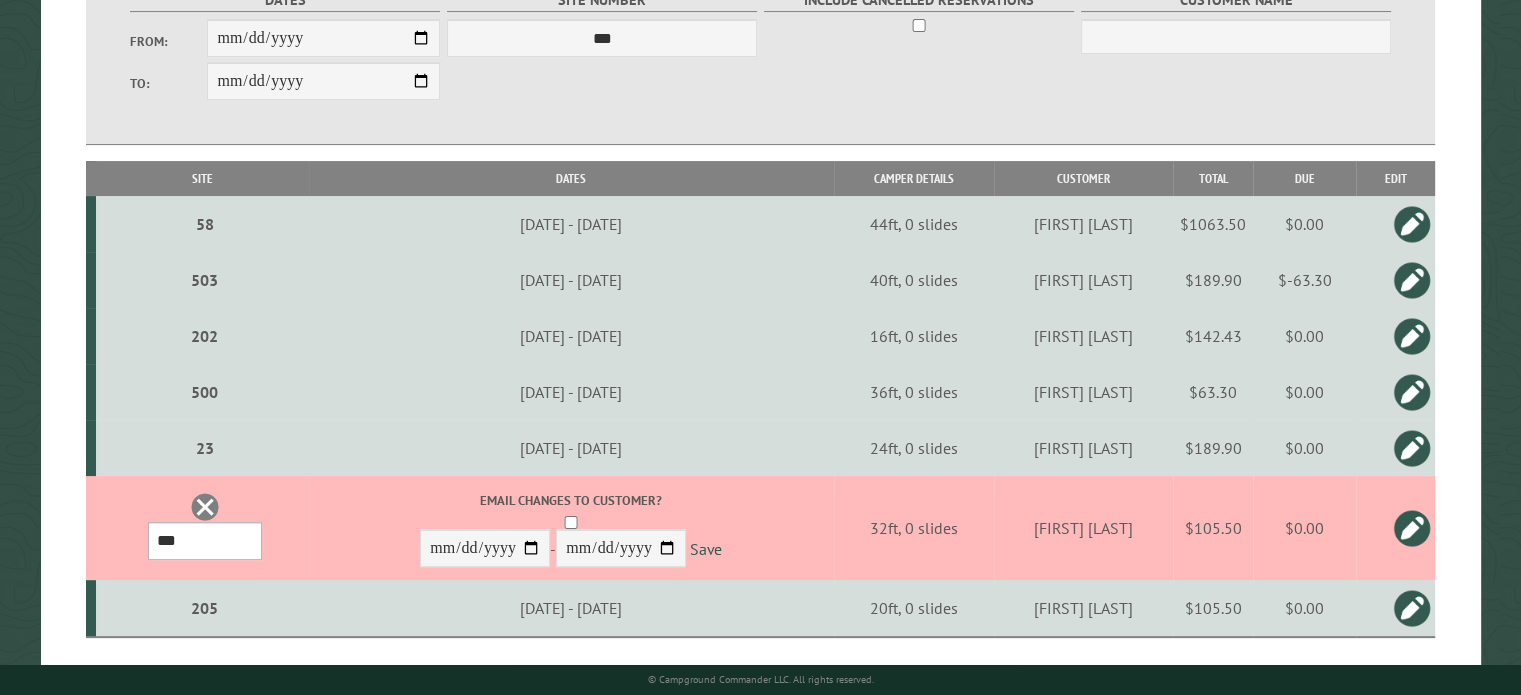 click on "*** * * * * * * * * ** ** ** ** ** ** ** ** ** ** ** ** ** ** ** ** ** *** *** *** *** *** *** *** *** *** *** *** *** *** *** *** *** *** *** *** *** *** *** *** *** *** *** *** *** *** *** *** *** *** *** *** *** * * * * * * ***** ** ** ** ****" at bounding box center (205, 541) 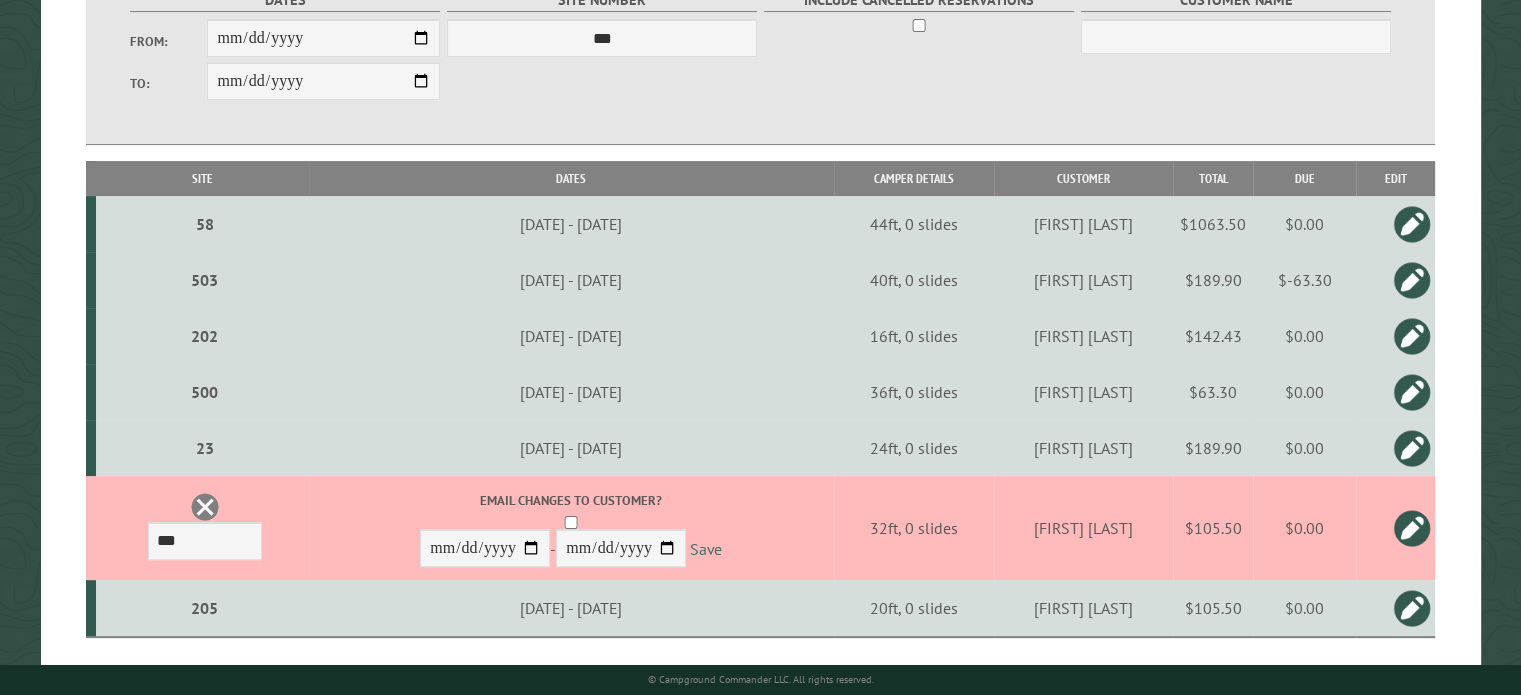 click on "Save" at bounding box center [706, 549] 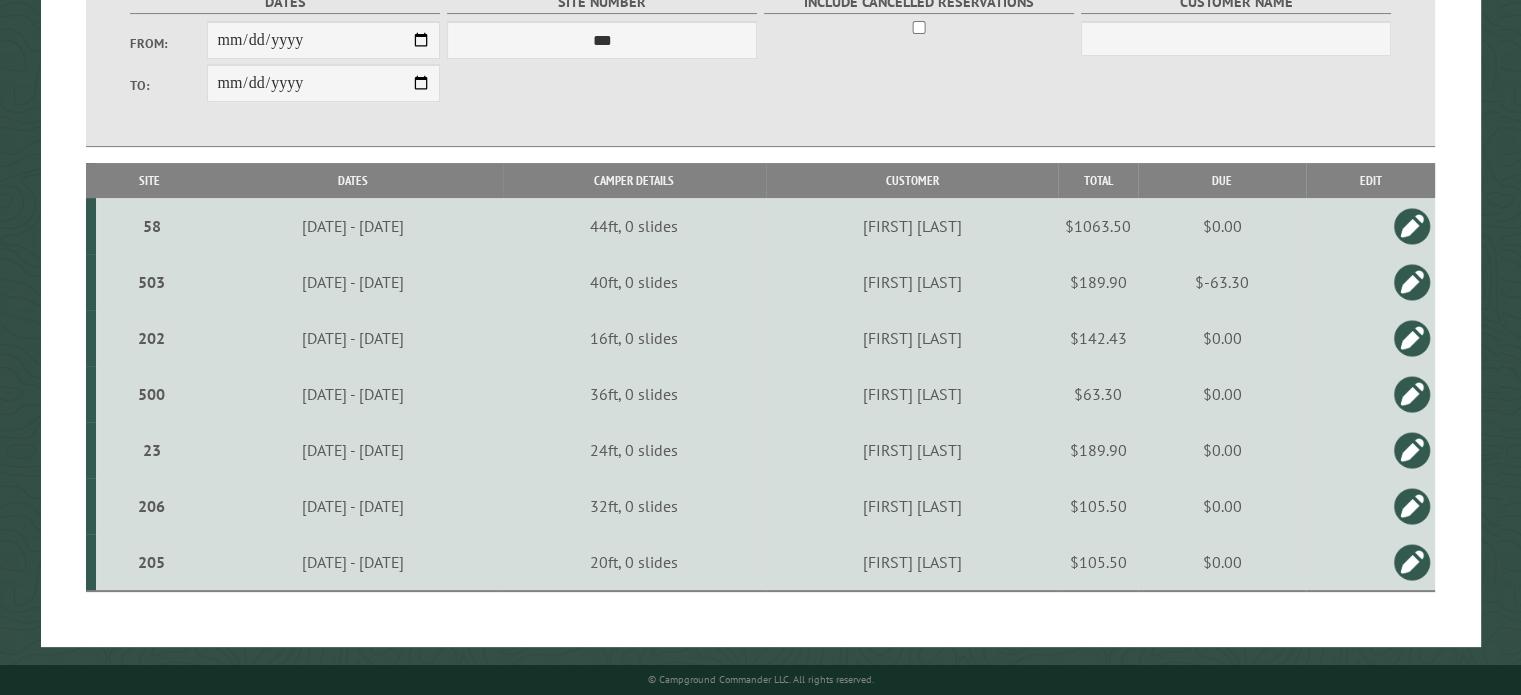 scroll, scrollTop: 0, scrollLeft: 0, axis: both 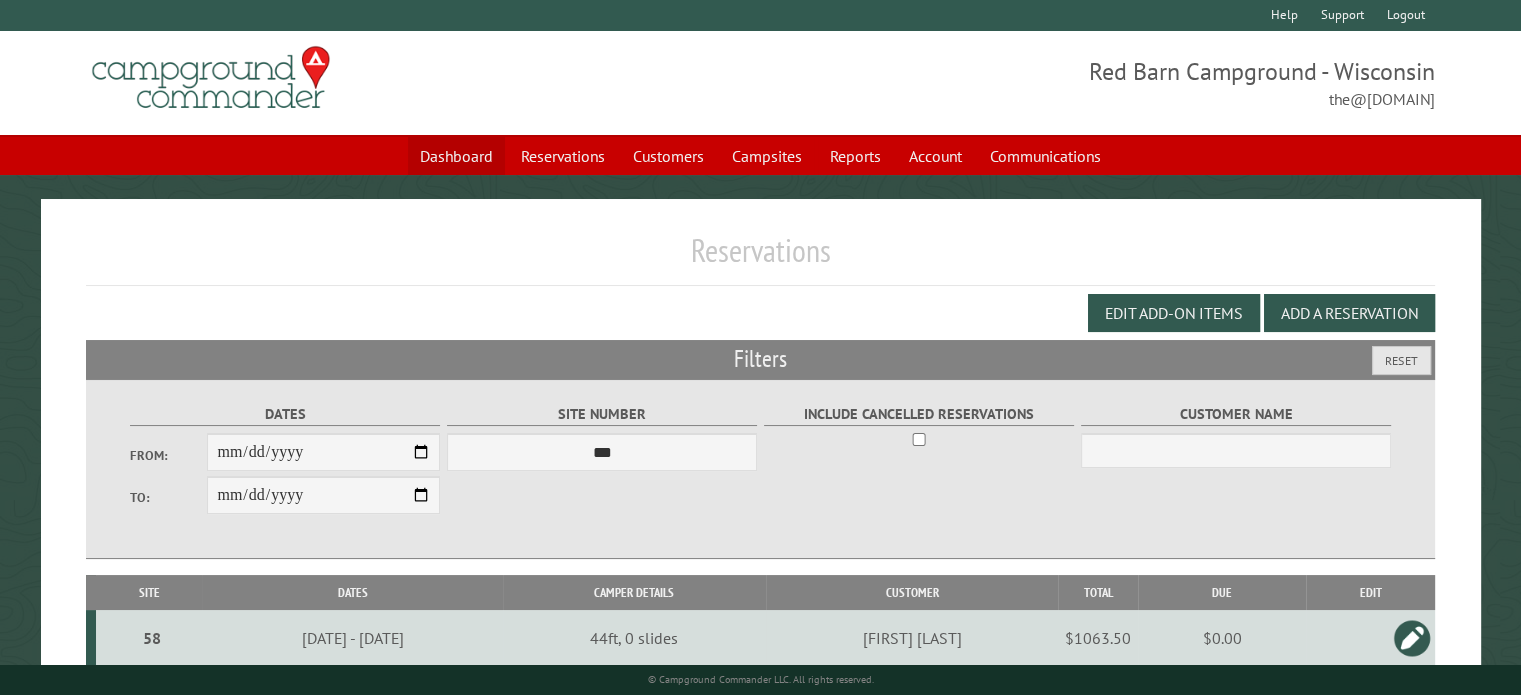 click on "Dashboard" at bounding box center (456, 156) 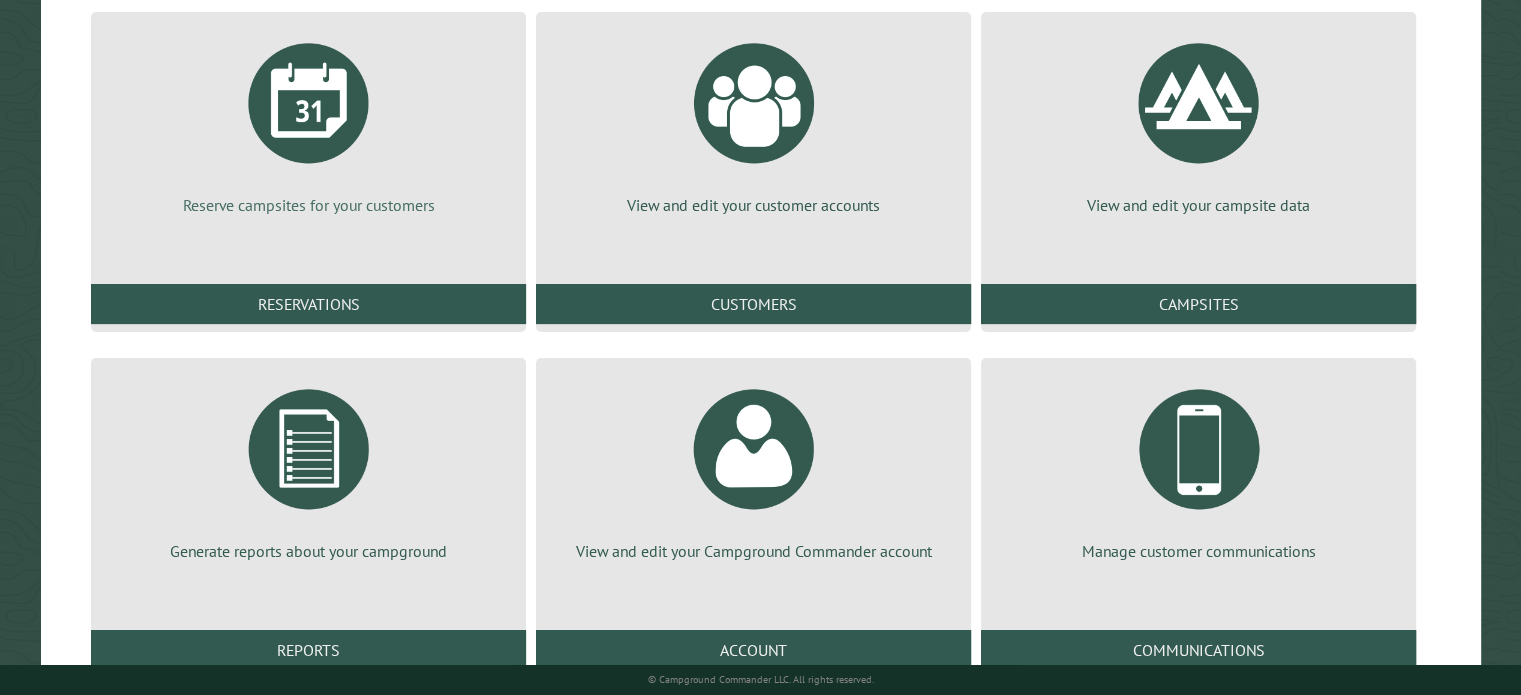 scroll, scrollTop: 306, scrollLeft: 0, axis: vertical 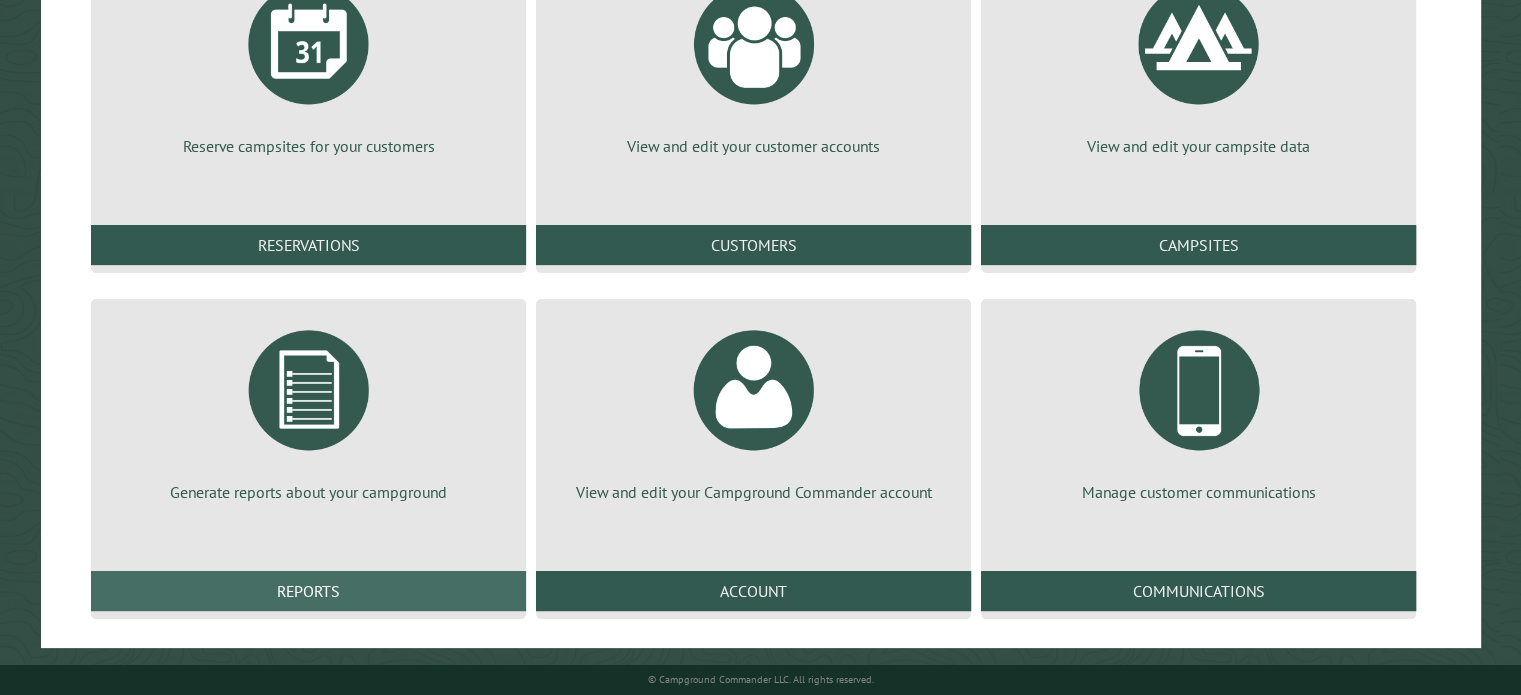 click on "Reports" at bounding box center [308, 591] 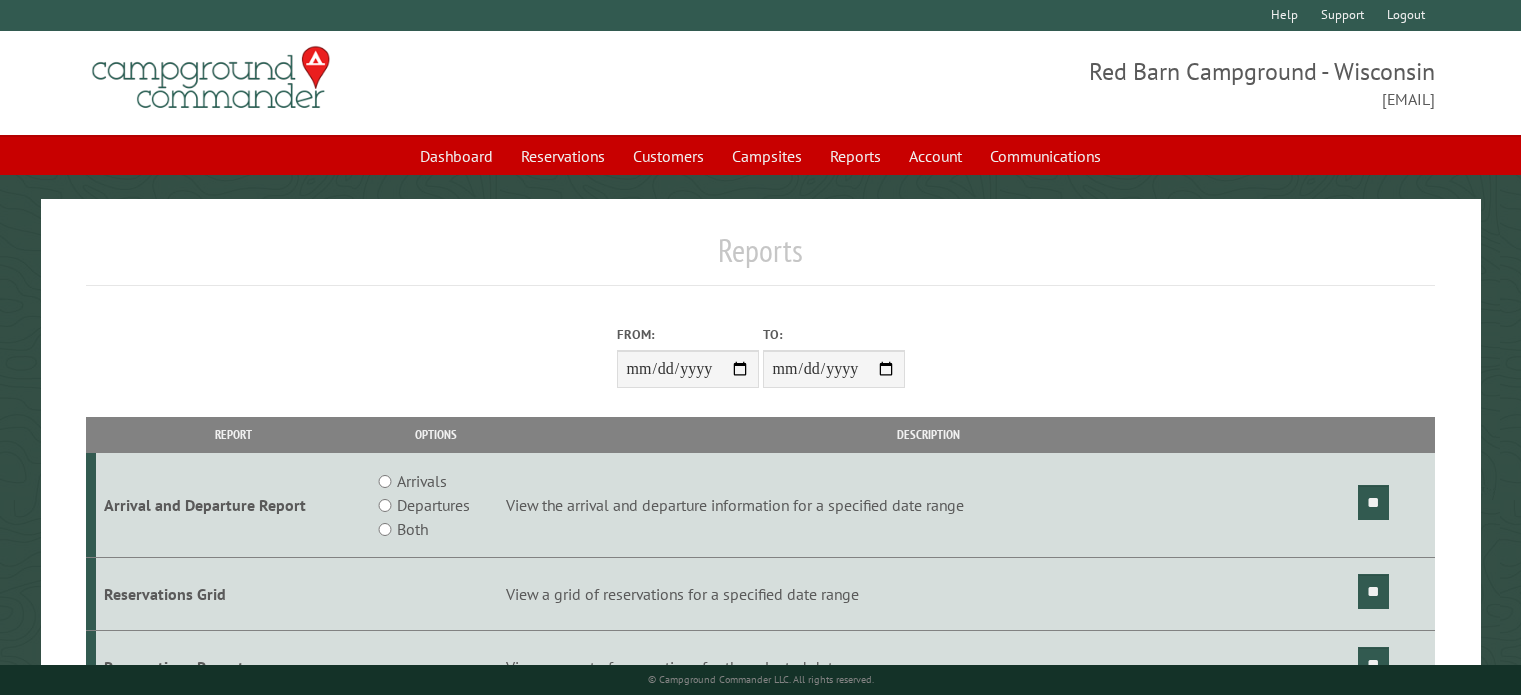 scroll, scrollTop: 0, scrollLeft: 0, axis: both 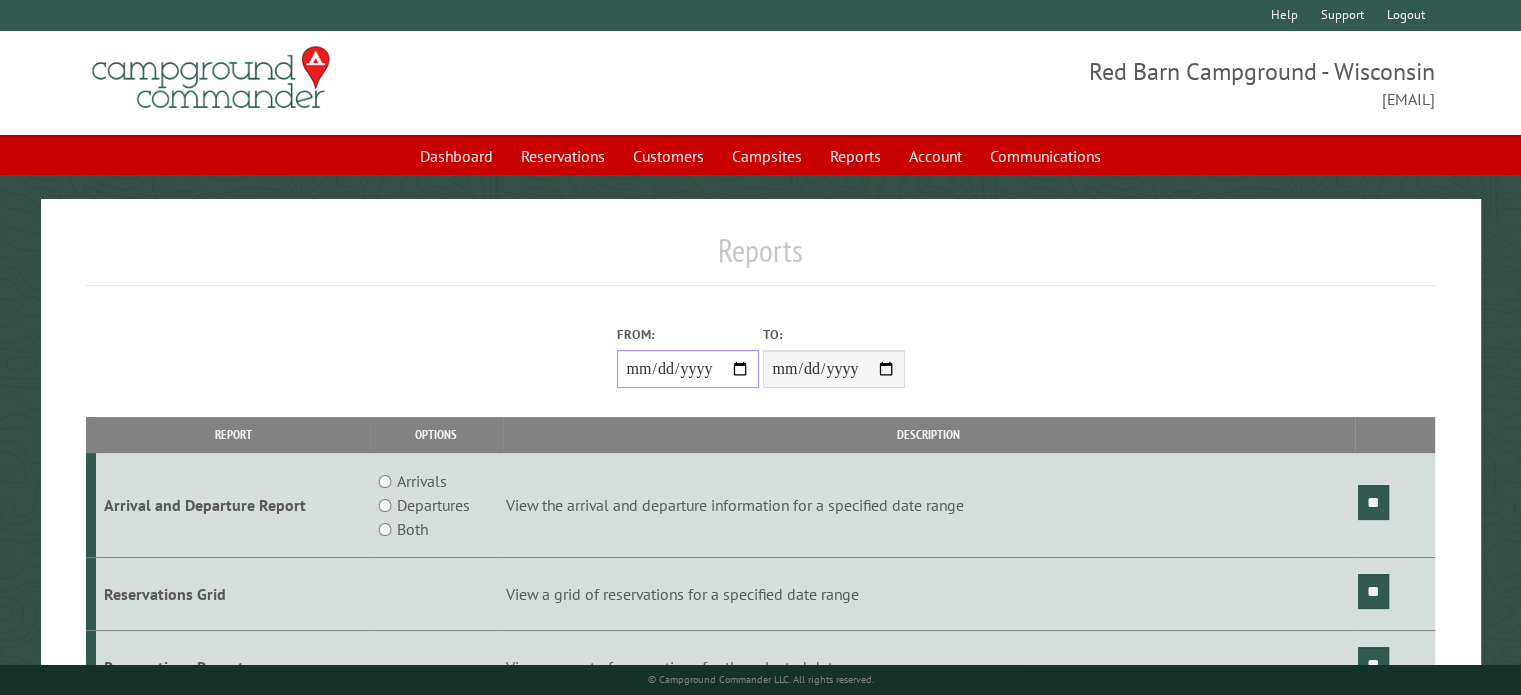 click on "From:" at bounding box center [688, 369] 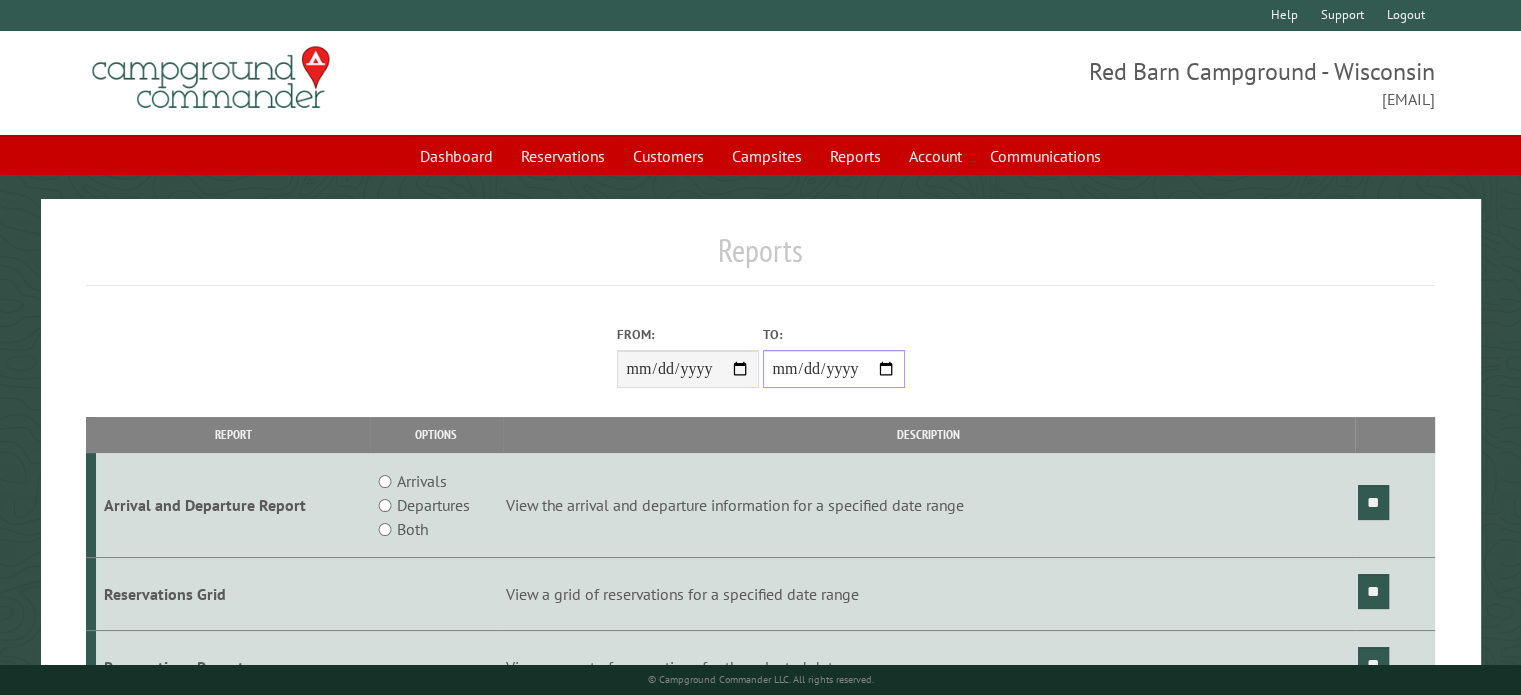 click on "**********" at bounding box center (834, 369) 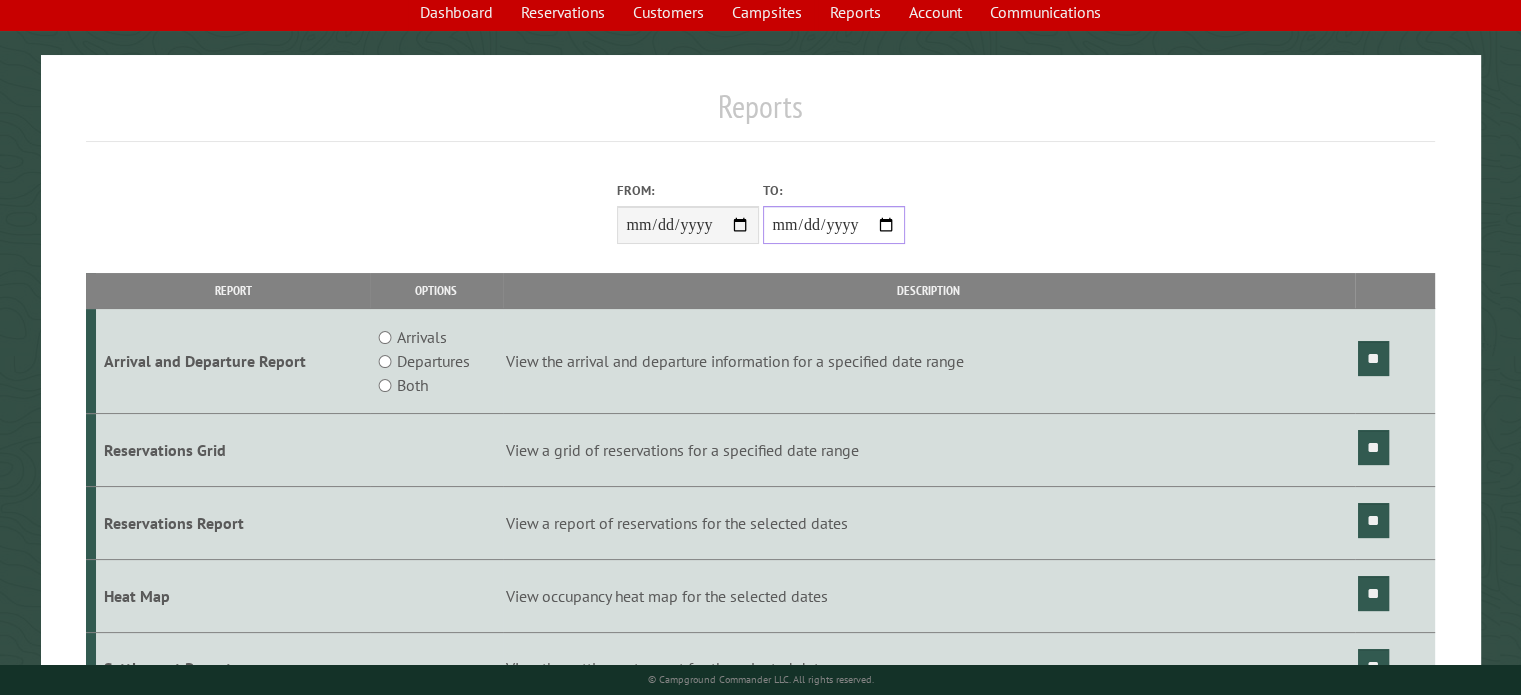 scroll, scrollTop: 148, scrollLeft: 0, axis: vertical 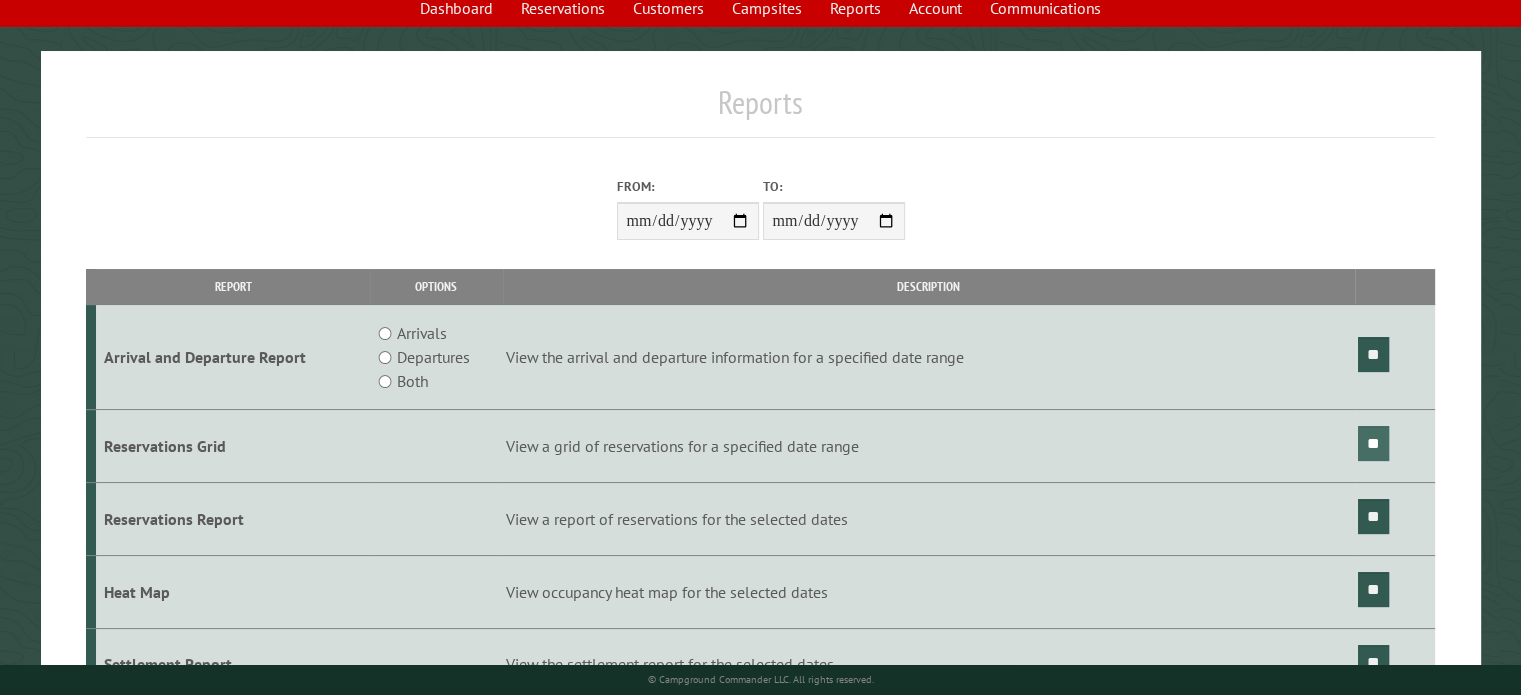 click on "**" at bounding box center (1373, 443) 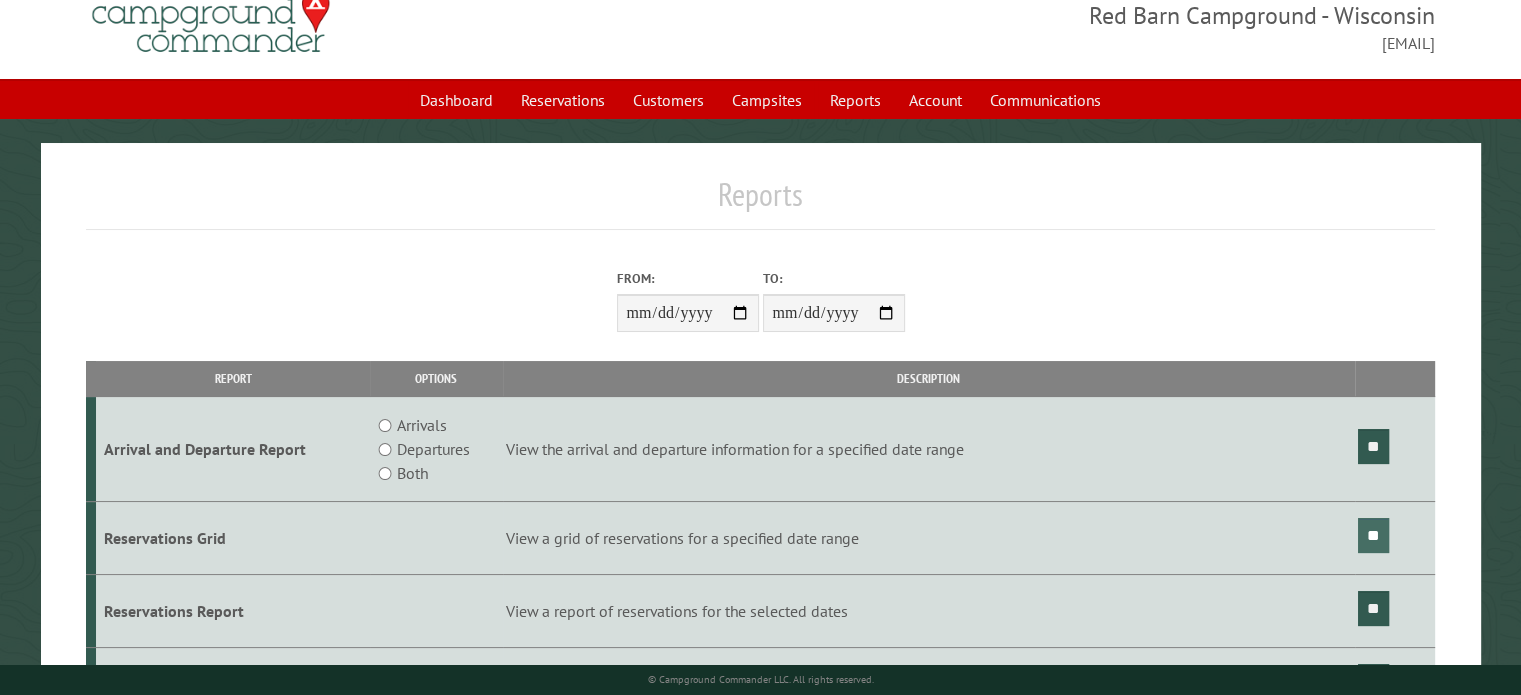 scroll, scrollTop: 36, scrollLeft: 0, axis: vertical 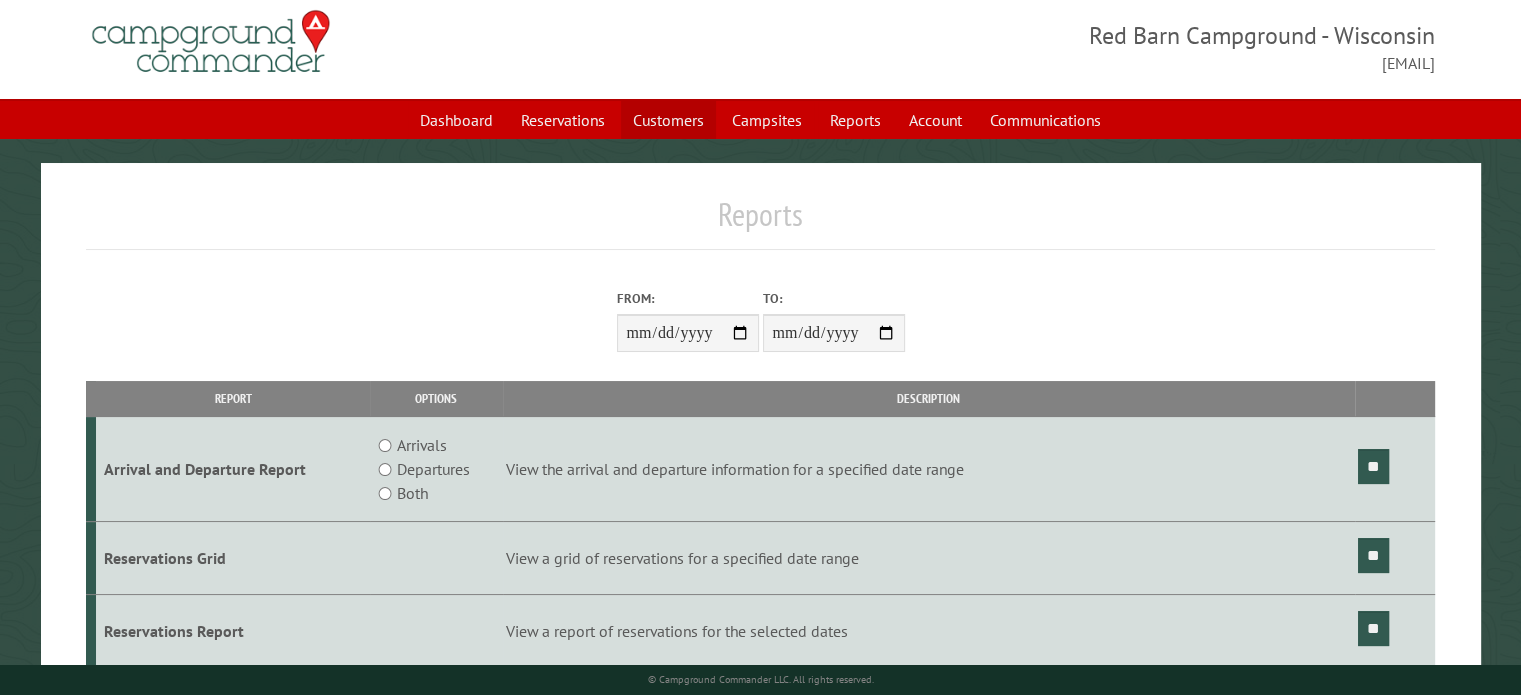 click on "Customers" at bounding box center (668, 120) 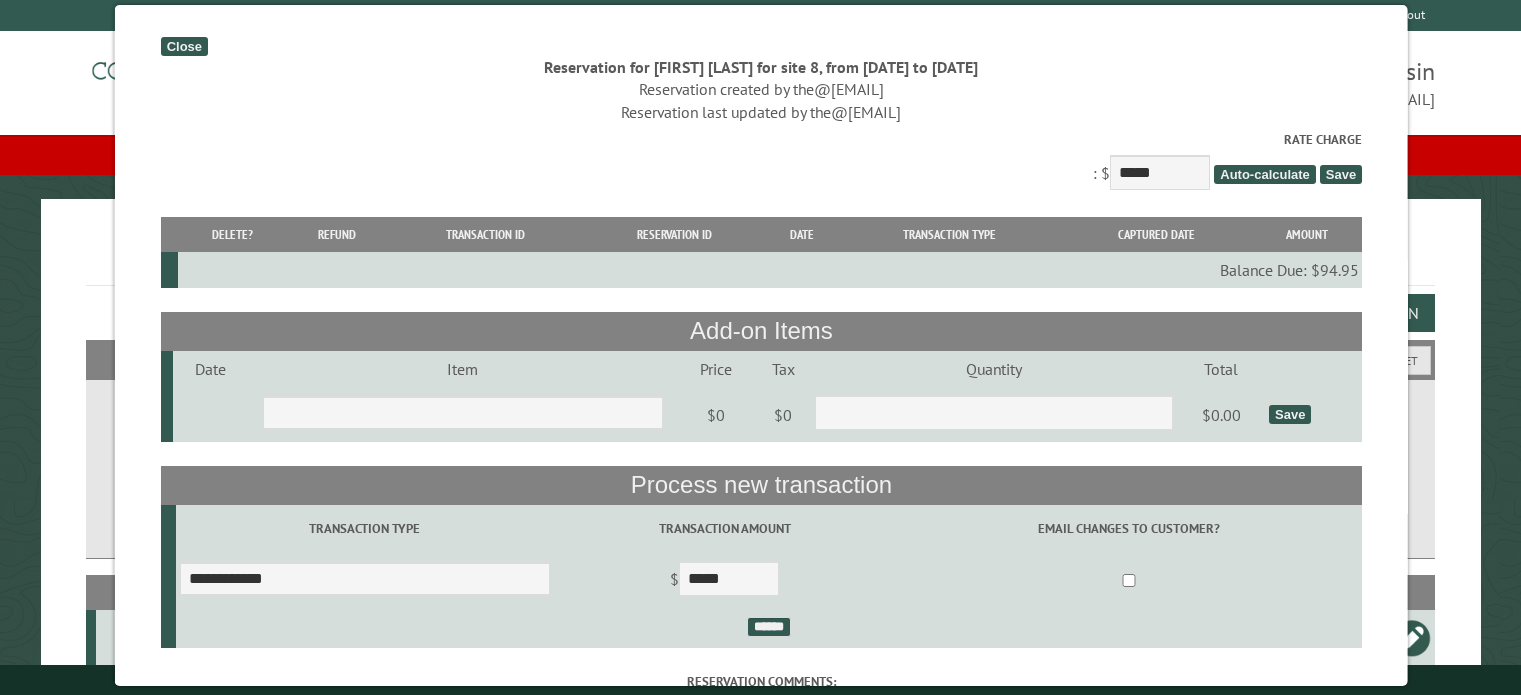 select on "*" 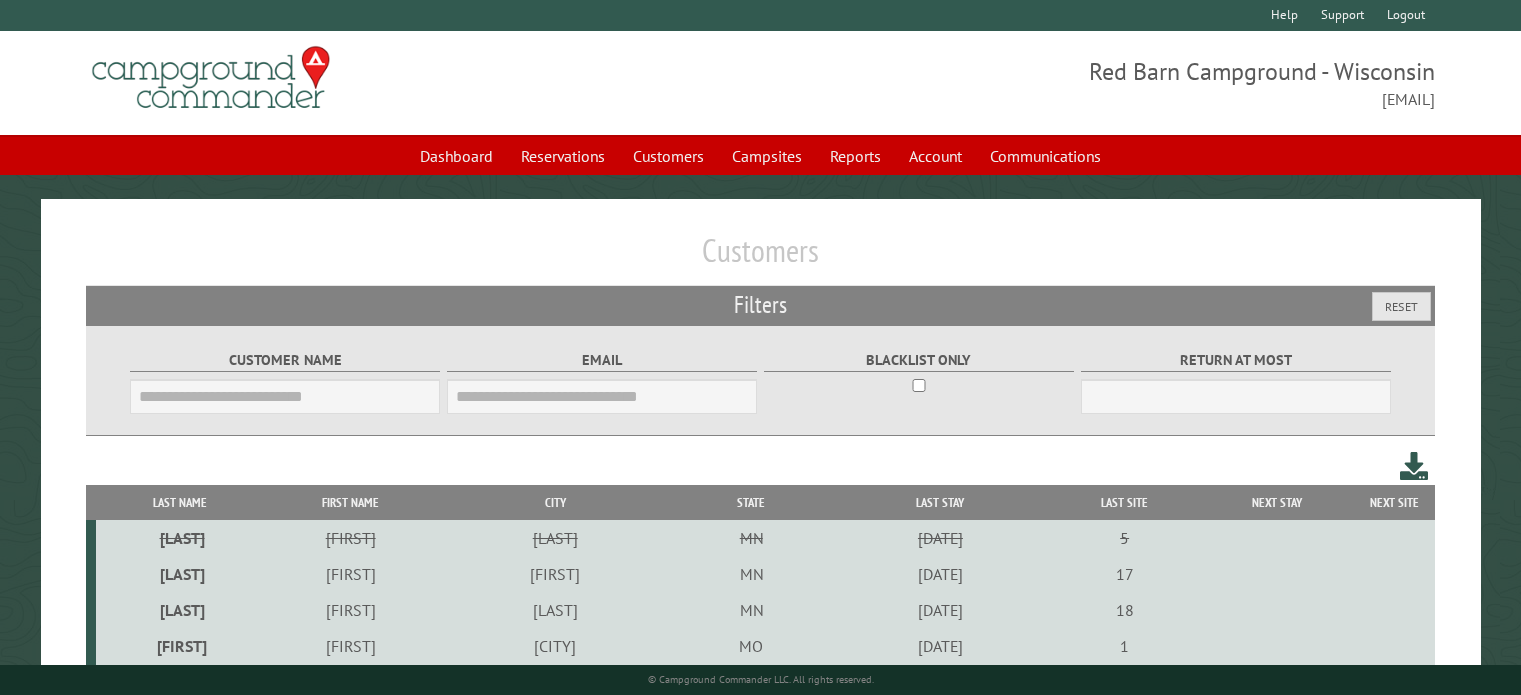 scroll, scrollTop: 0, scrollLeft: 0, axis: both 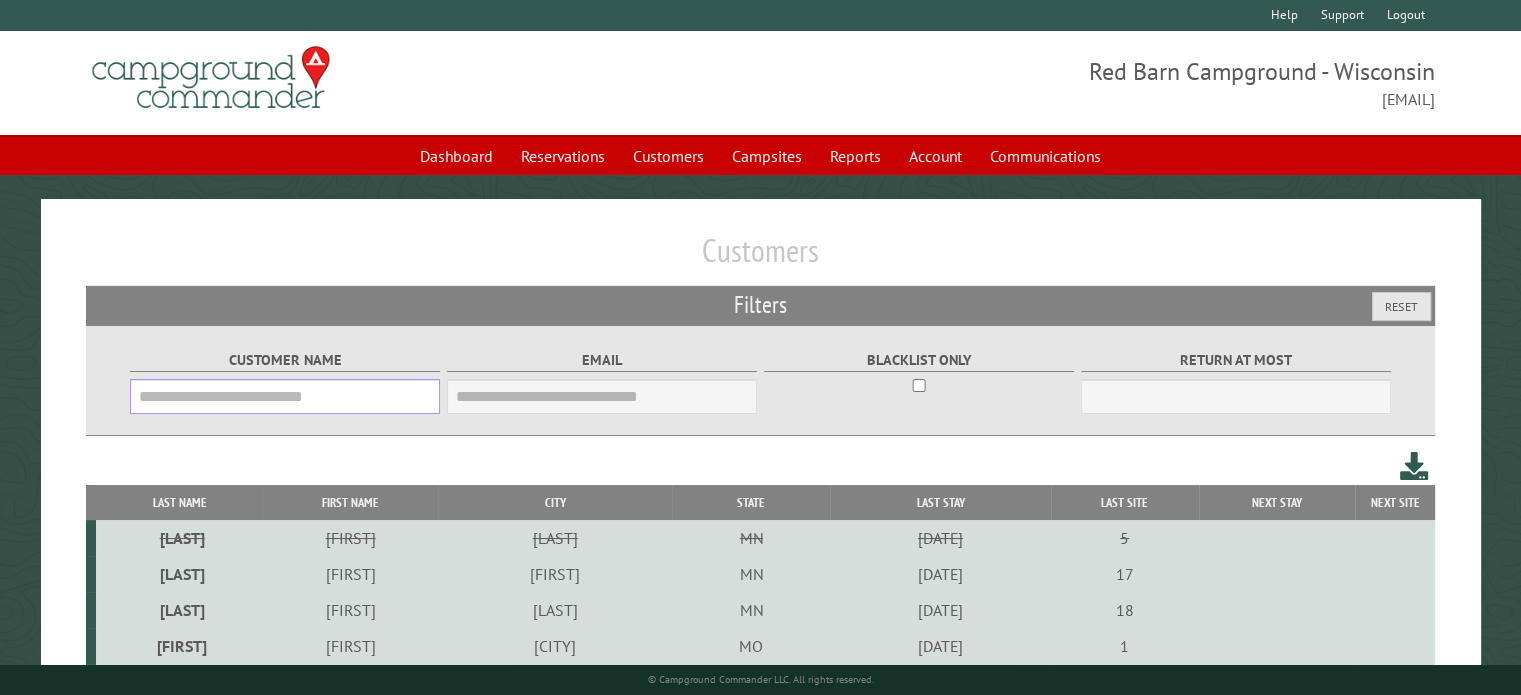click on "Customer Name" at bounding box center [285, 396] 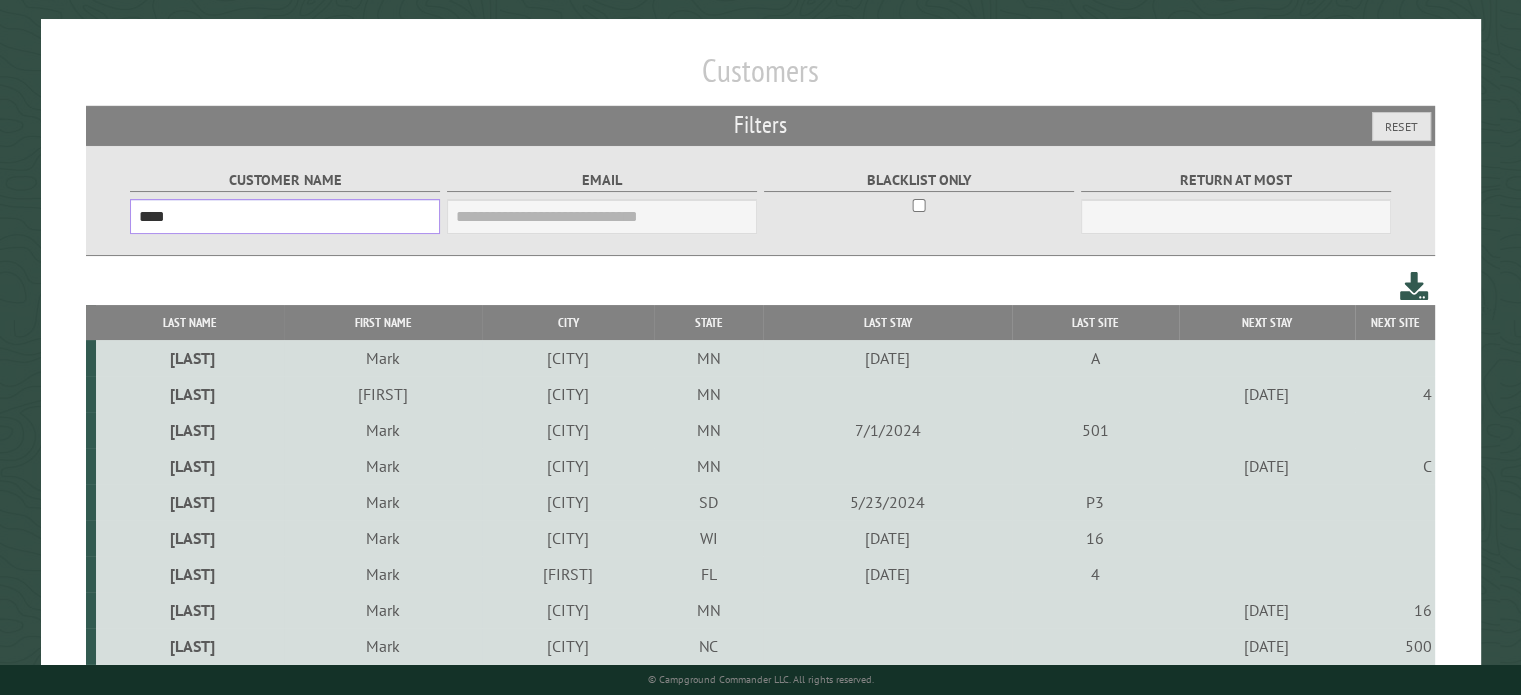 scroll, scrollTop: 276, scrollLeft: 0, axis: vertical 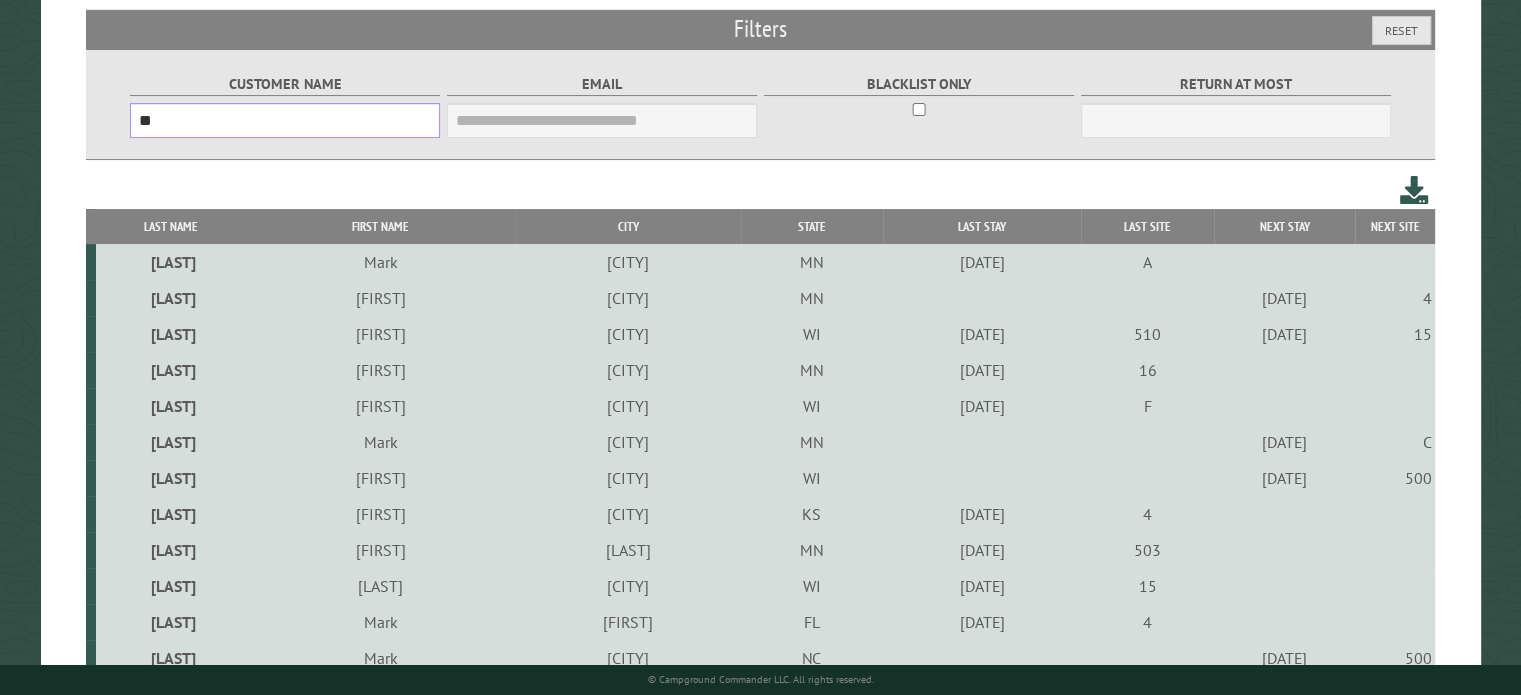 type on "*" 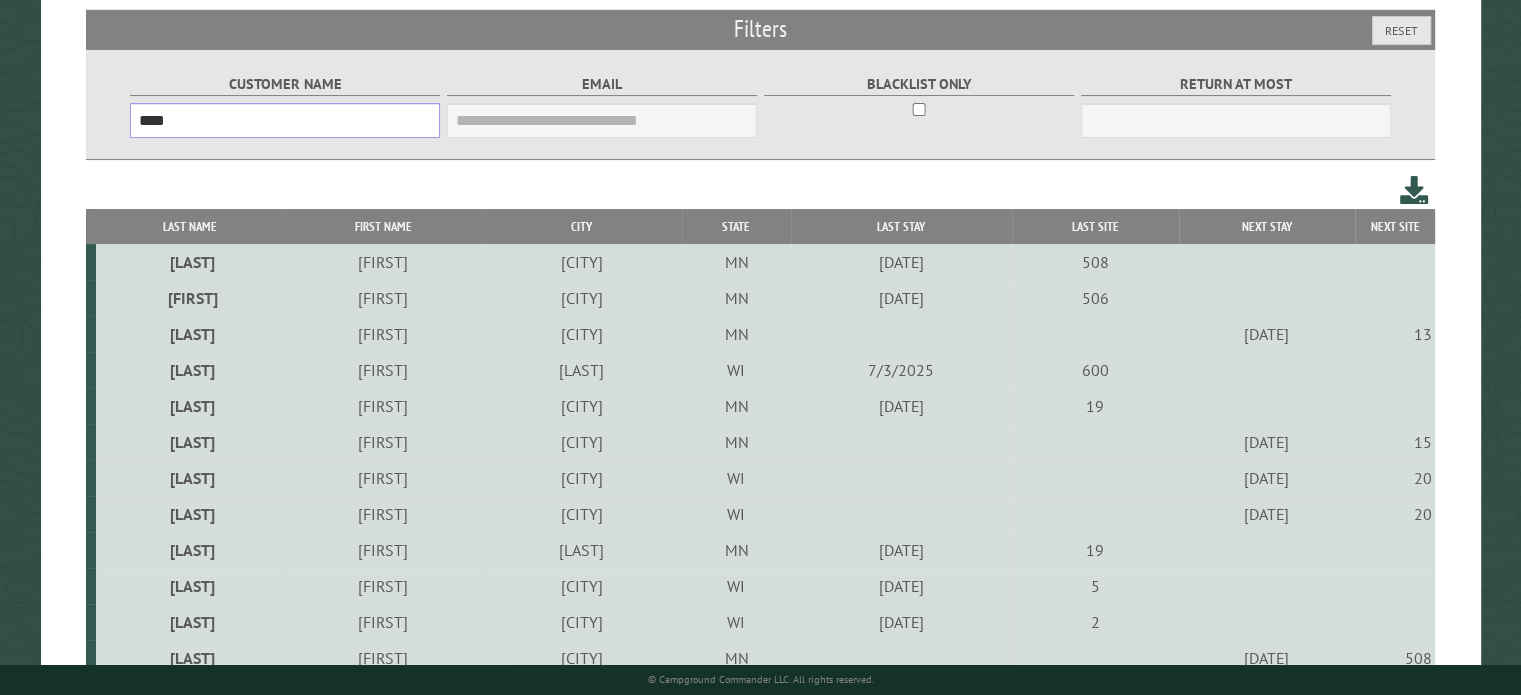 scroll, scrollTop: 108, scrollLeft: 0, axis: vertical 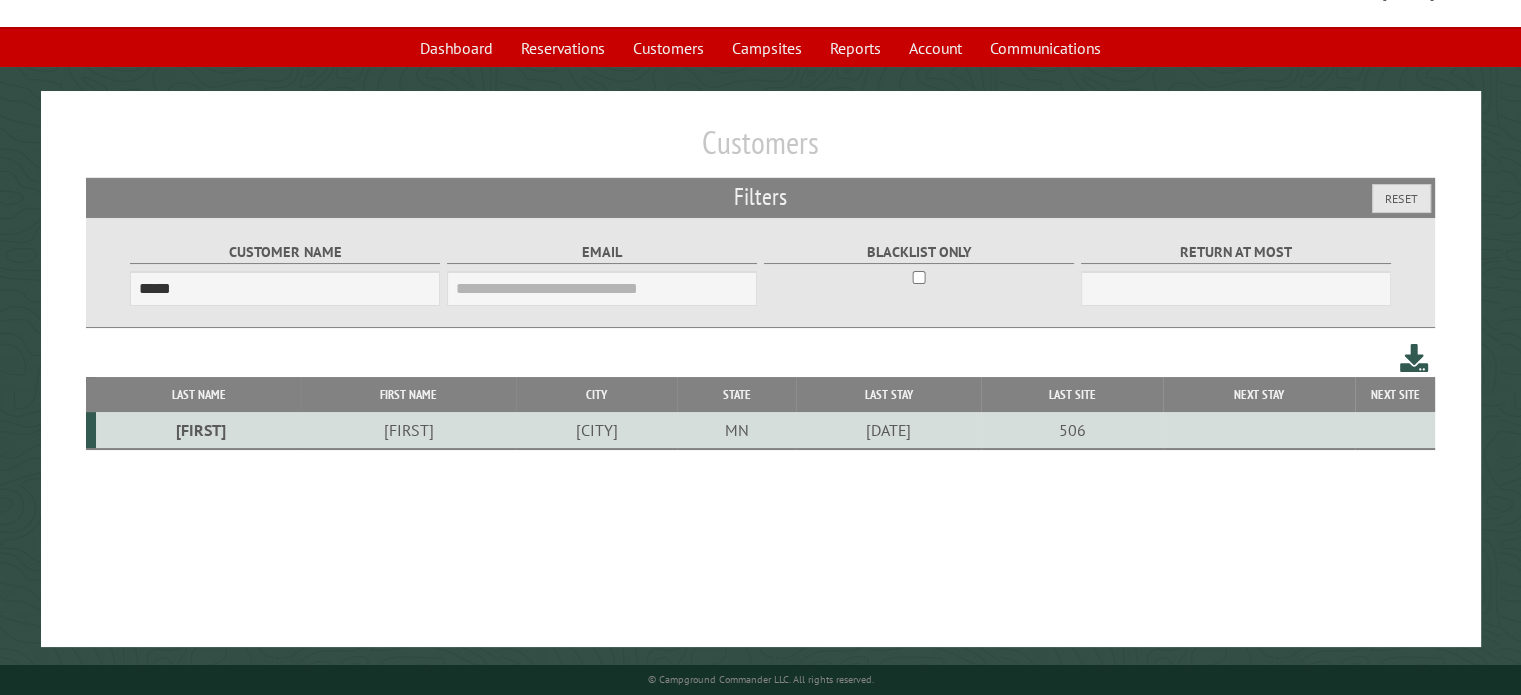 click on "Simon" at bounding box center [198, 430] 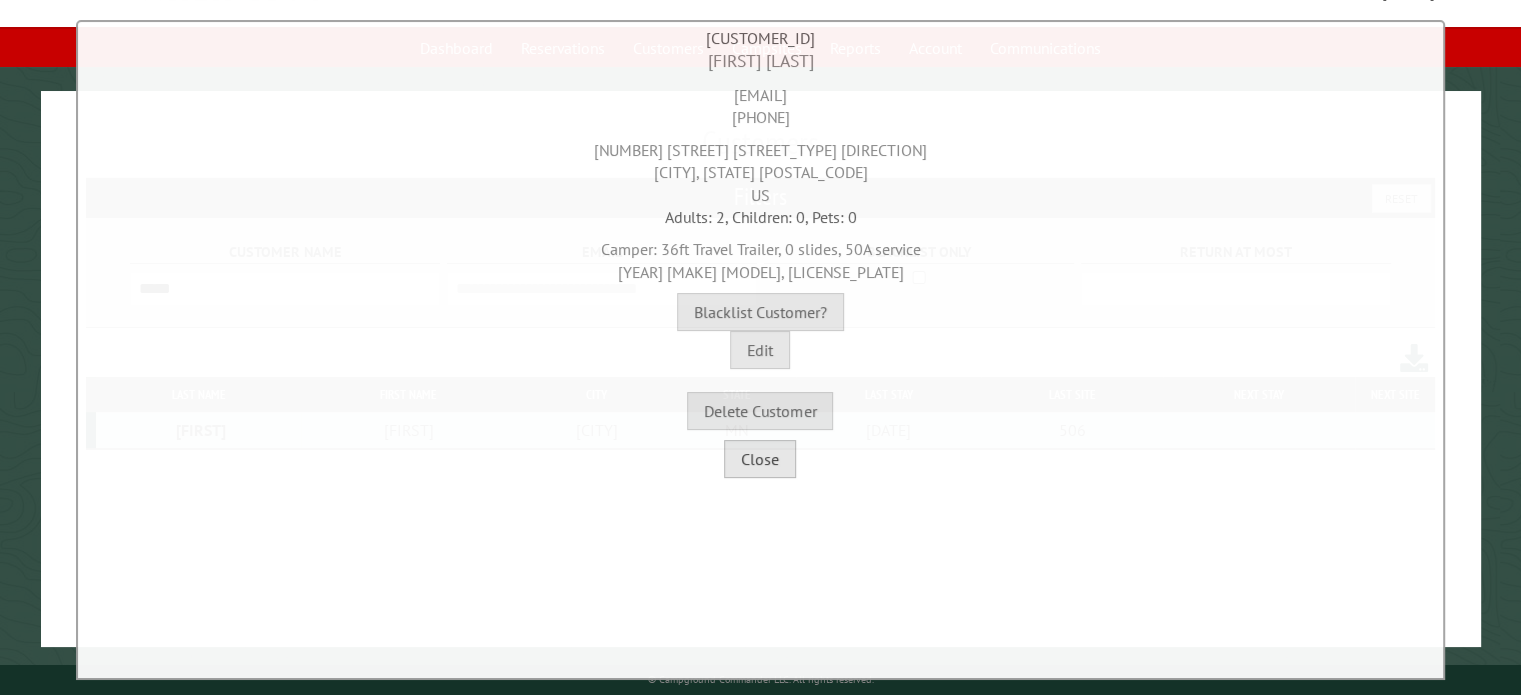 click on "Close" at bounding box center (760, 459) 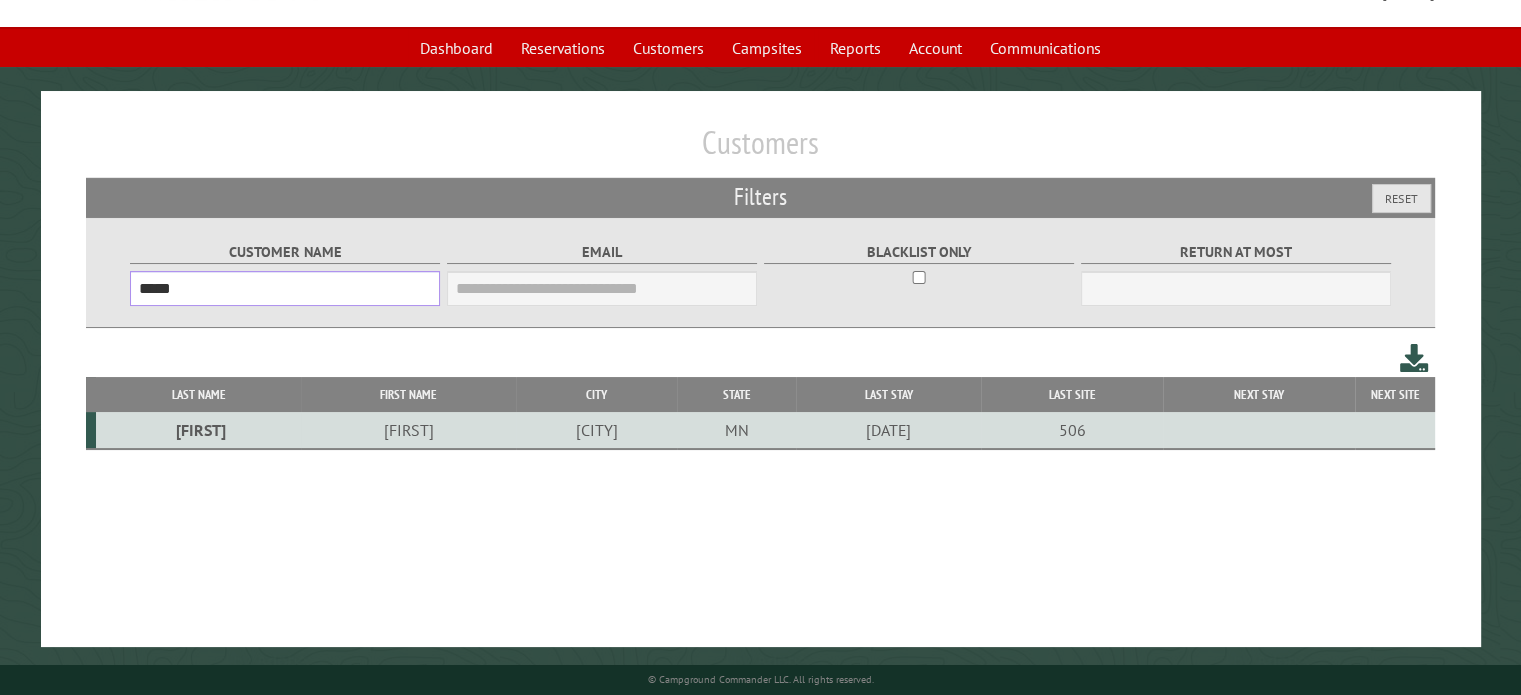 click on "*****" at bounding box center [285, 288] 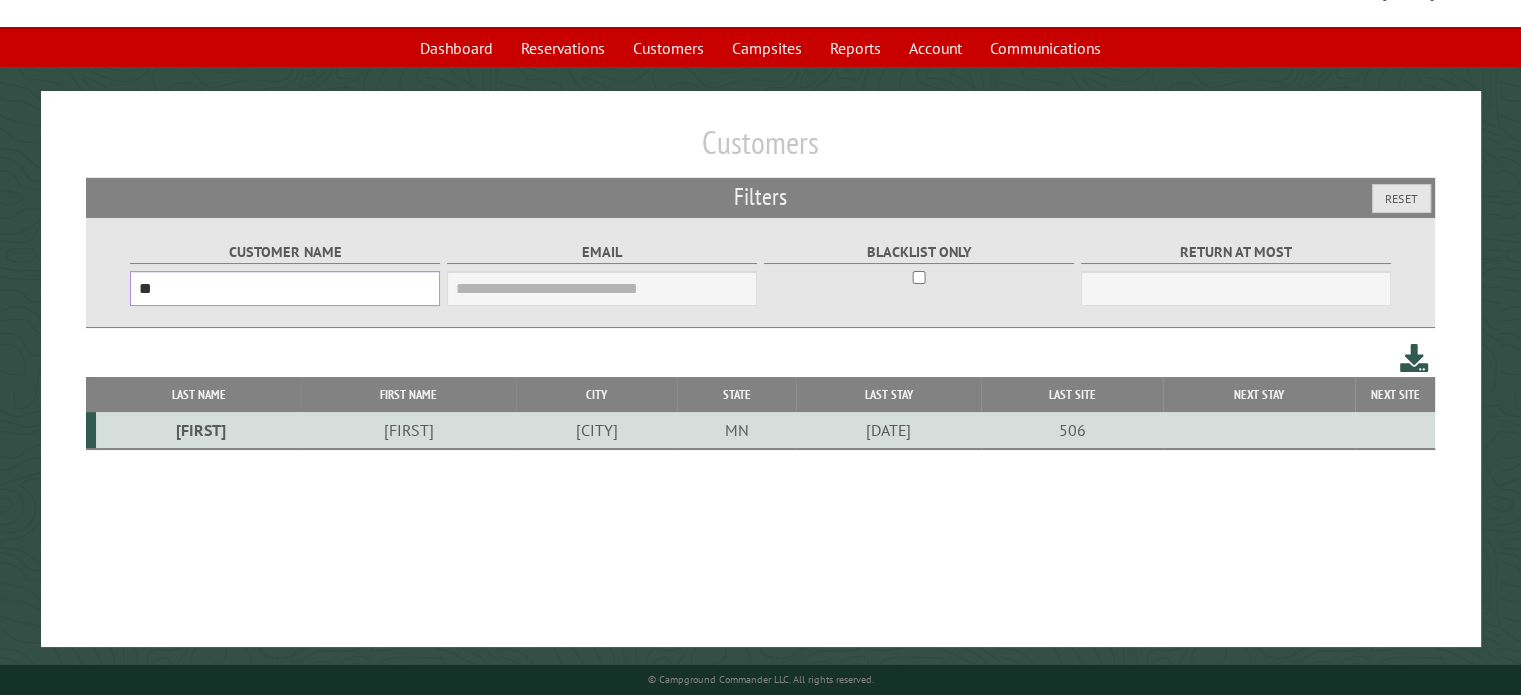 type on "*" 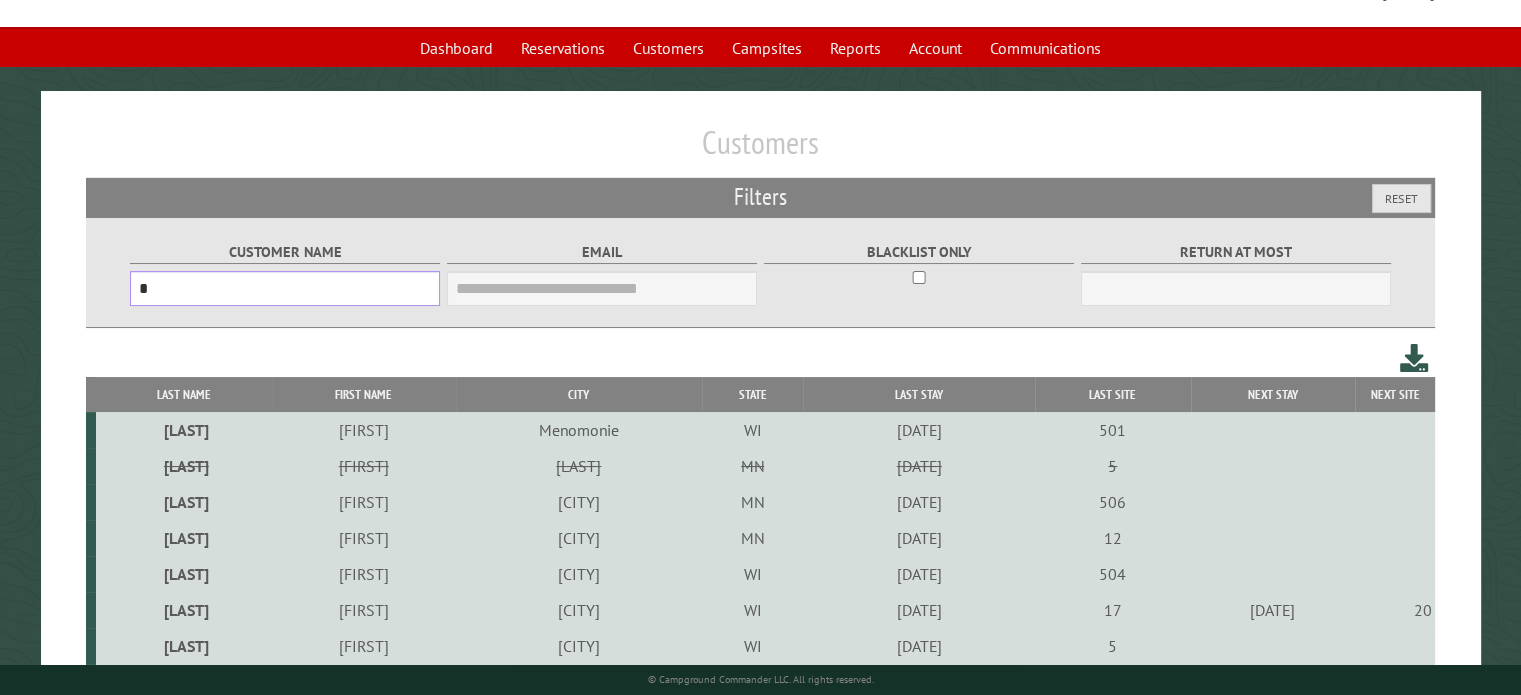 type on "*" 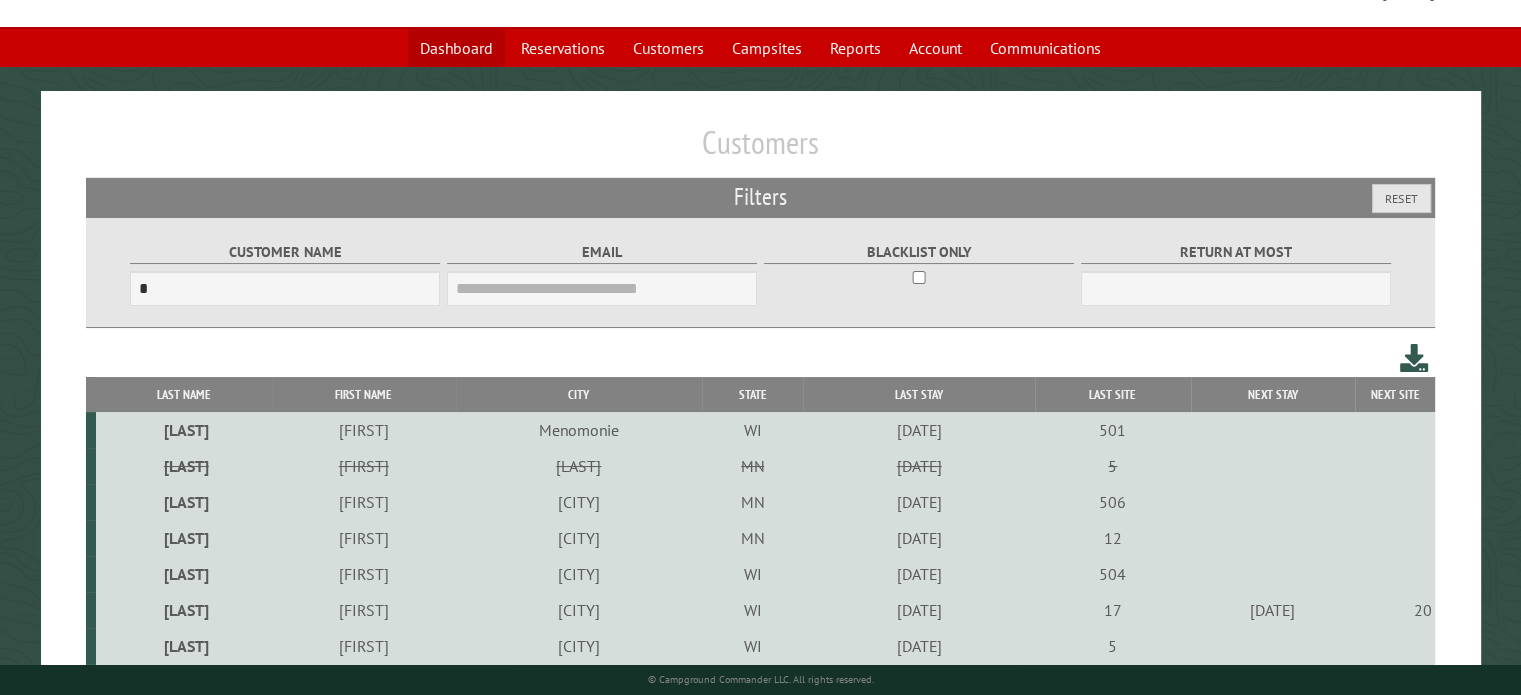 click on "Dashboard" at bounding box center (456, 48) 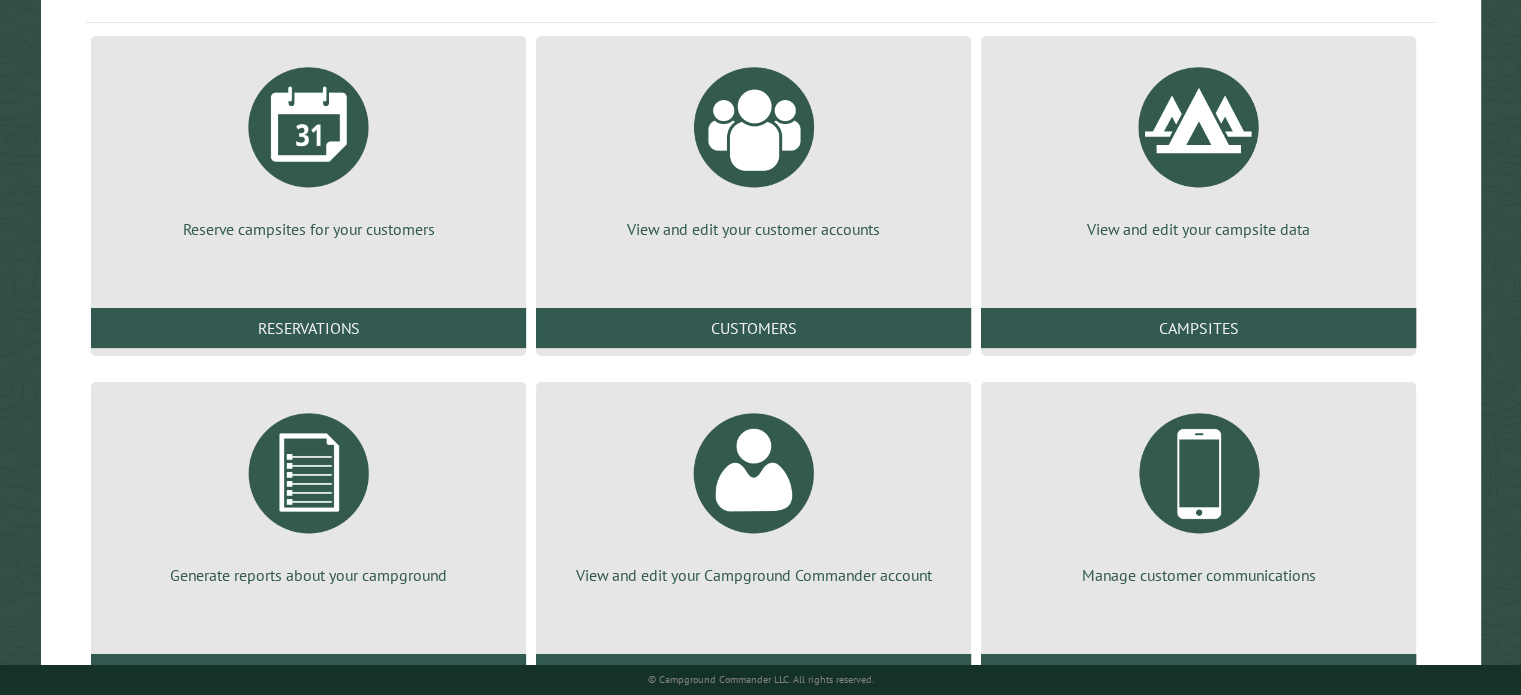 scroll, scrollTop: 306, scrollLeft: 0, axis: vertical 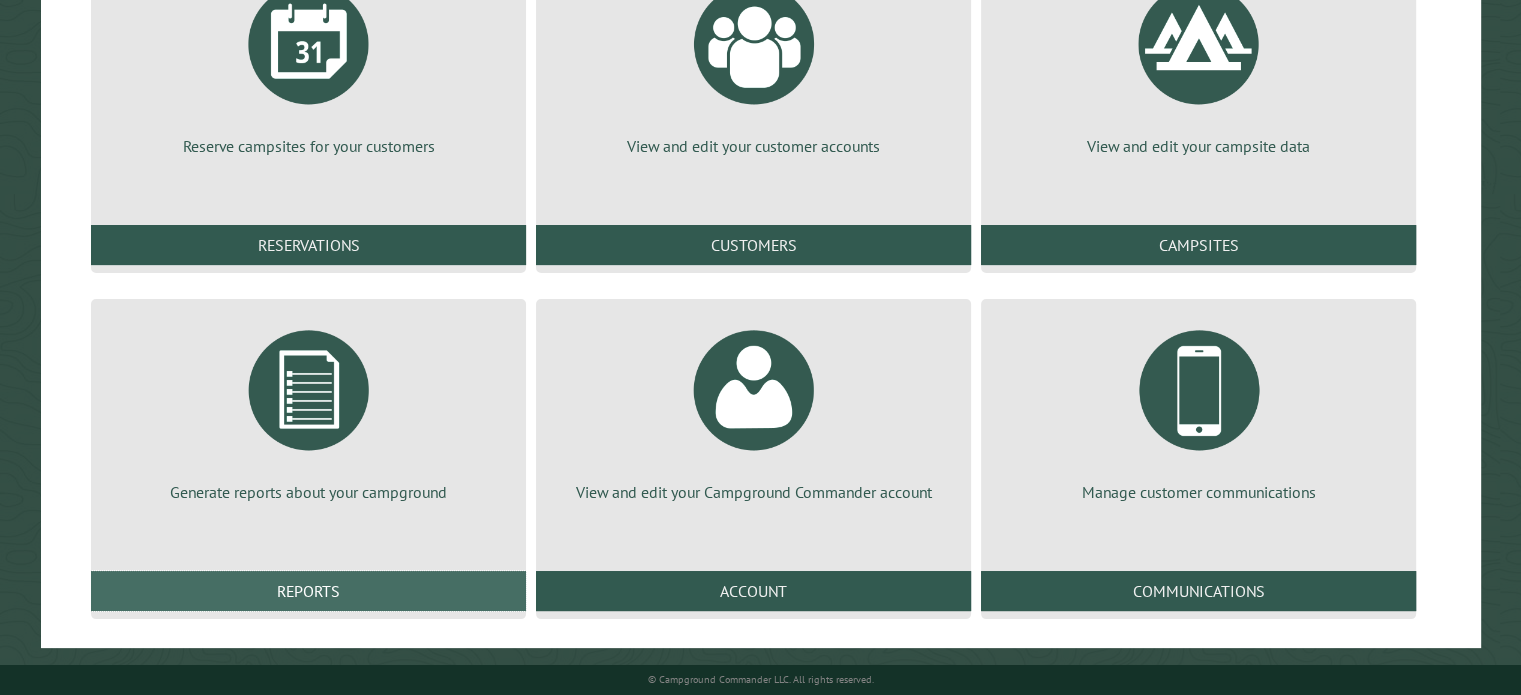 click on "Reports" at bounding box center [308, 591] 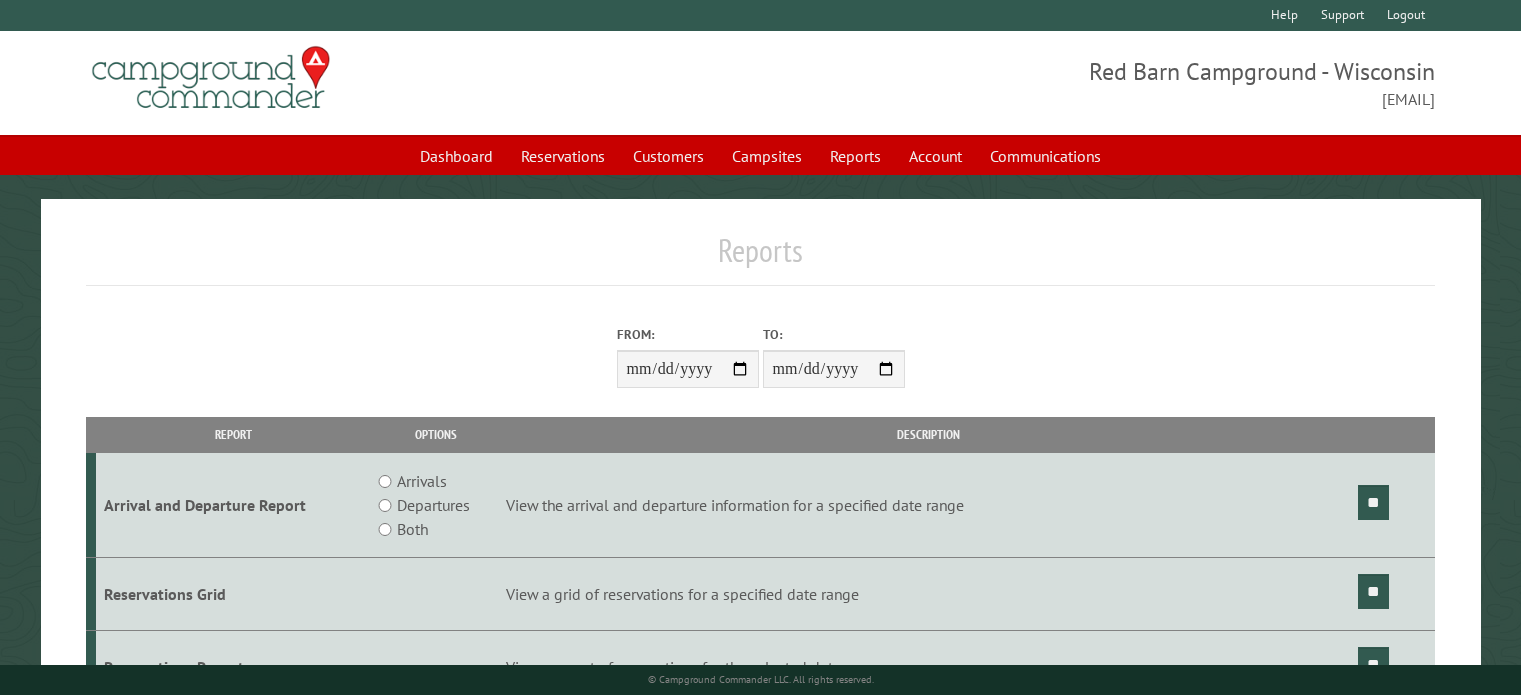 scroll, scrollTop: 0, scrollLeft: 0, axis: both 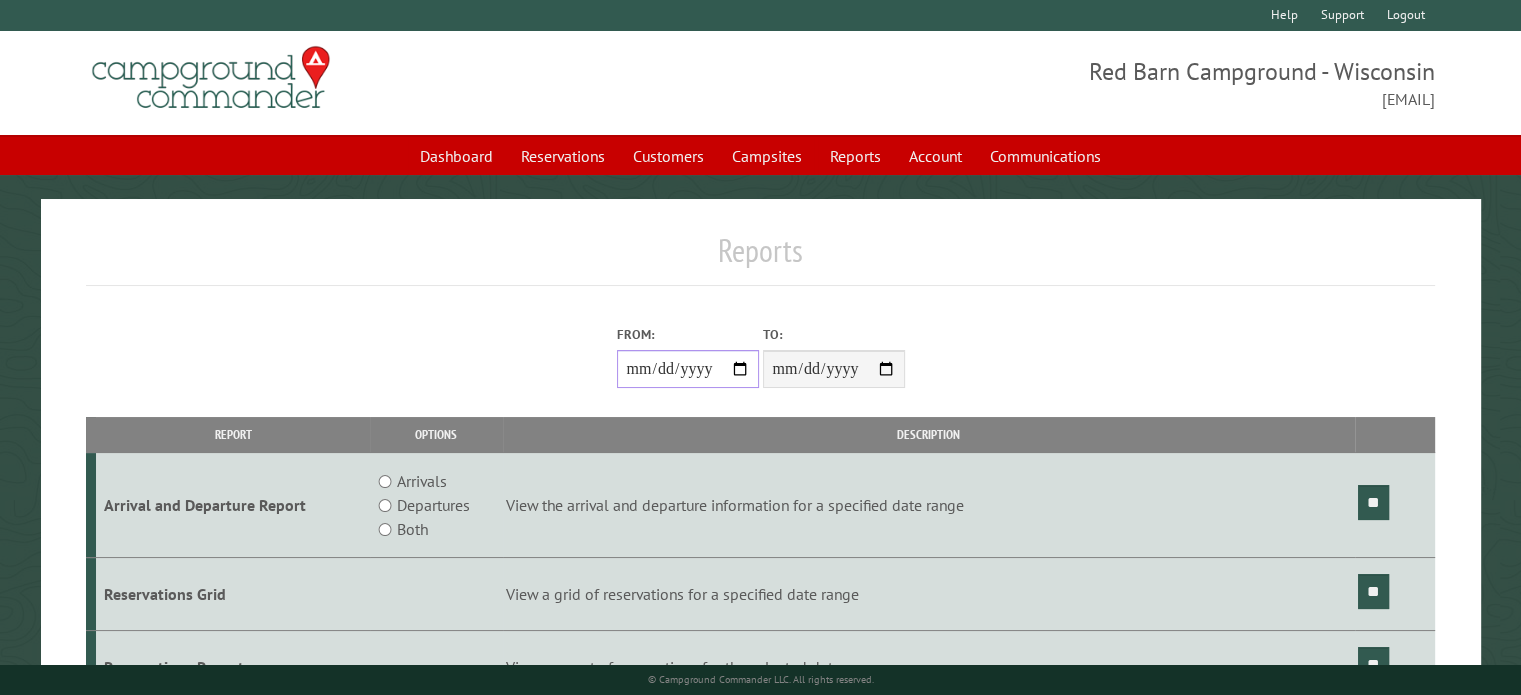 click on "From:" at bounding box center [688, 369] 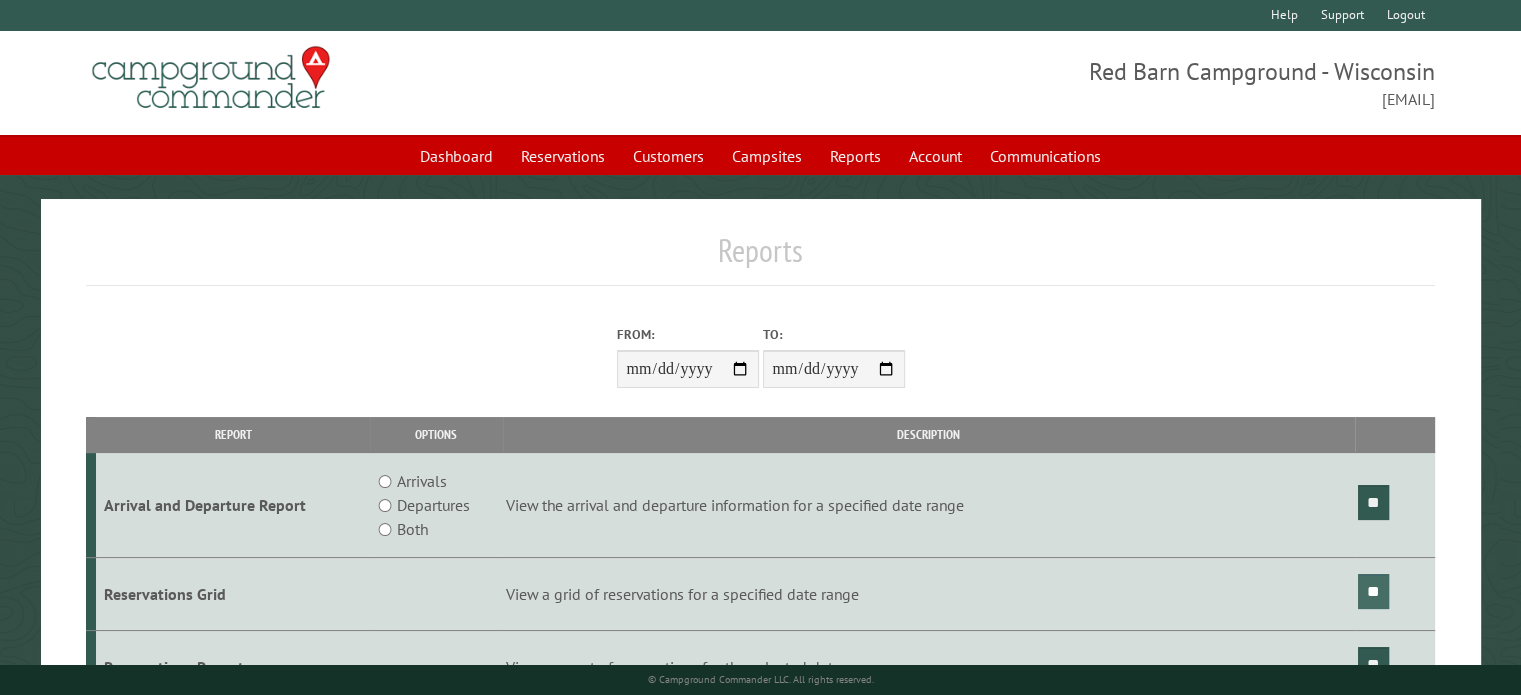 click on "**" at bounding box center [1373, 591] 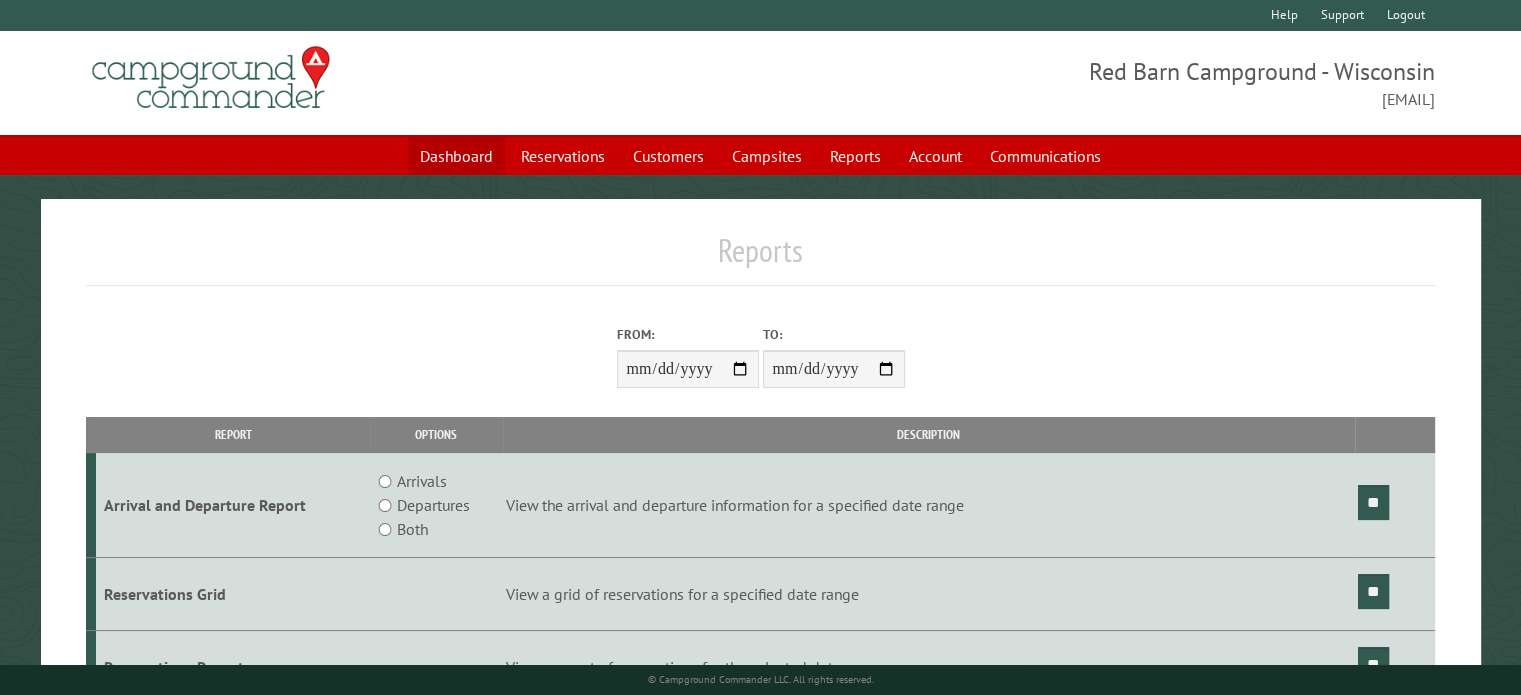 click on "Dashboard" at bounding box center (456, 156) 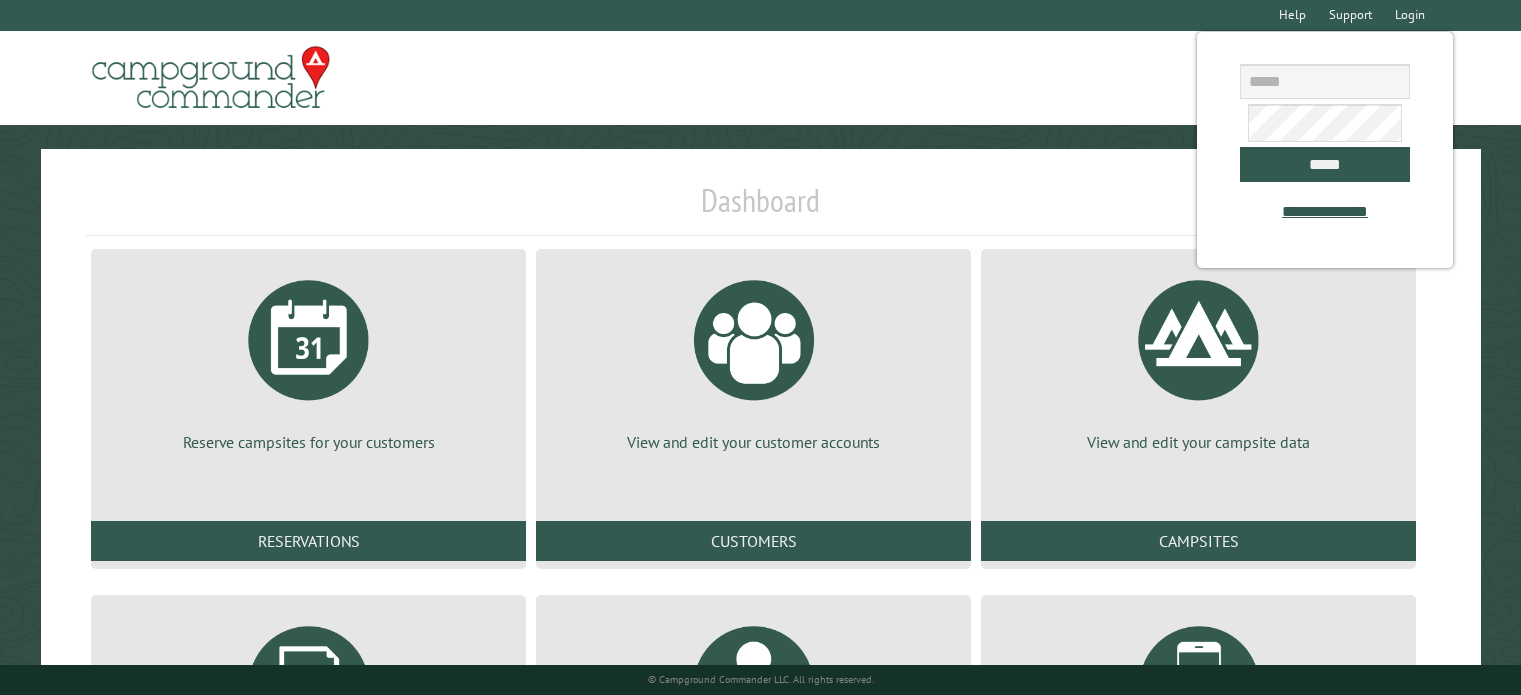 scroll, scrollTop: 0, scrollLeft: 0, axis: both 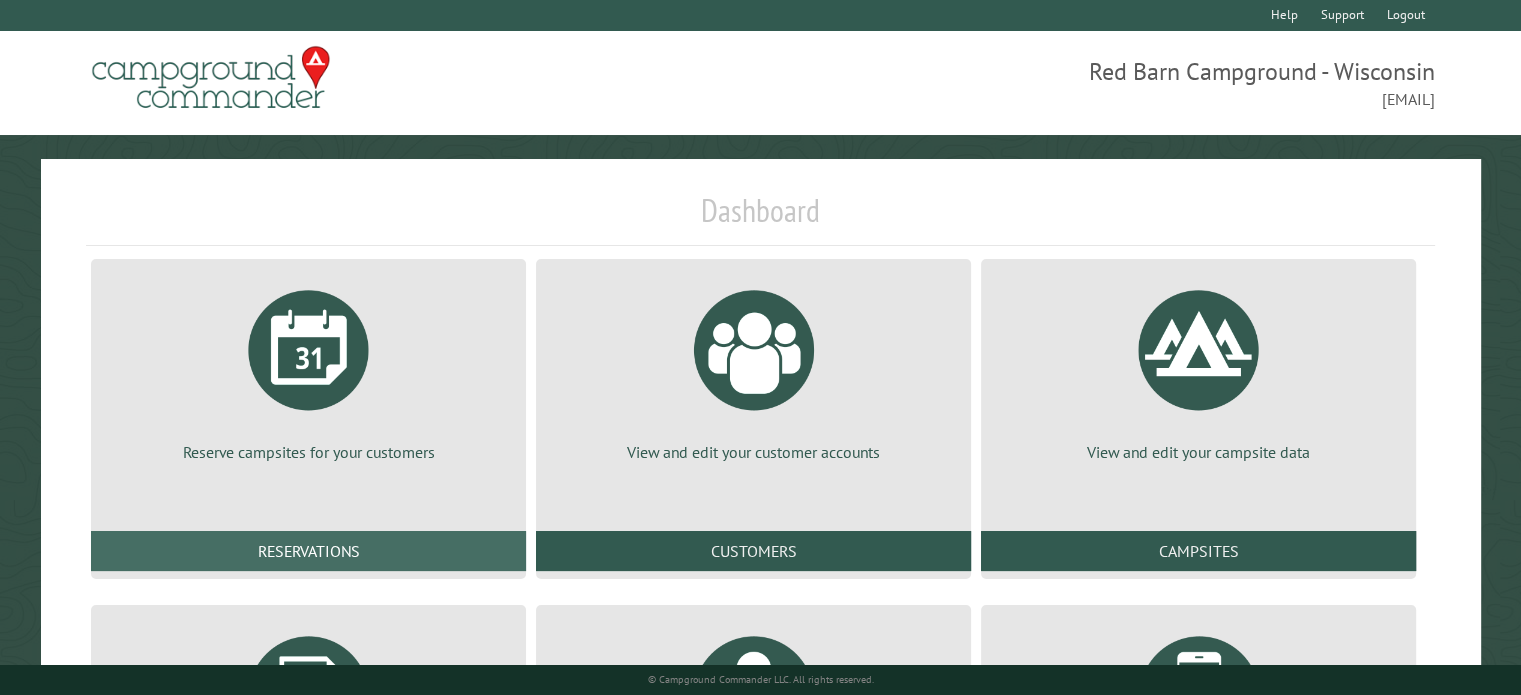click on "Reservations" at bounding box center [308, 551] 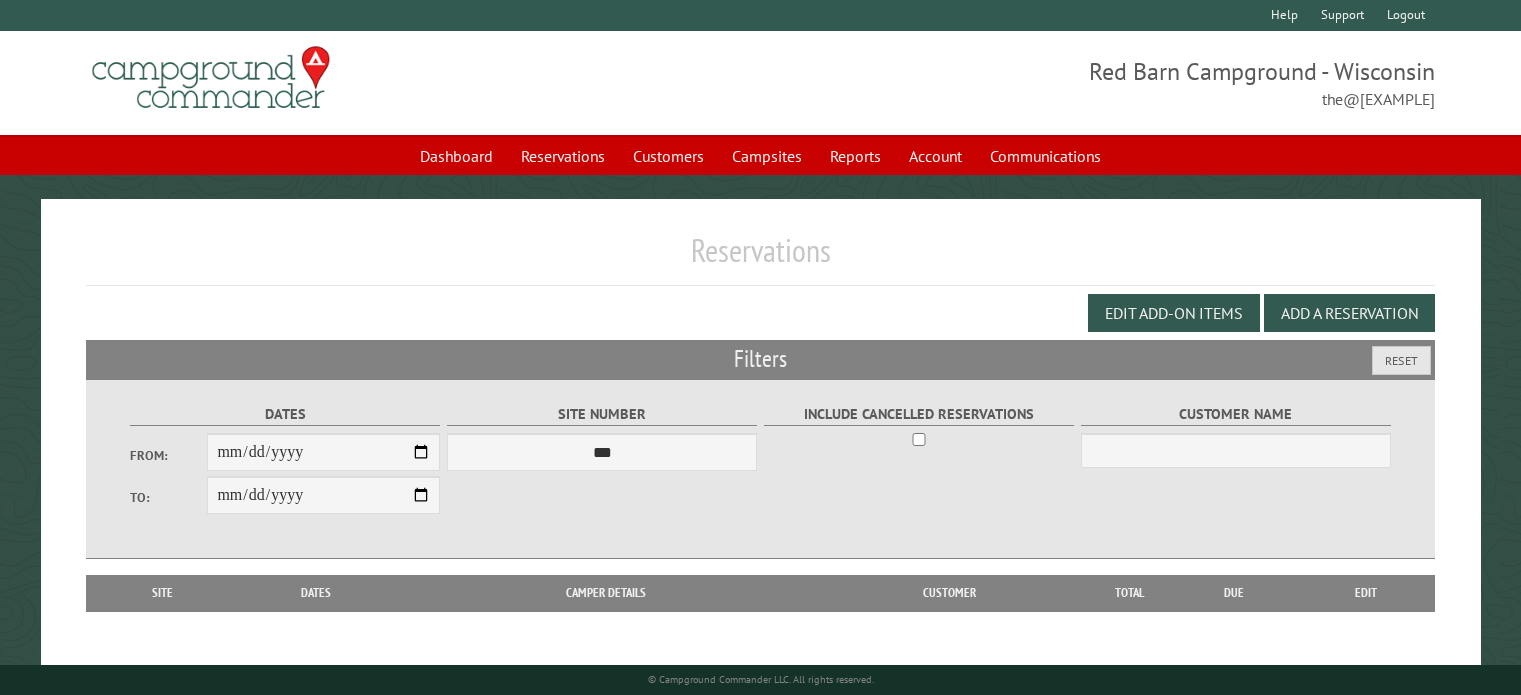 scroll, scrollTop: 0, scrollLeft: 0, axis: both 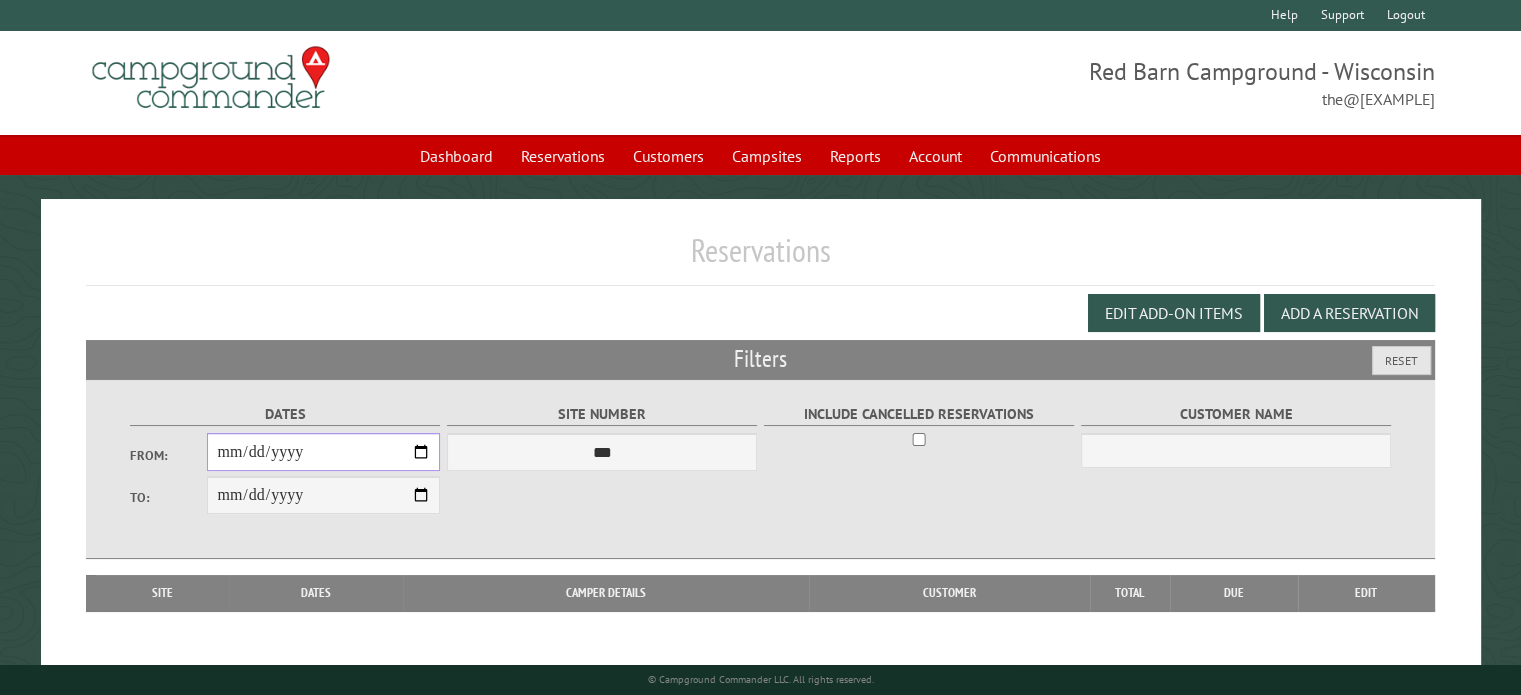 click on "From:" at bounding box center [323, 452] 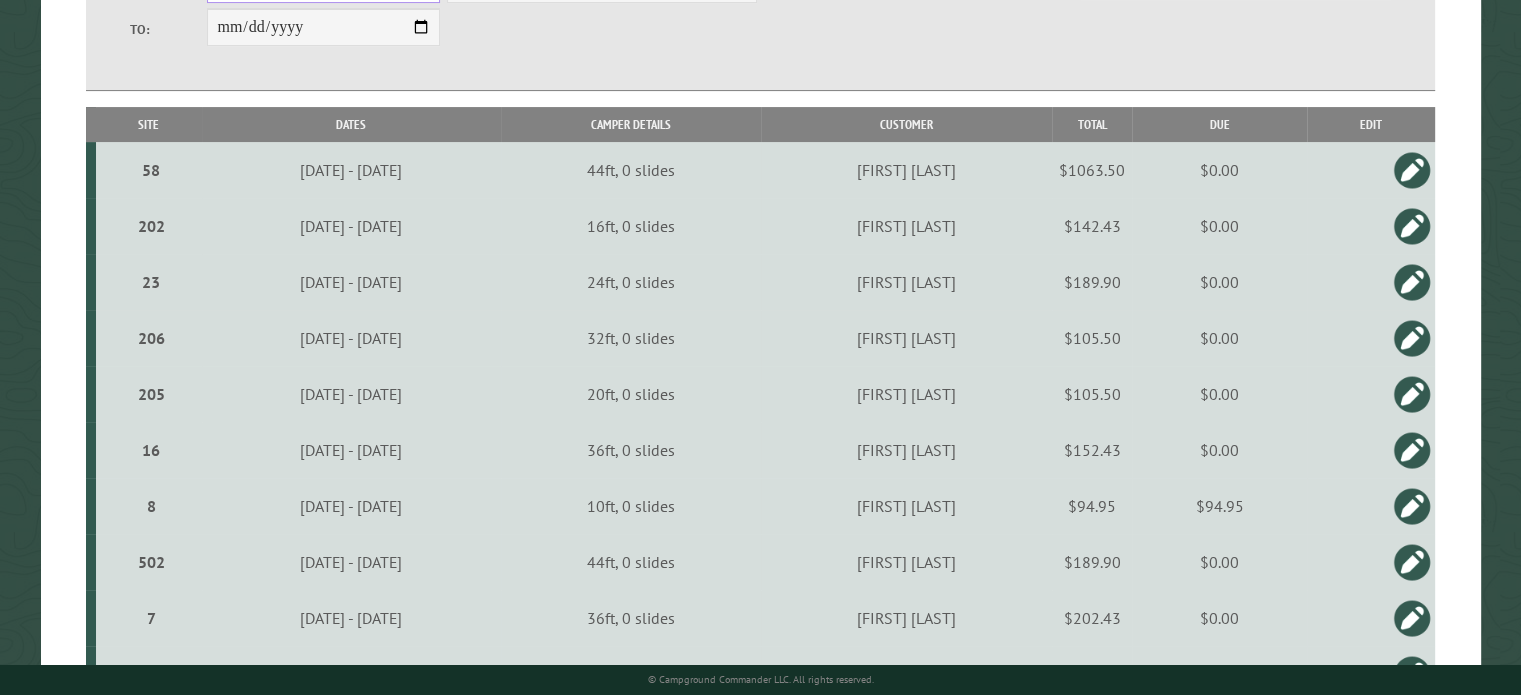 scroll, scrollTop: 470, scrollLeft: 0, axis: vertical 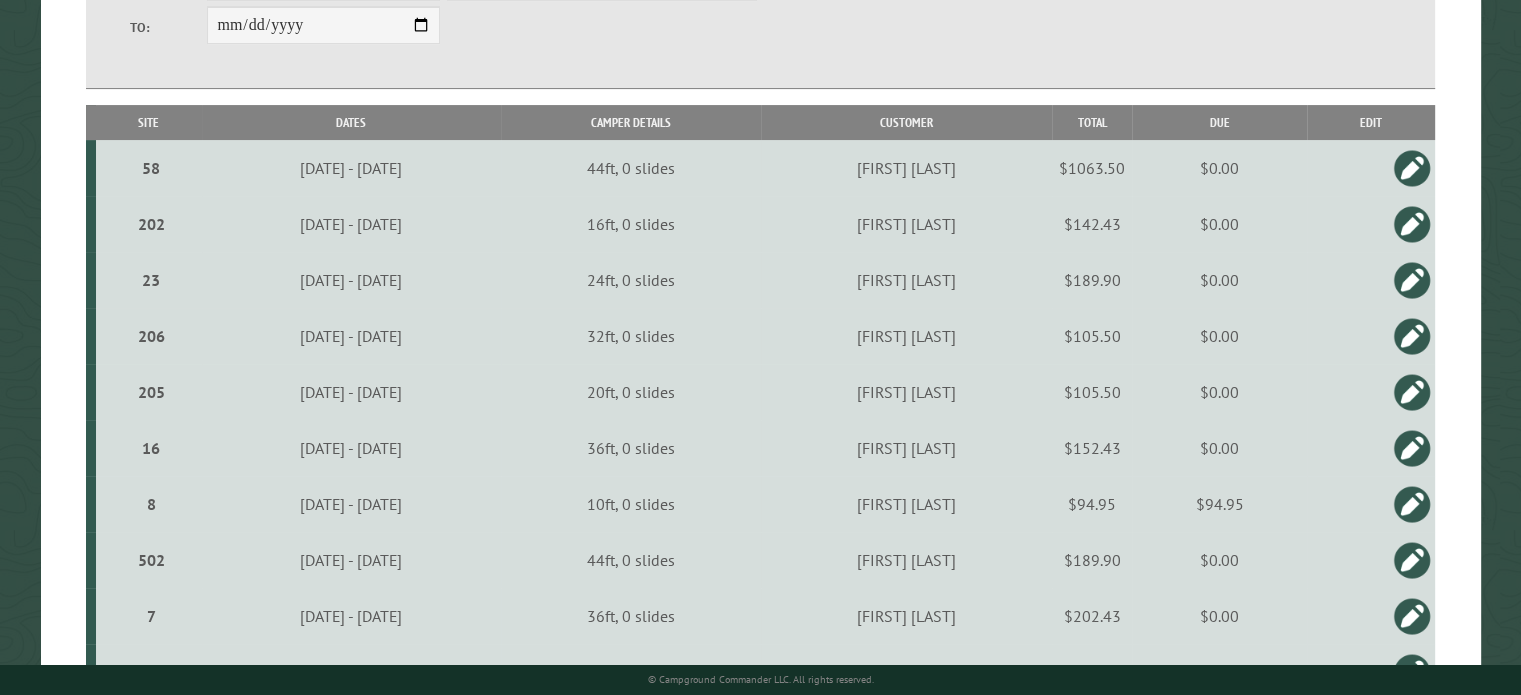 click at bounding box center [1412, 504] 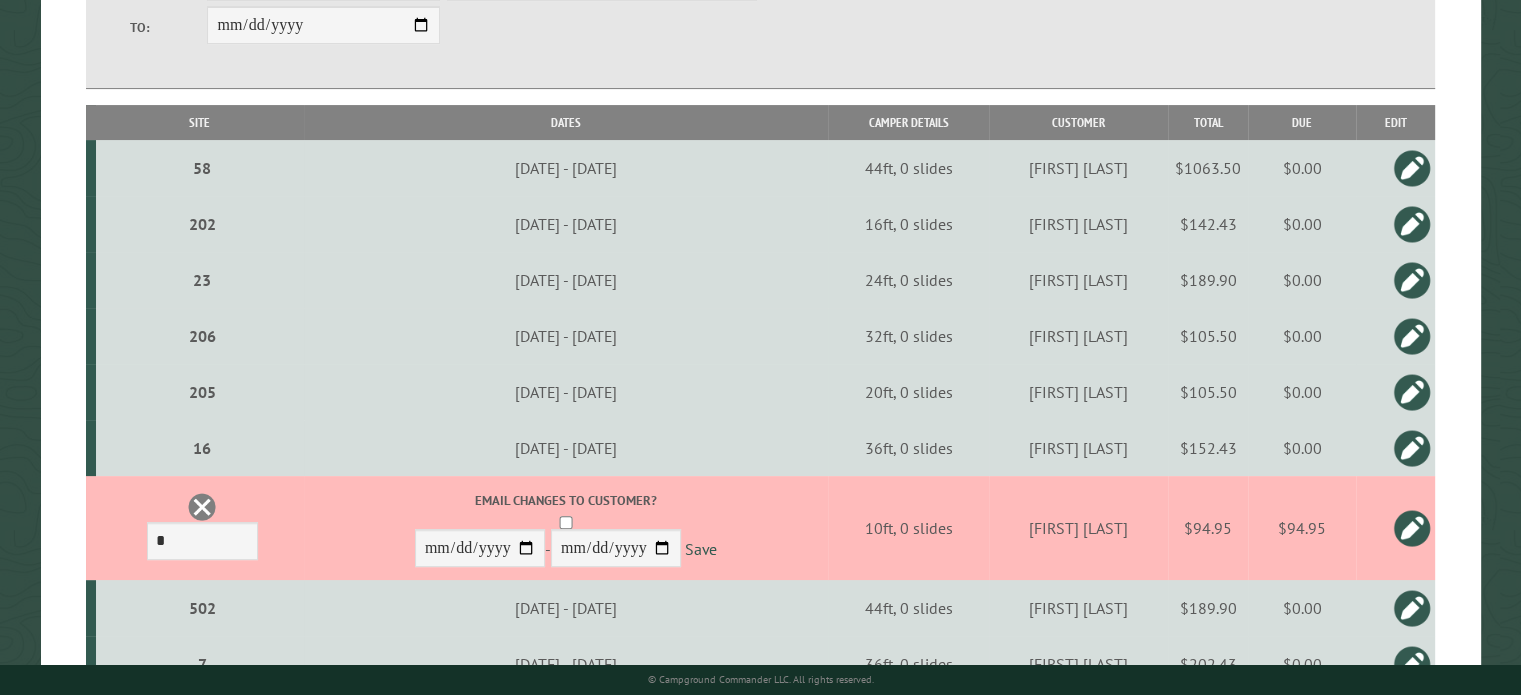 click at bounding box center (1395, 528) 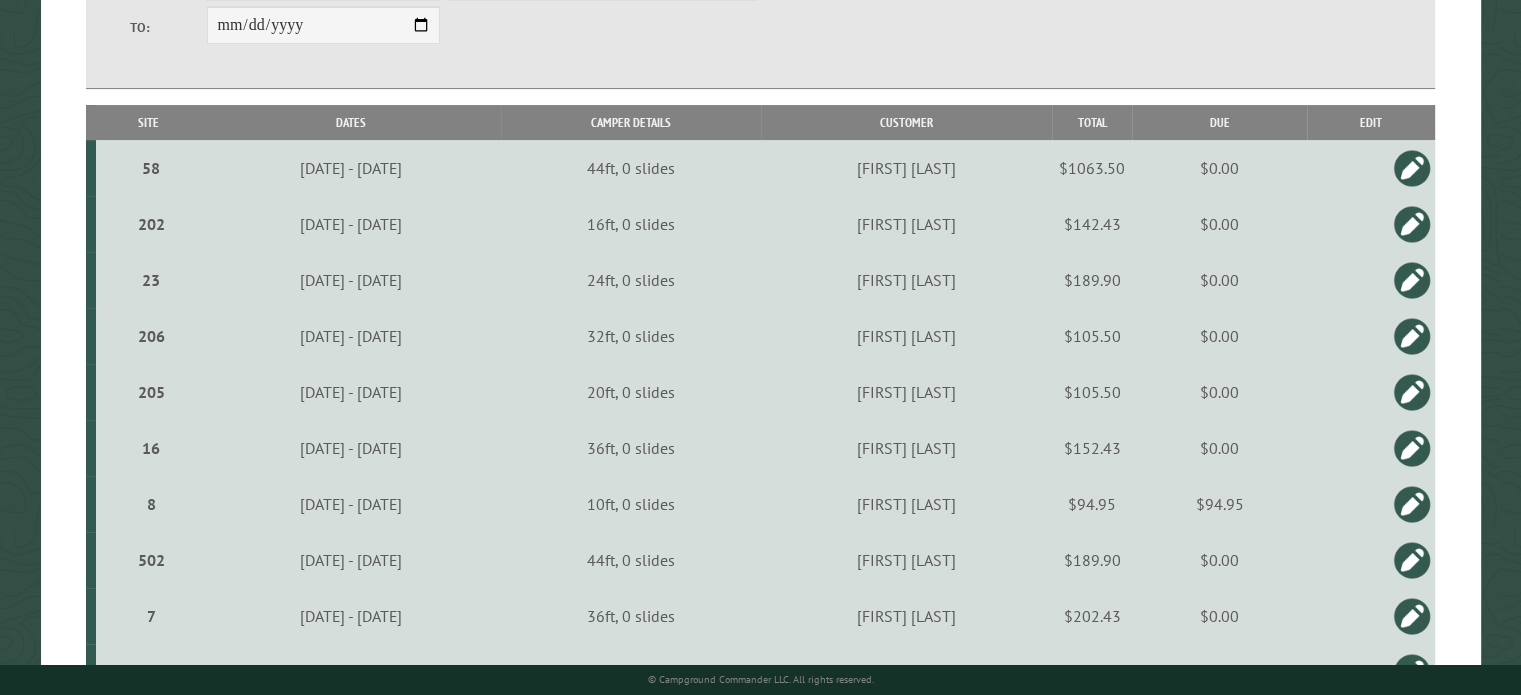 click on "8" at bounding box center (151, 504) 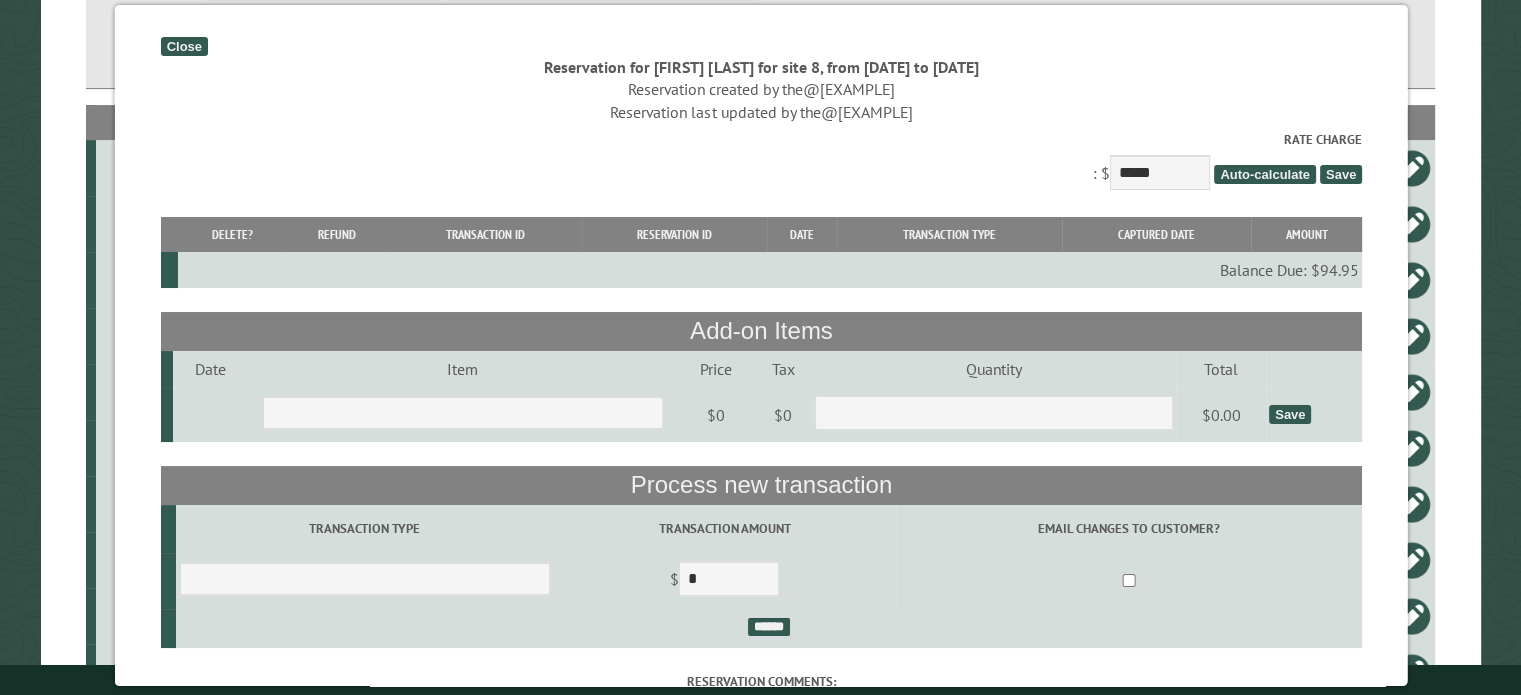 scroll, scrollTop: 164, scrollLeft: 0, axis: vertical 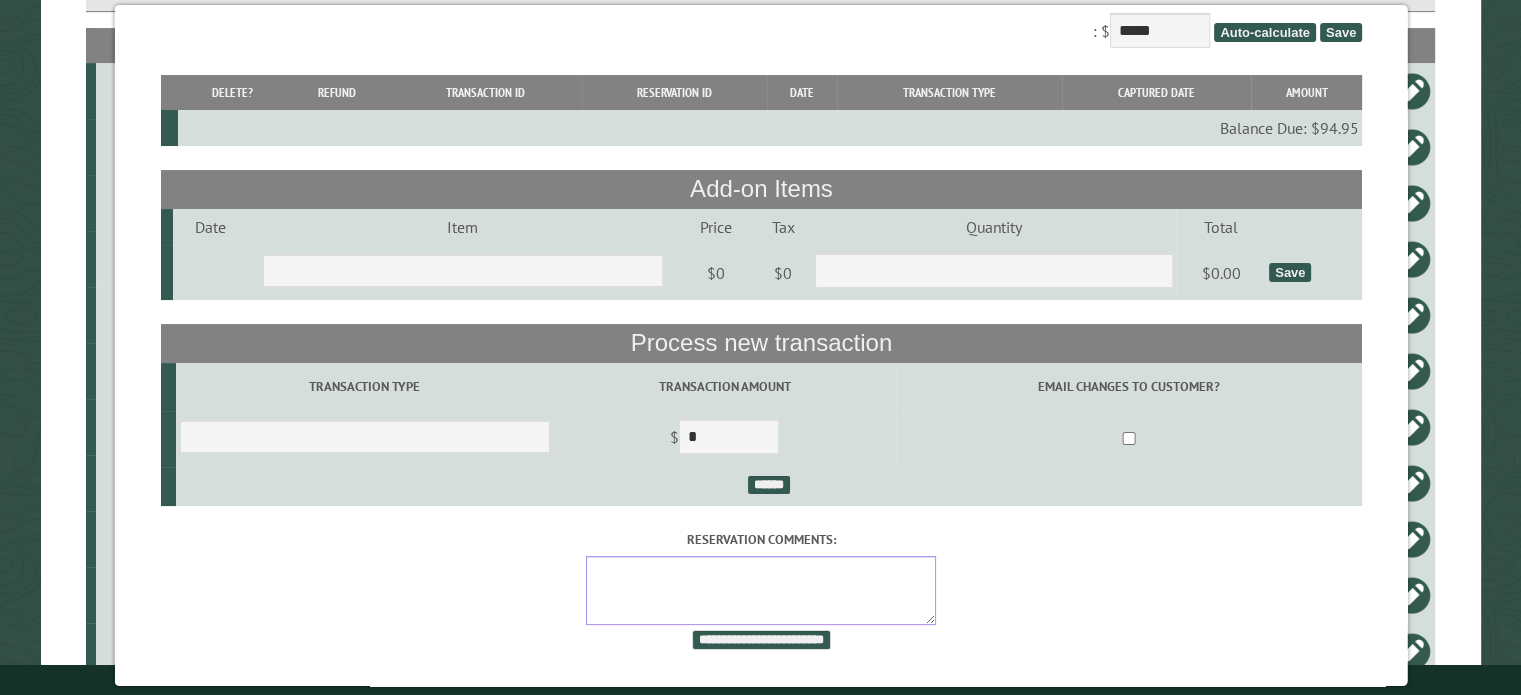 click on "Reservation comments:" at bounding box center [761, 590] 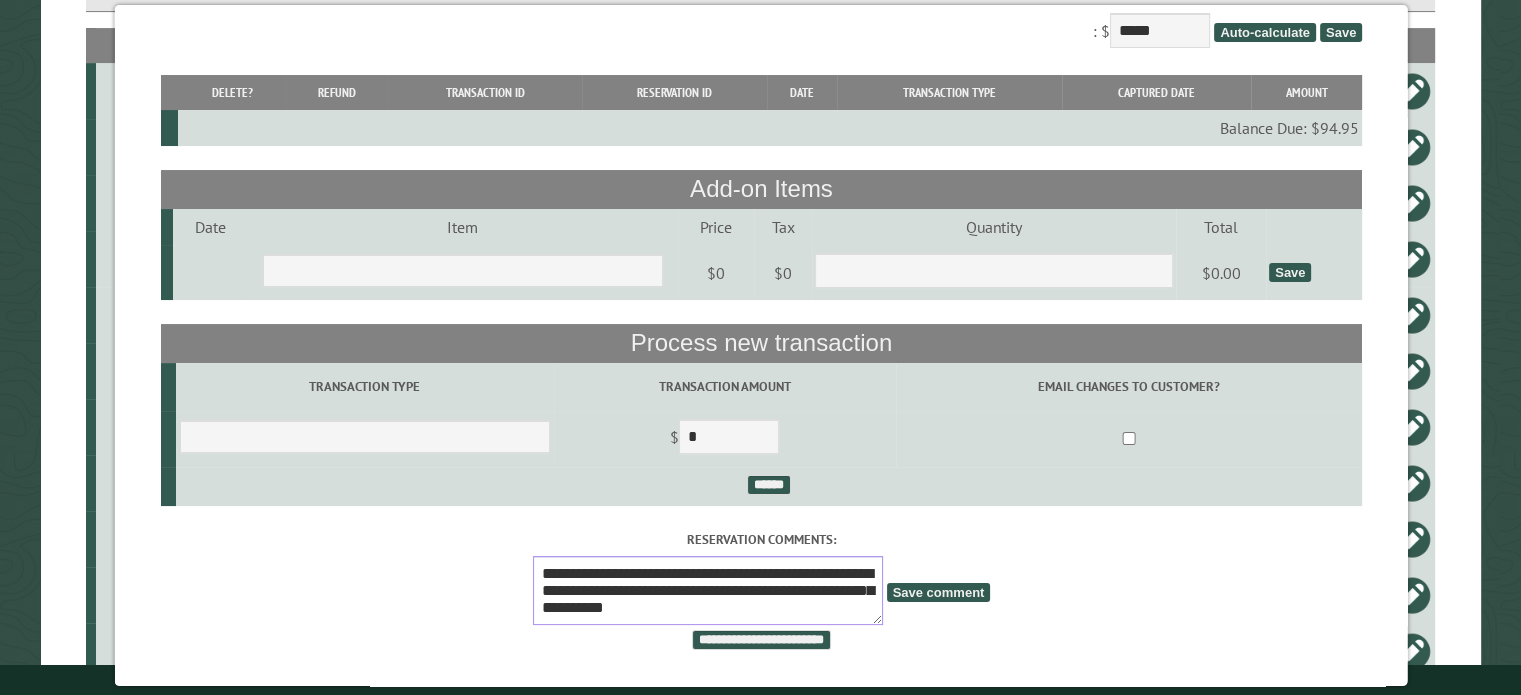 click on "**********" at bounding box center [707, 590] 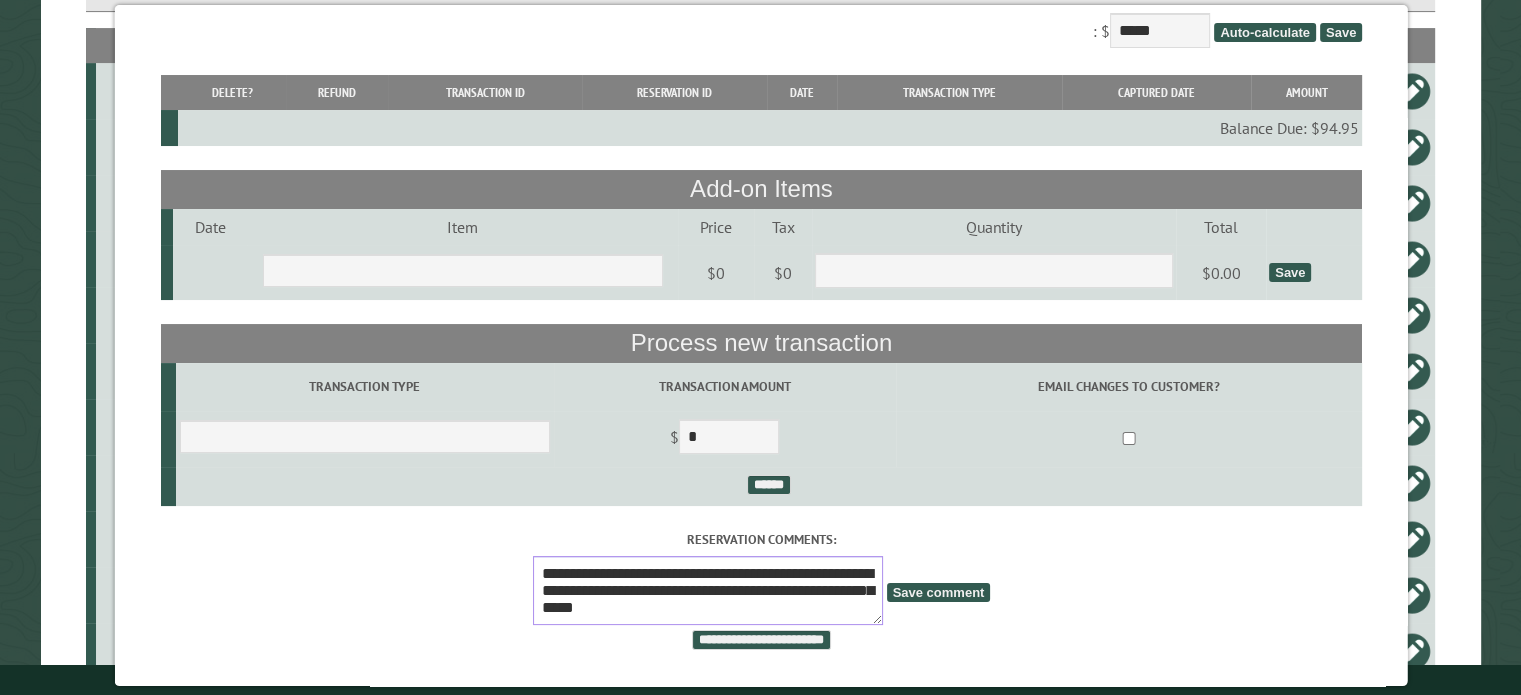 click on "**********" at bounding box center [707, 590] 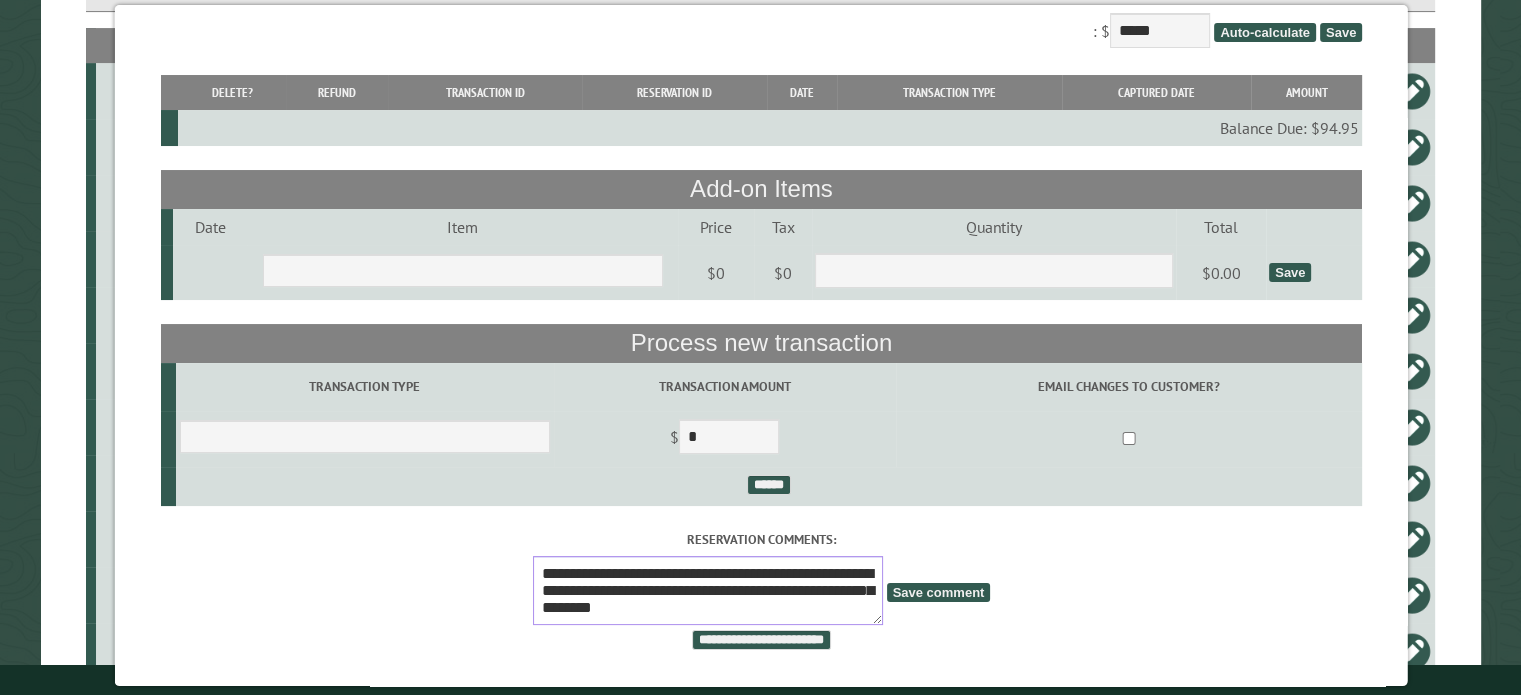 click on "**********" at bounding box center [707, 590] 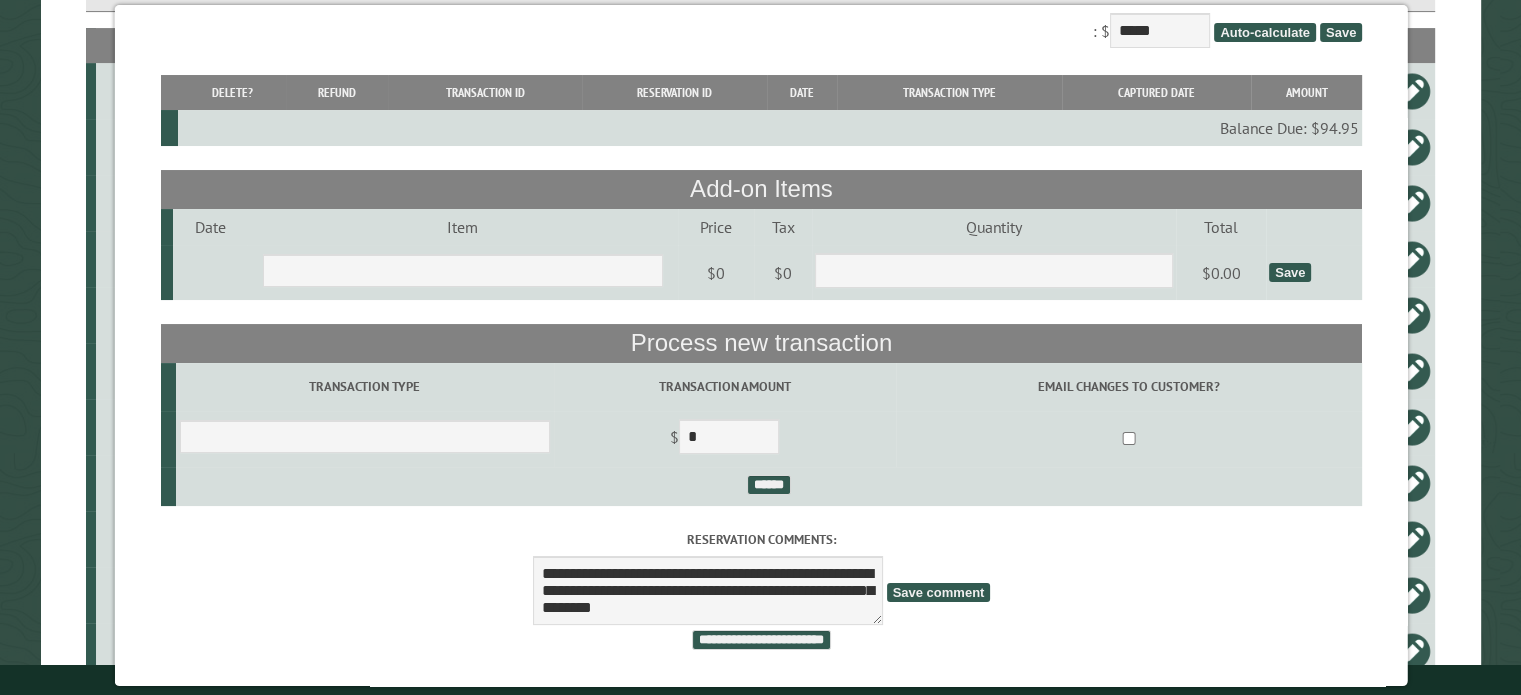 click on "Save comment" at bounding box center [938, 592] 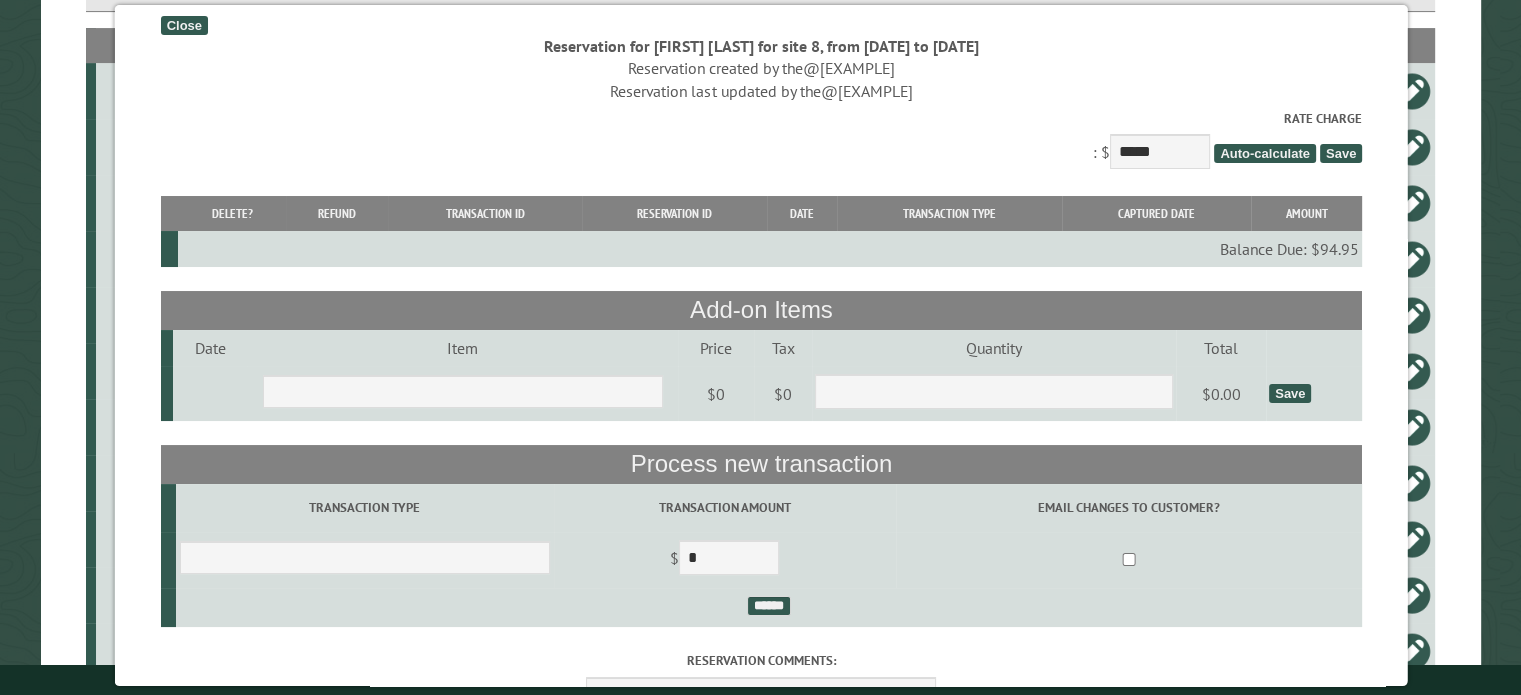 scroll, scrollTop: 20, scrollLeft: 0, axis: vertical 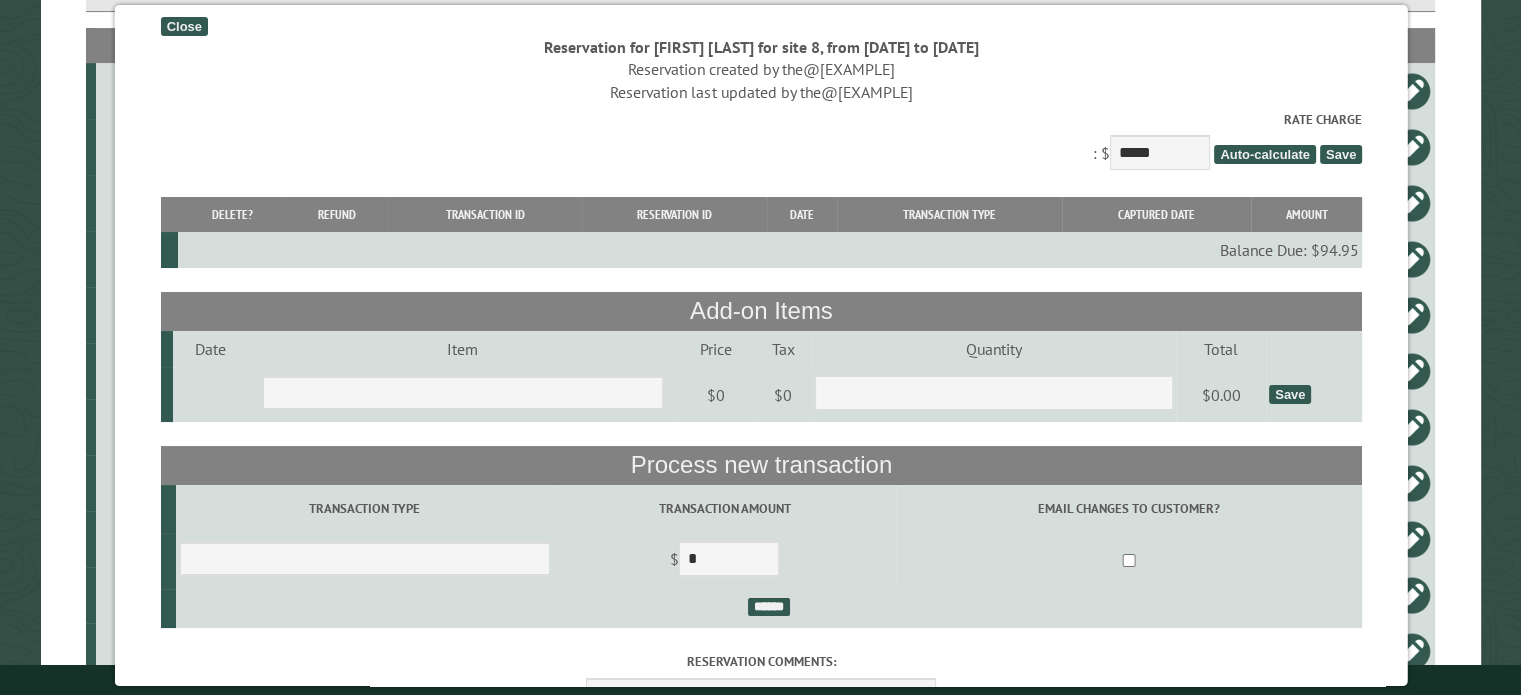 click on "Close" at bounding box center (183, 26) 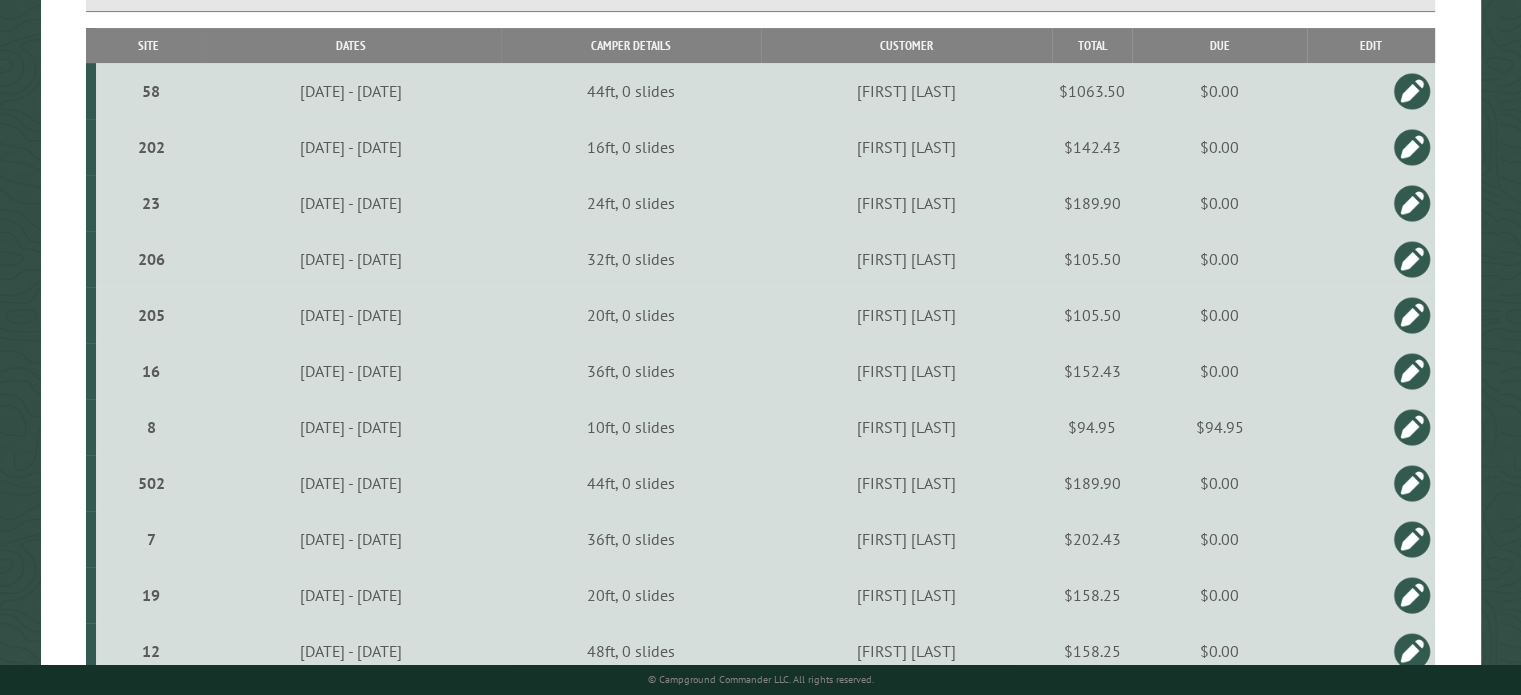 click on "8" at bounding box center (151, 427) 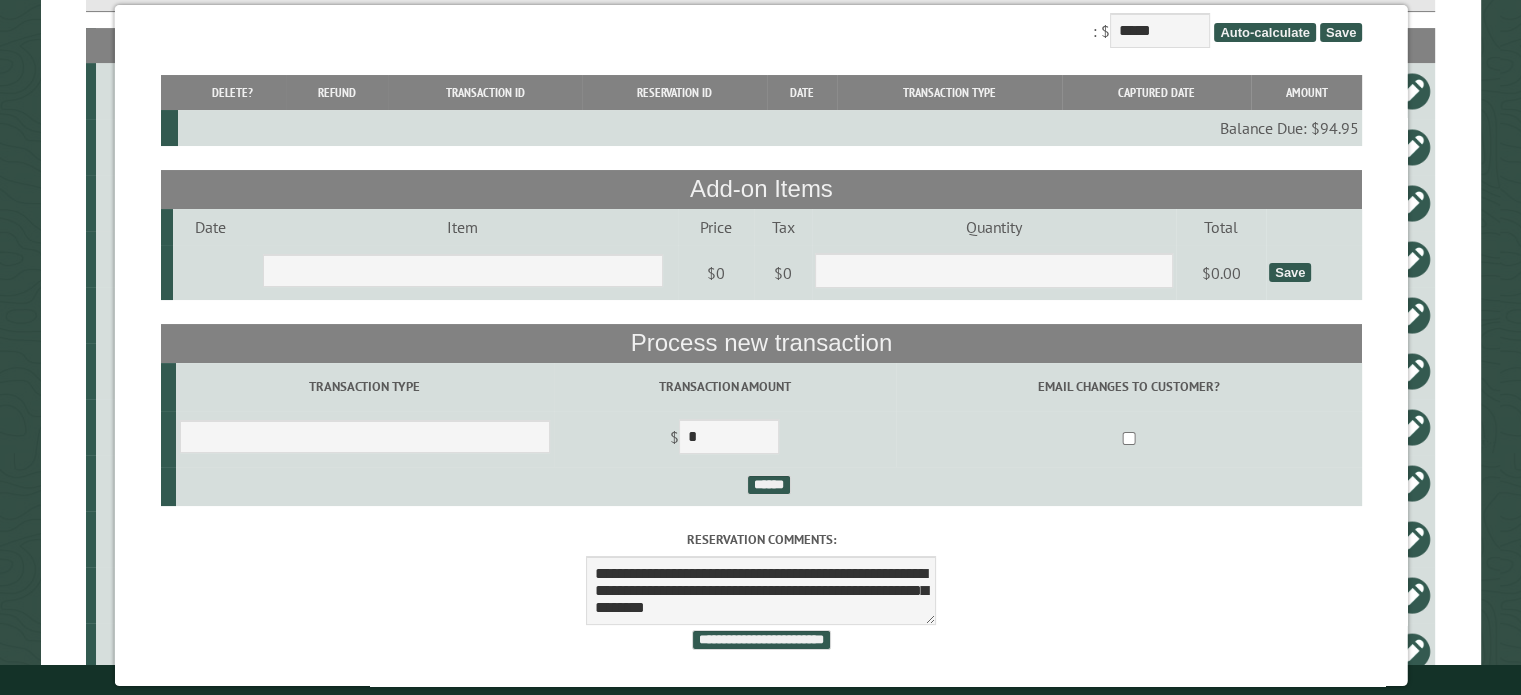 scroll, scrollTop: 0, scrollLeft: 0, axis: both 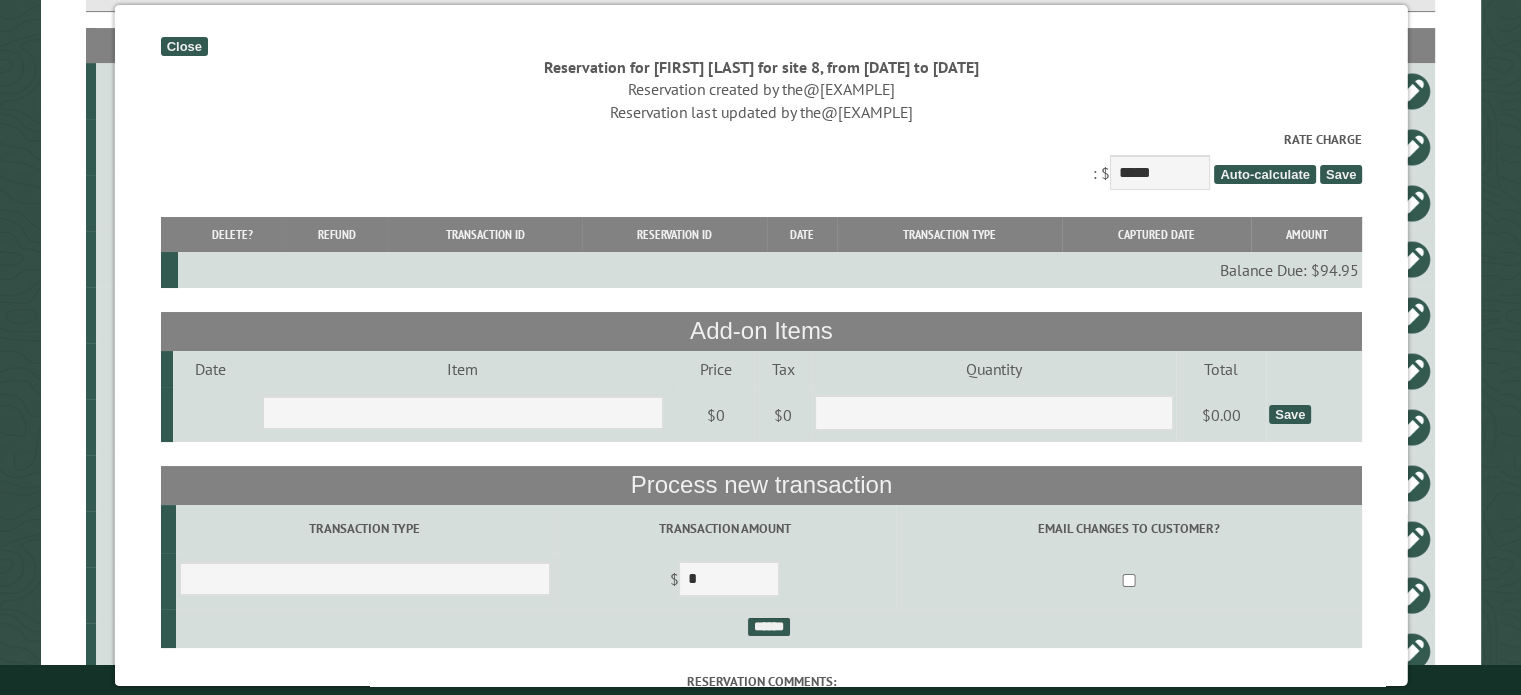 click on "Close" at bounding box center (183, 46) 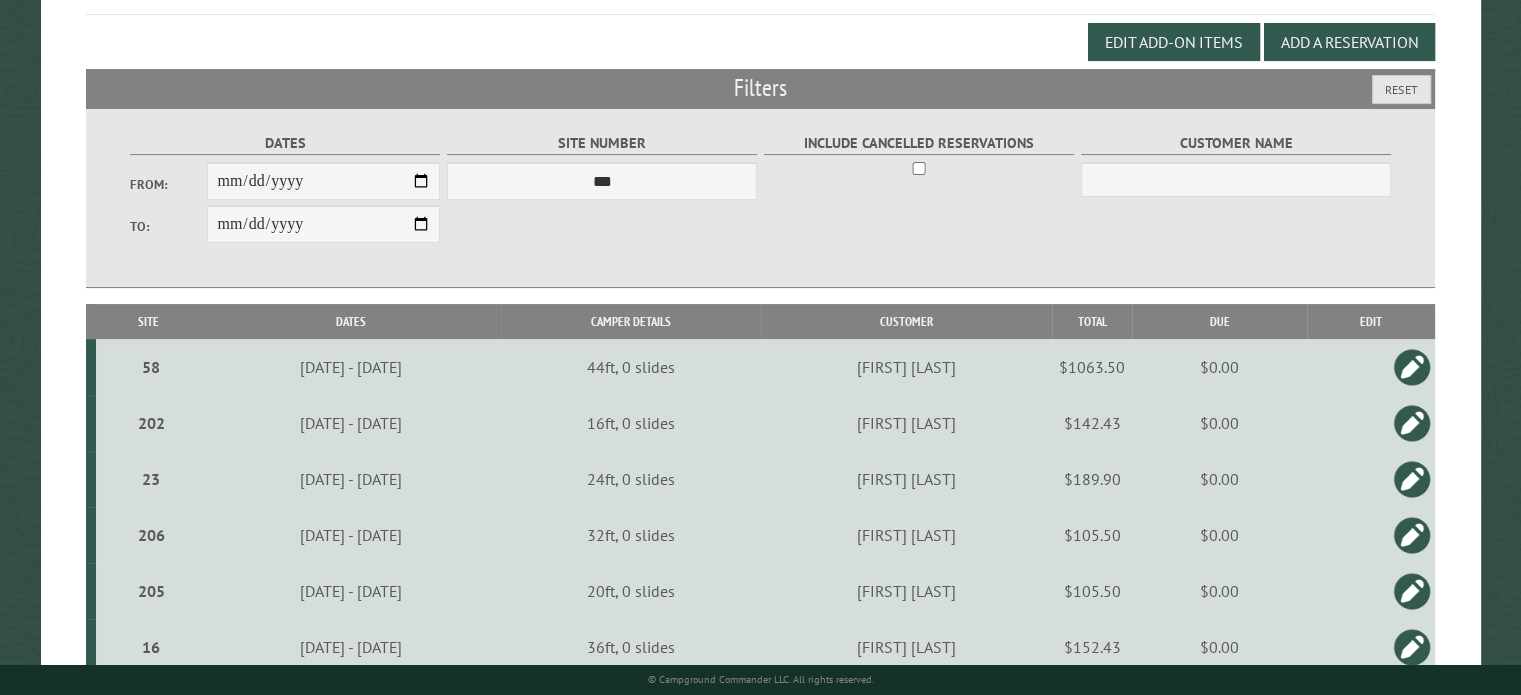 scroll, scrollTop: 0, scrollLeft: 0, axis: both 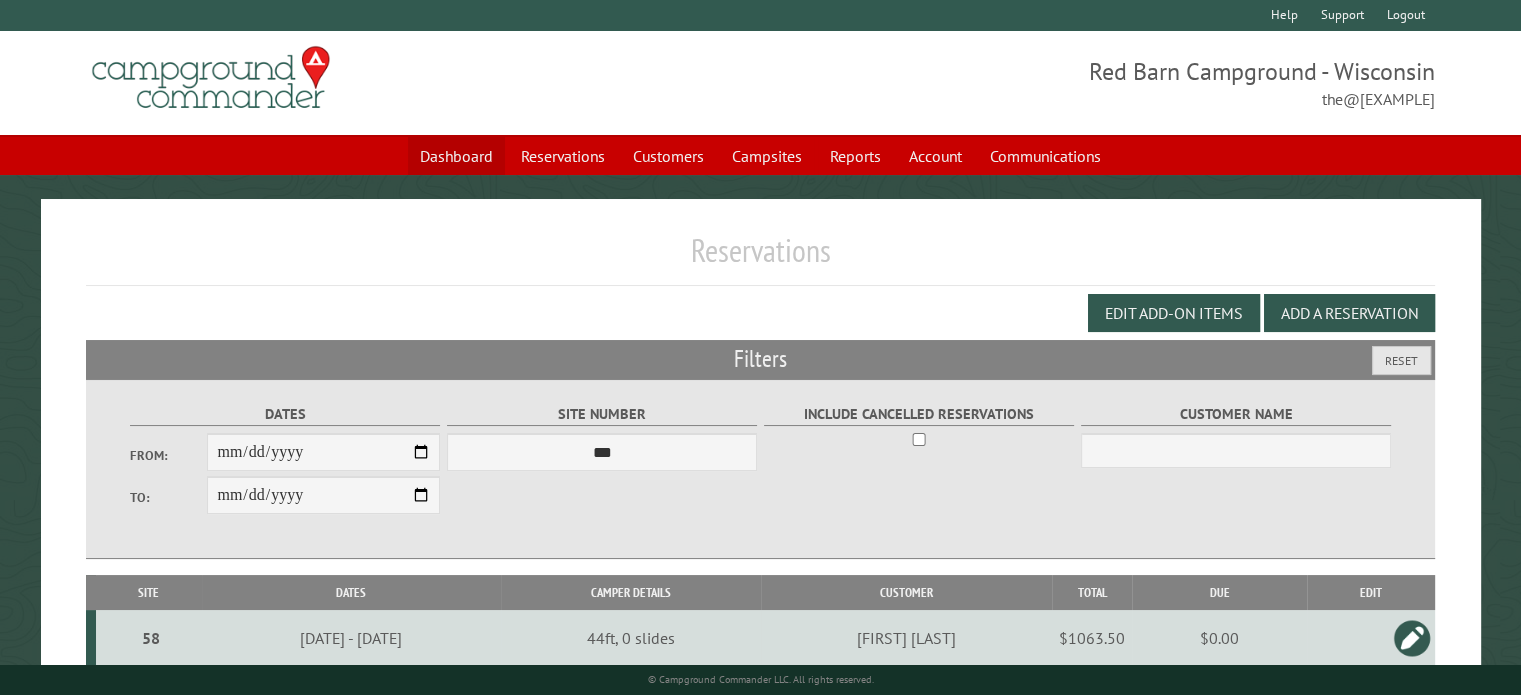 click on "Dashboard" at bounding box center (456, 156) 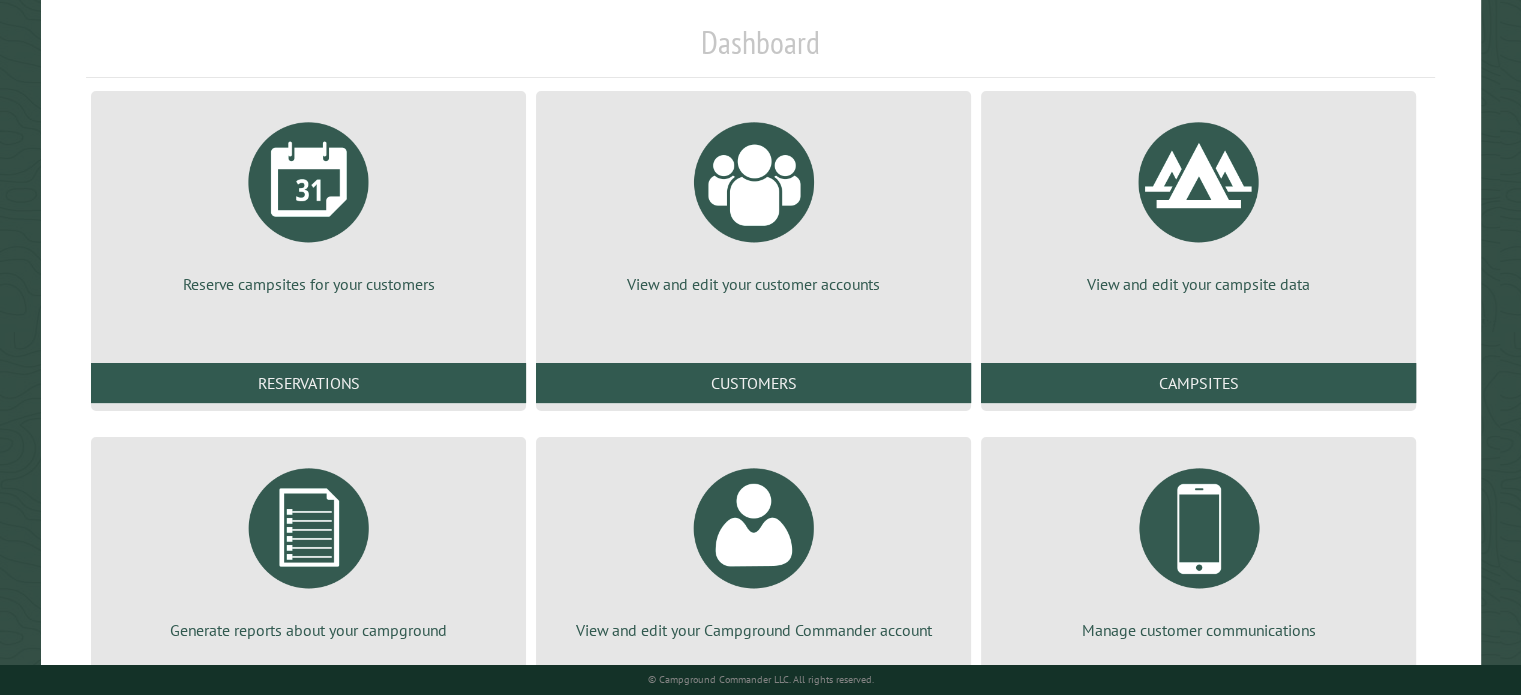 scroll, scrollTop: 306, scrollLeft: 0, axis: vertical 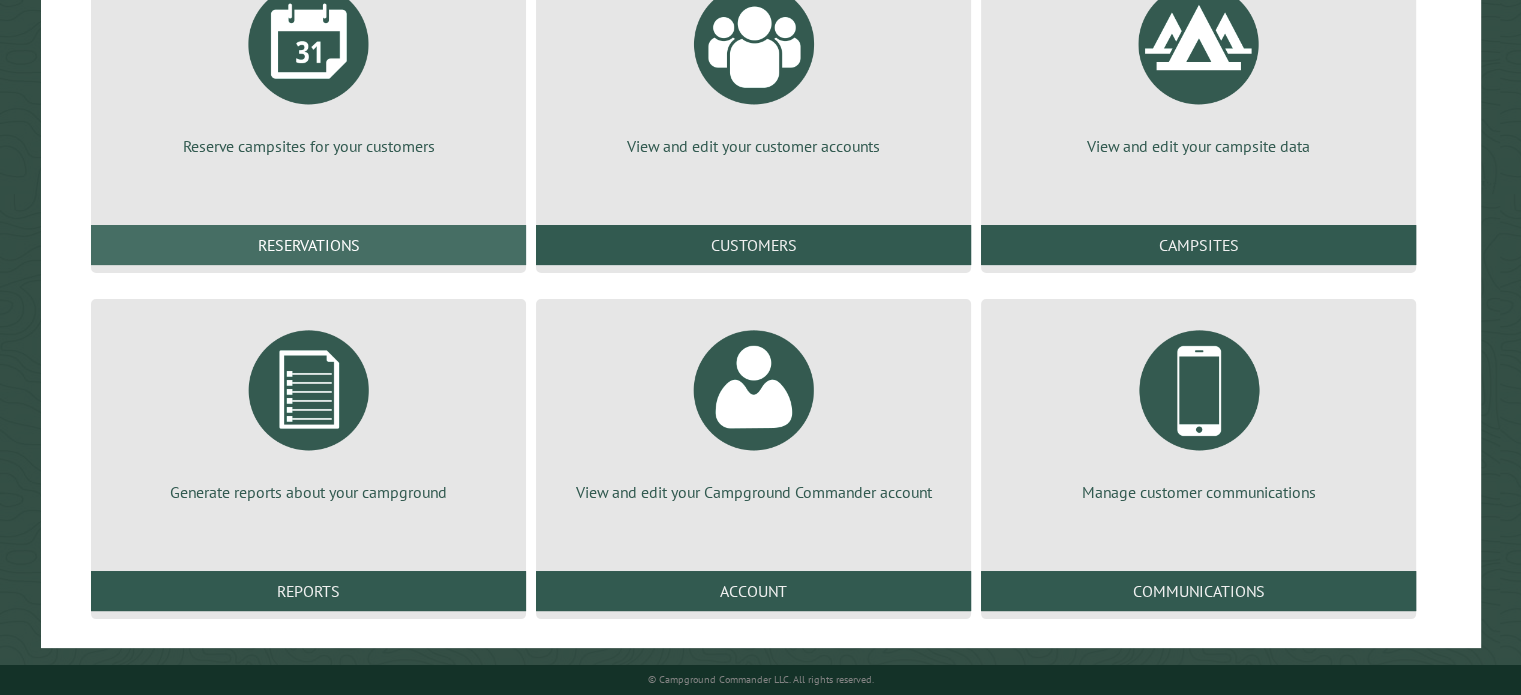 click on "Reservations" at bounding box center (308, 245) 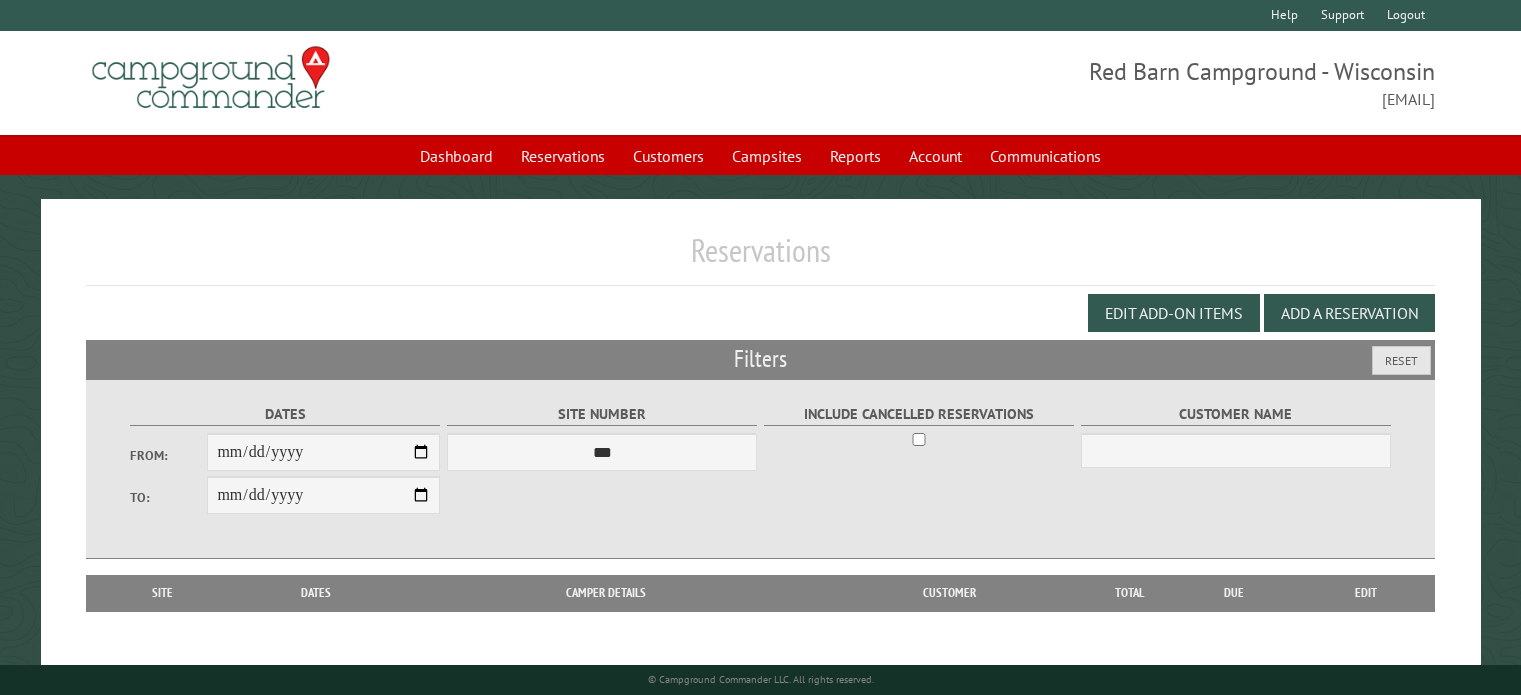 scroll, scrollTop: 0, scrollLeft: 0, axis: both 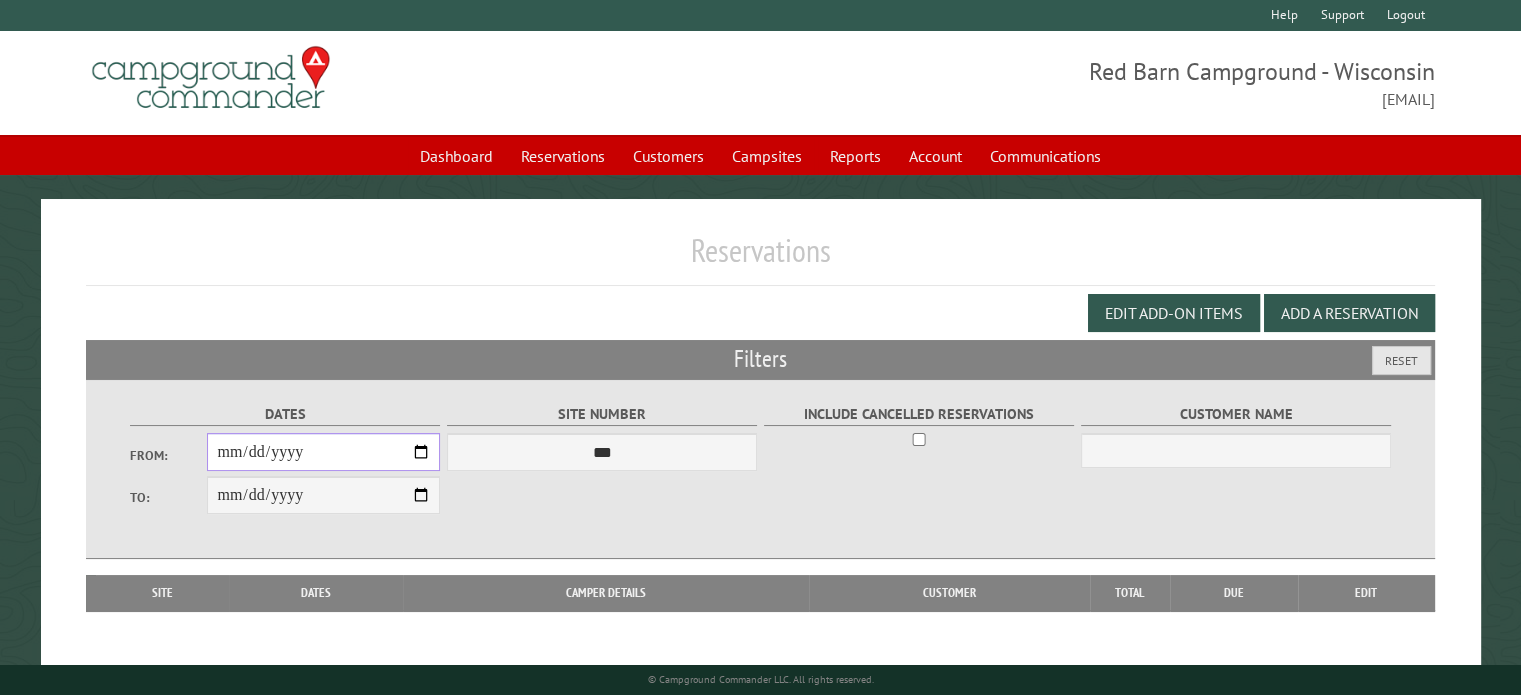click on "From:" at bounding box center (323, 452) 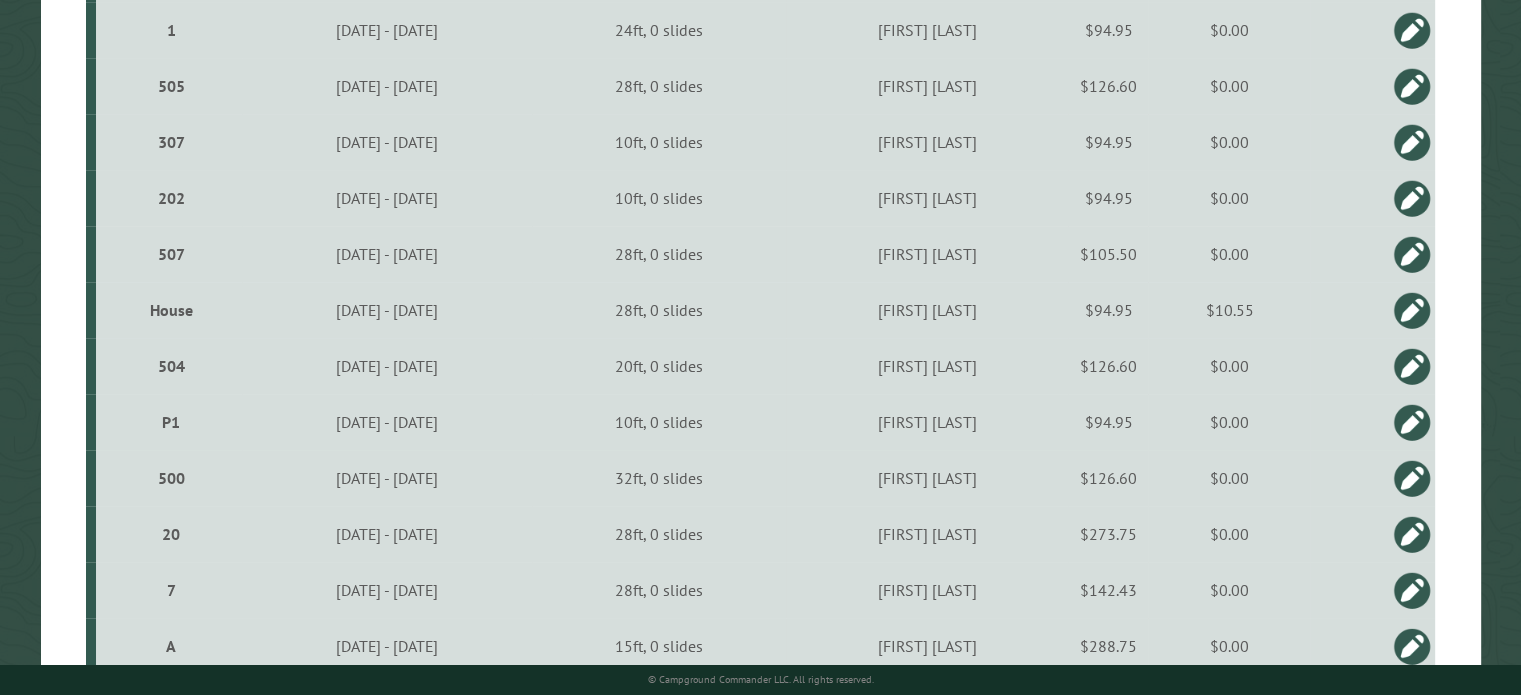 scroll, scrollTop: 2064, scrollLeft: 0, axis: vertical 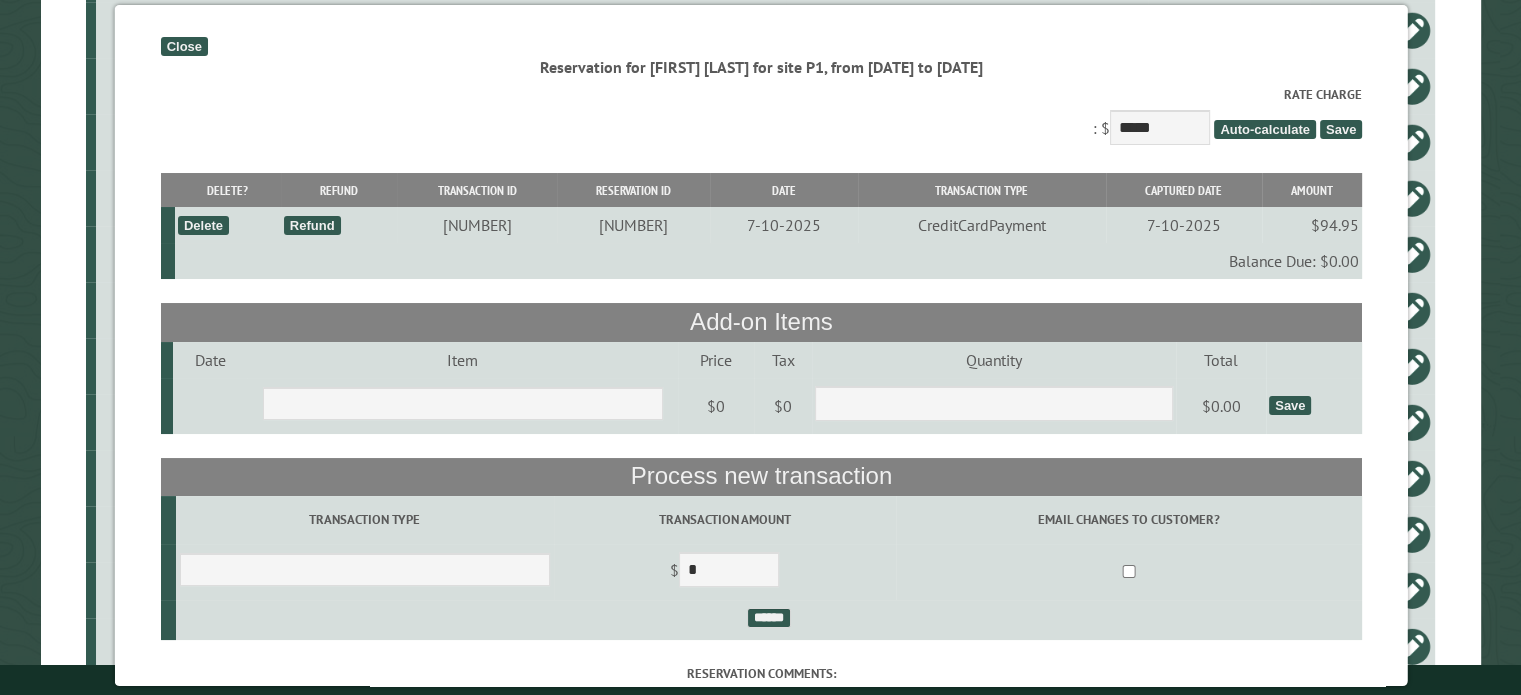 click on "Close" at bounding box center (183, 46) 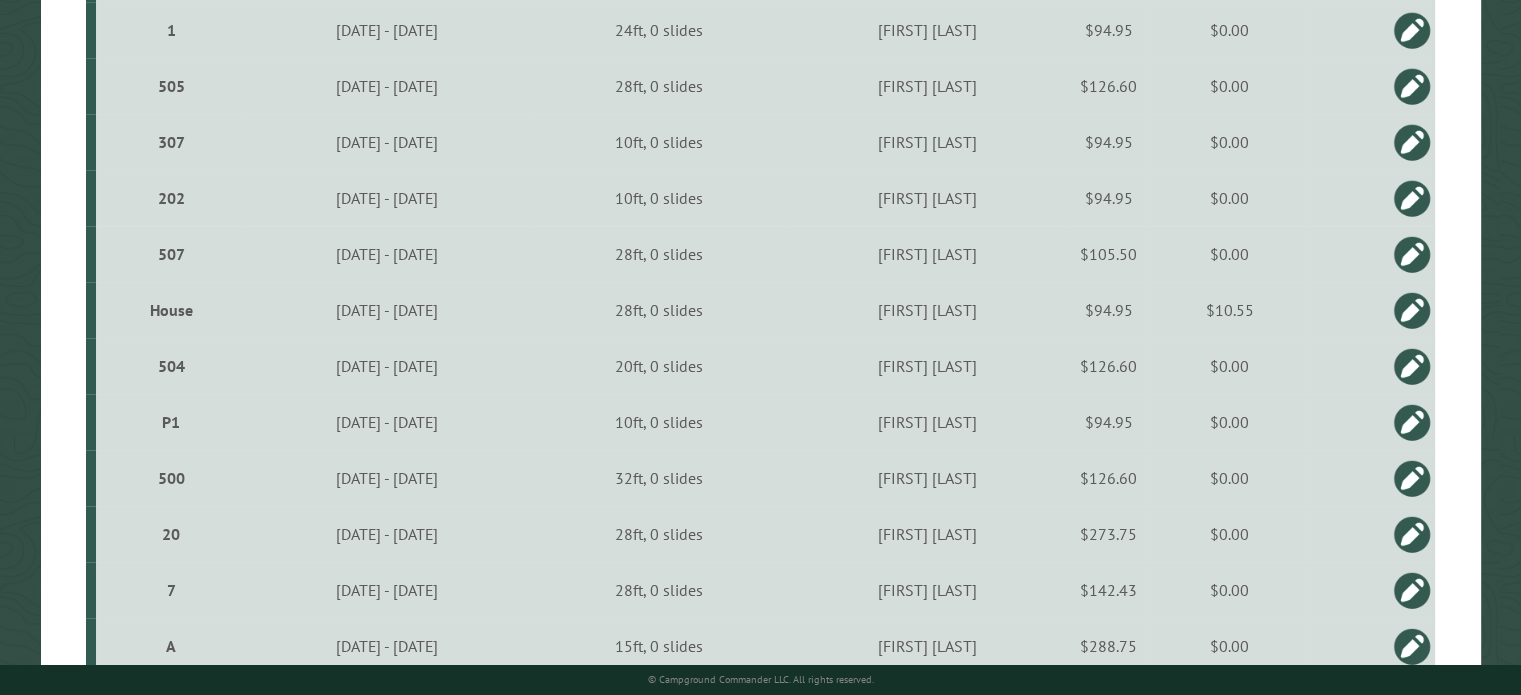 click at bounding box center [1412, 422] 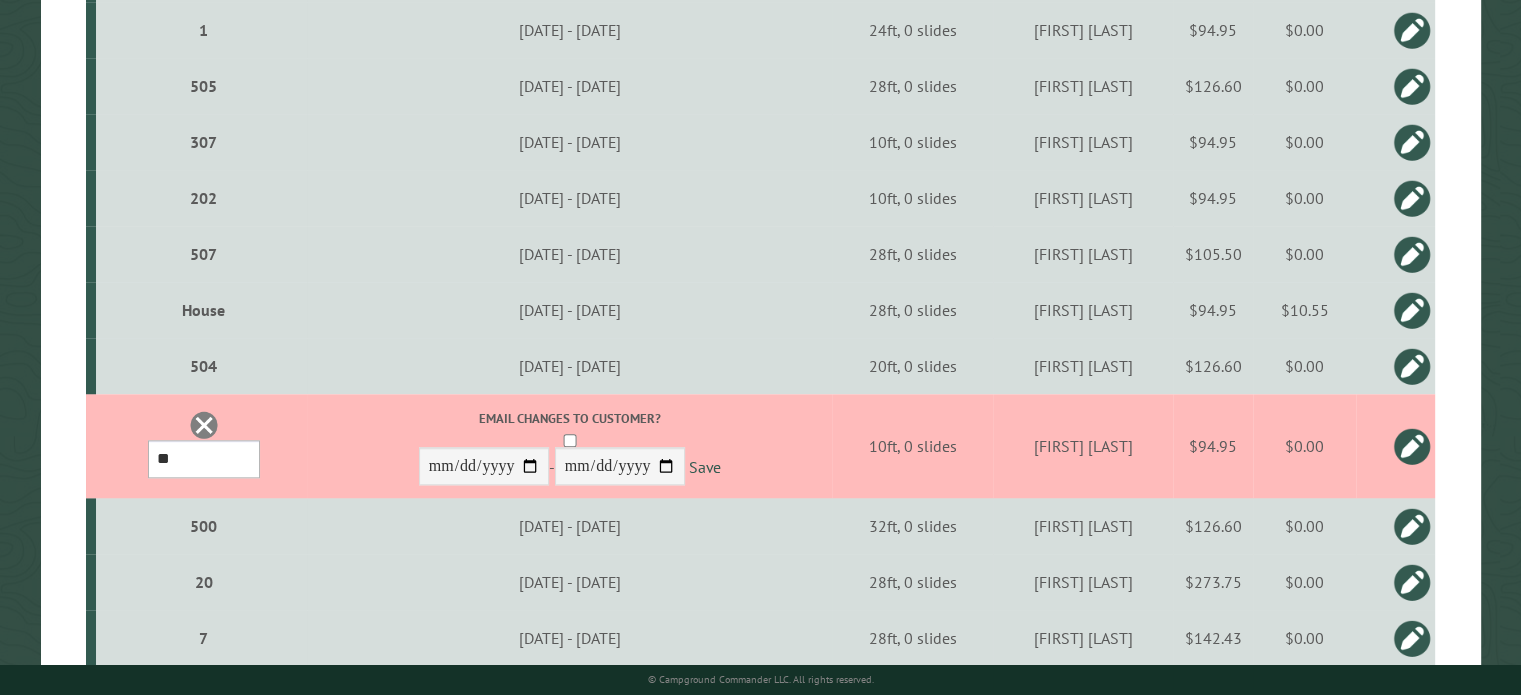 click on "*** * * * * * * * * ** ** ** ** ** ** ** ** ** ** ** ** ** ** ** ** ** *** *** *** *** *** *** *** *** *** *** *** *** *** *** *** *** *** *** *** *** *** *** *** *** *** *** *** *** *** *** *** *** *** *** *** *** * * * * * * ***** ** ** ** ****" at bounding box center (204, 459) 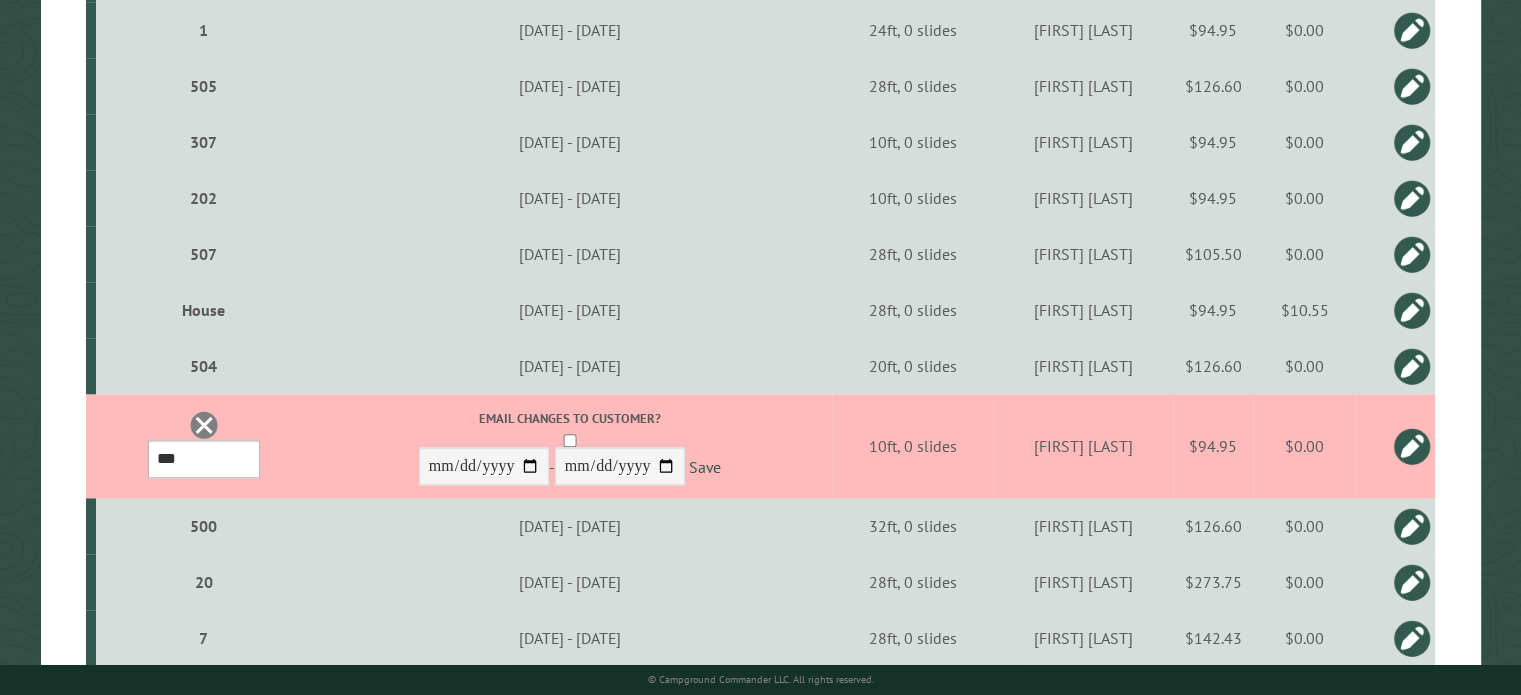click on "*** * * * * * * * * ** ** ** ** ** ** ** ** ** ** ** ** ** ** ** ** ** *** *** *** *** *** *** *** *** *** *** *** *** *** *** *** *** *** *** *** *** *** *** *** *** *** *** *** *** *** *** *** *** *** *** *** *** * * * * * * ***** ** ** ** ****" at bounding box center (204, 459) 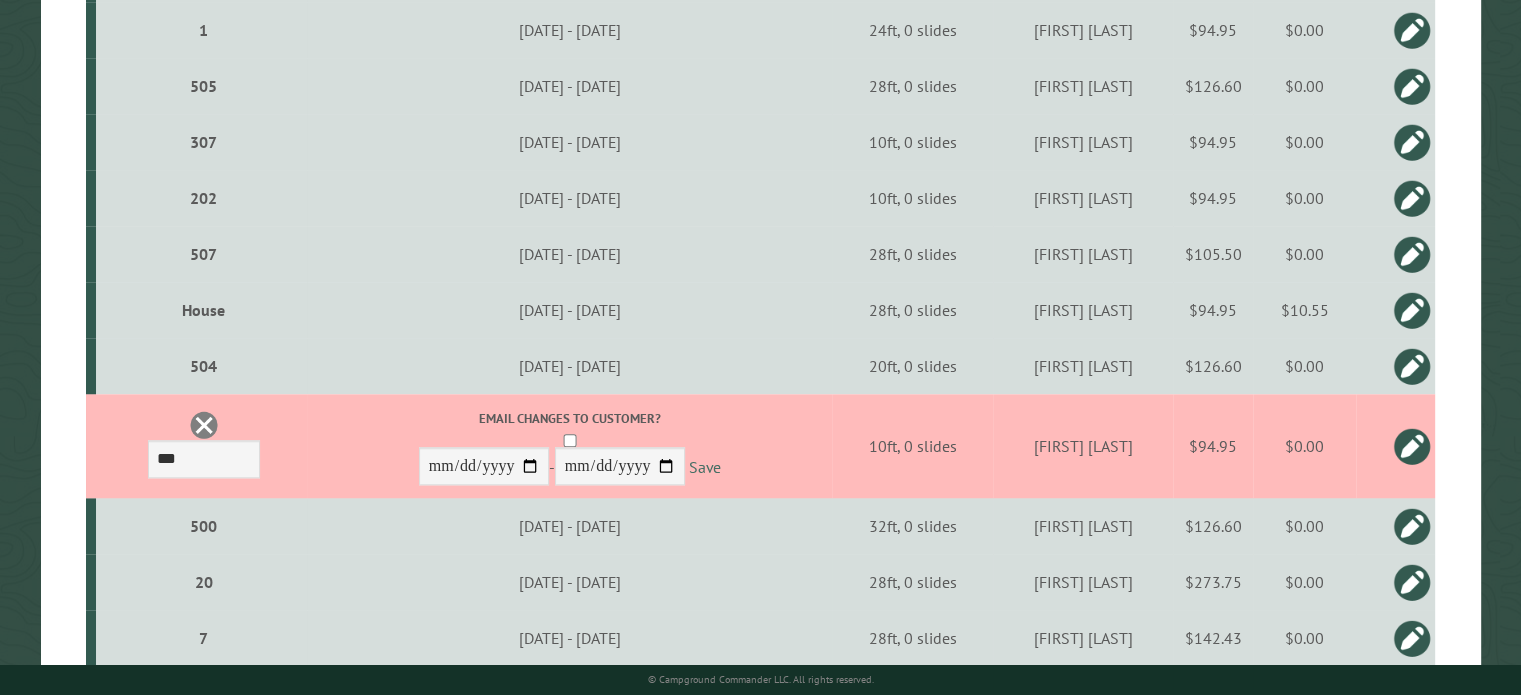 click on "Save" at bounding box center (705, 467) 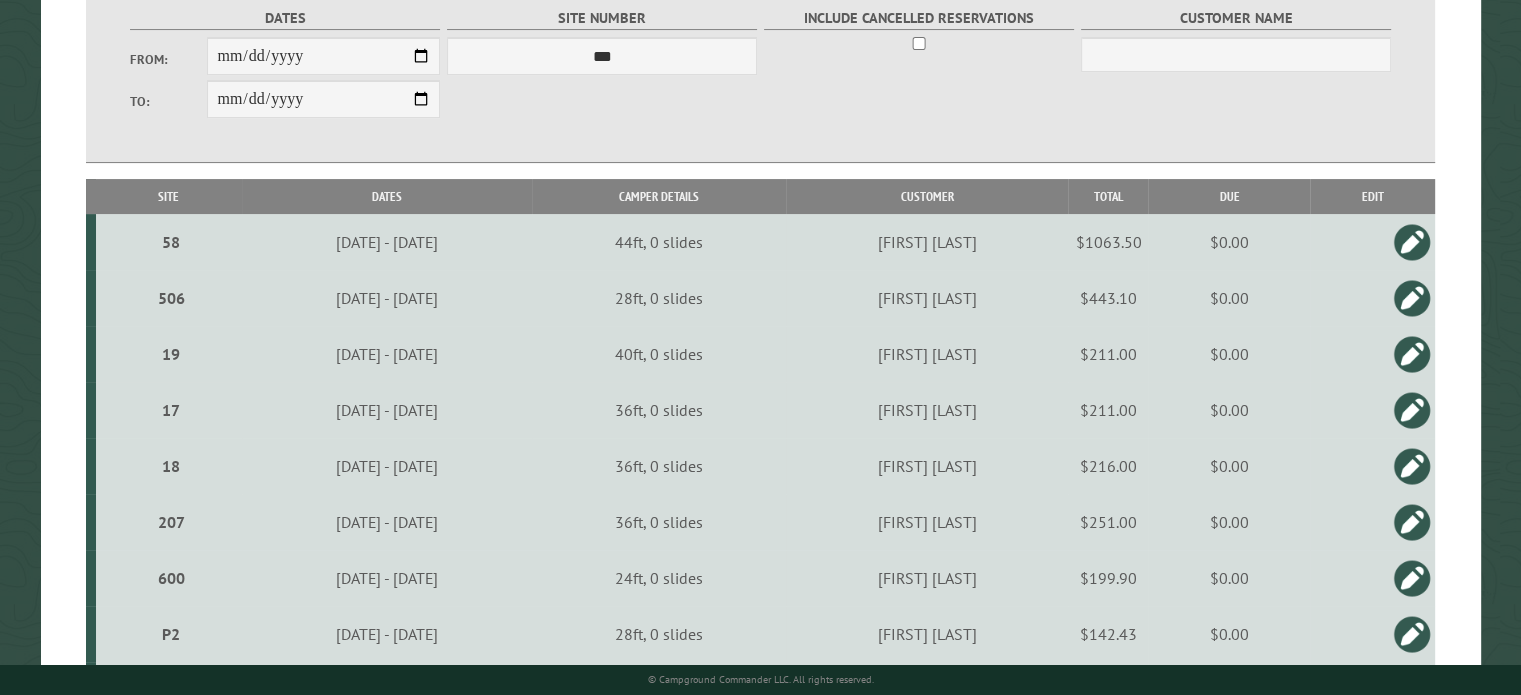 scroll, scrollTop: 394, scrollLeft: 0, axis: vertical 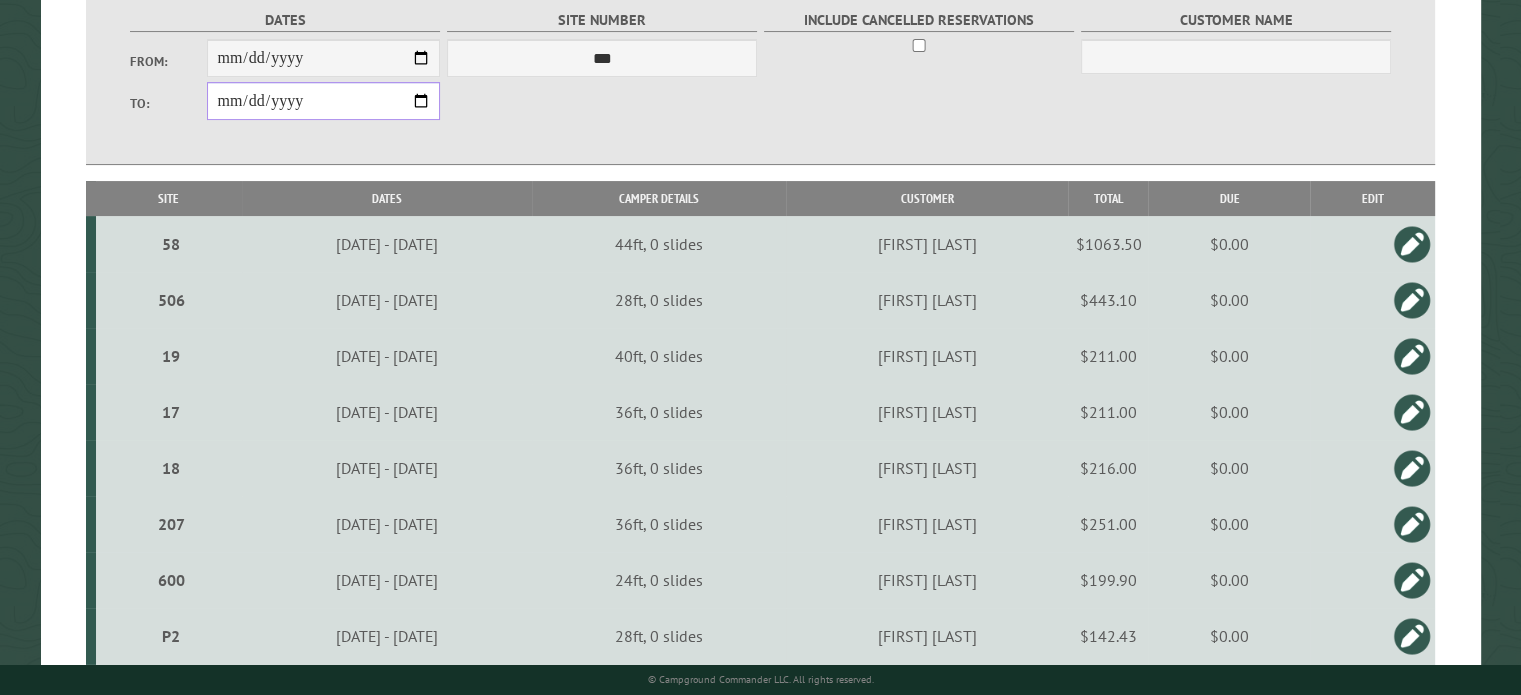click on "**********" at bounding box center (323, 101) 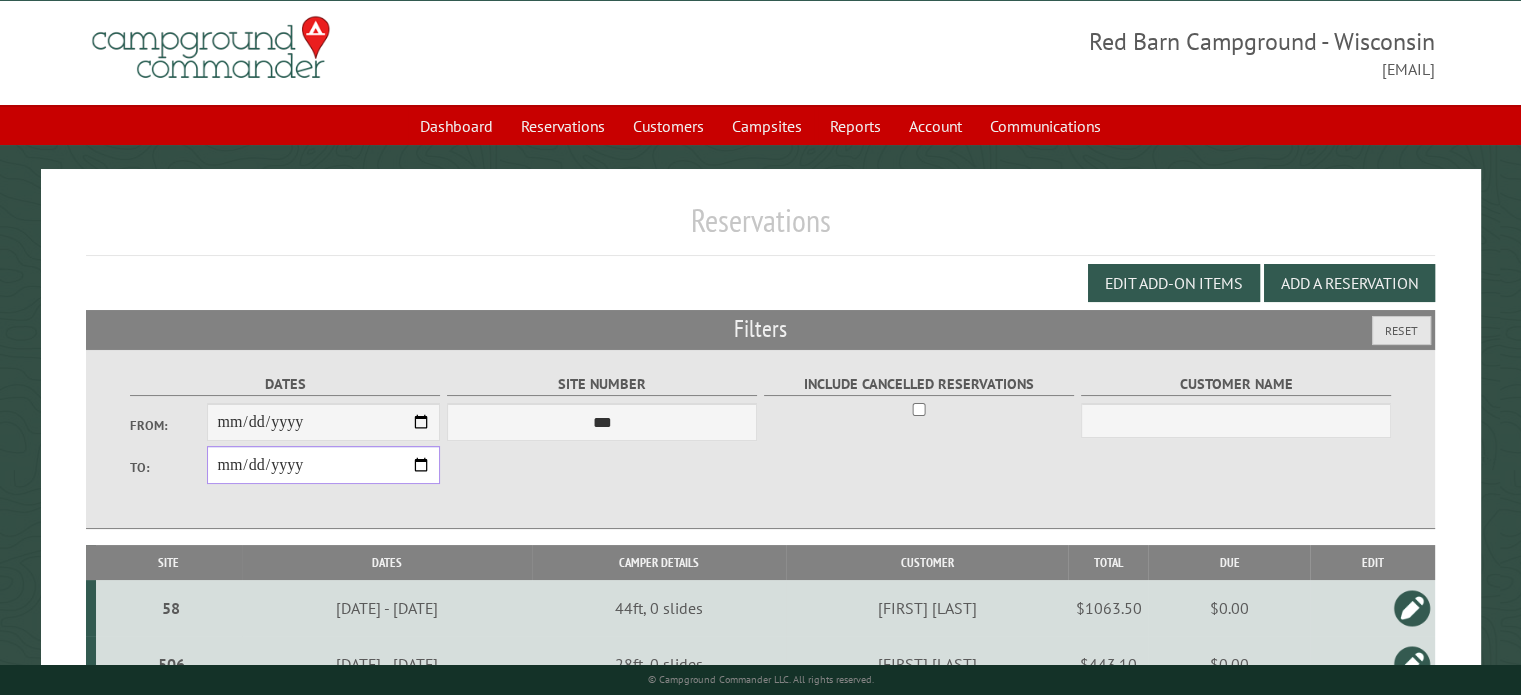 scroll, scrollTop: 0, scrollLeft: 0, axis: both 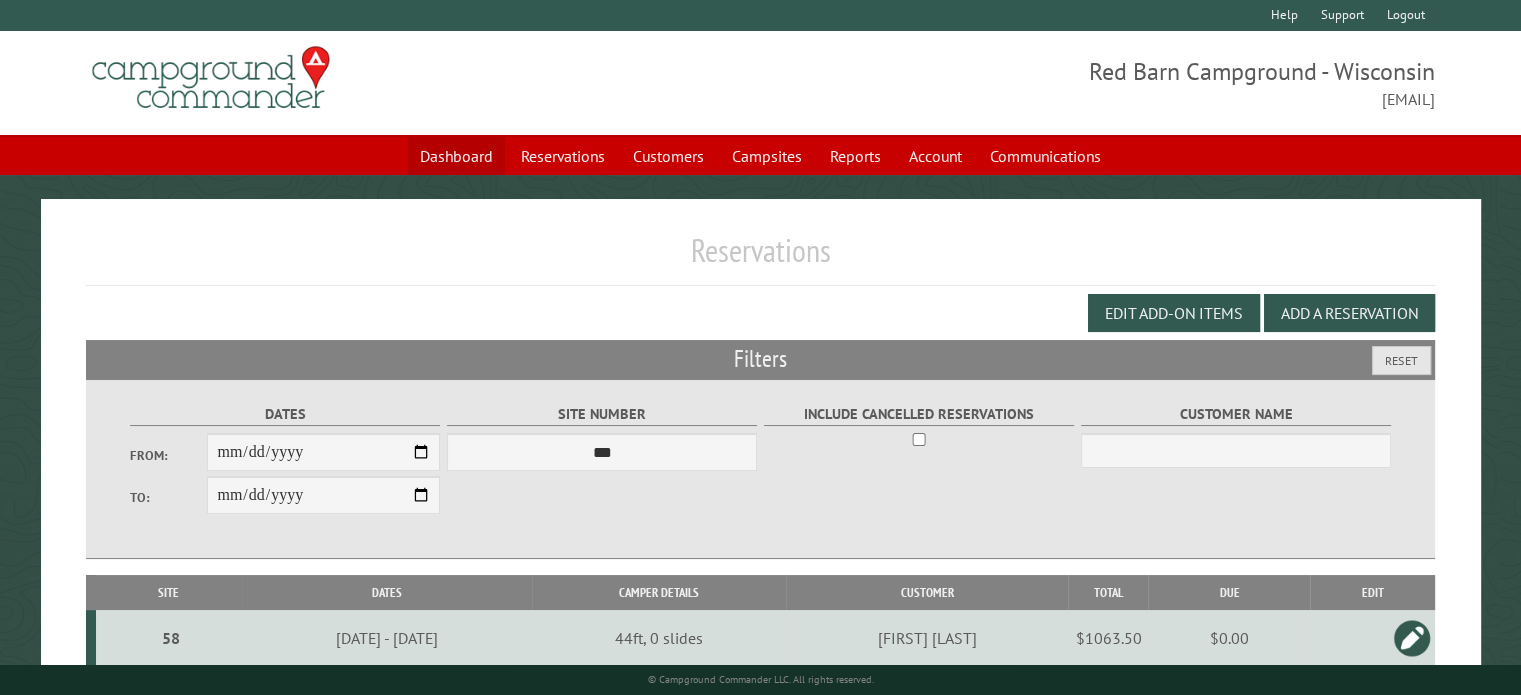 click on "Dashboard" at bounding box center (456, 156) 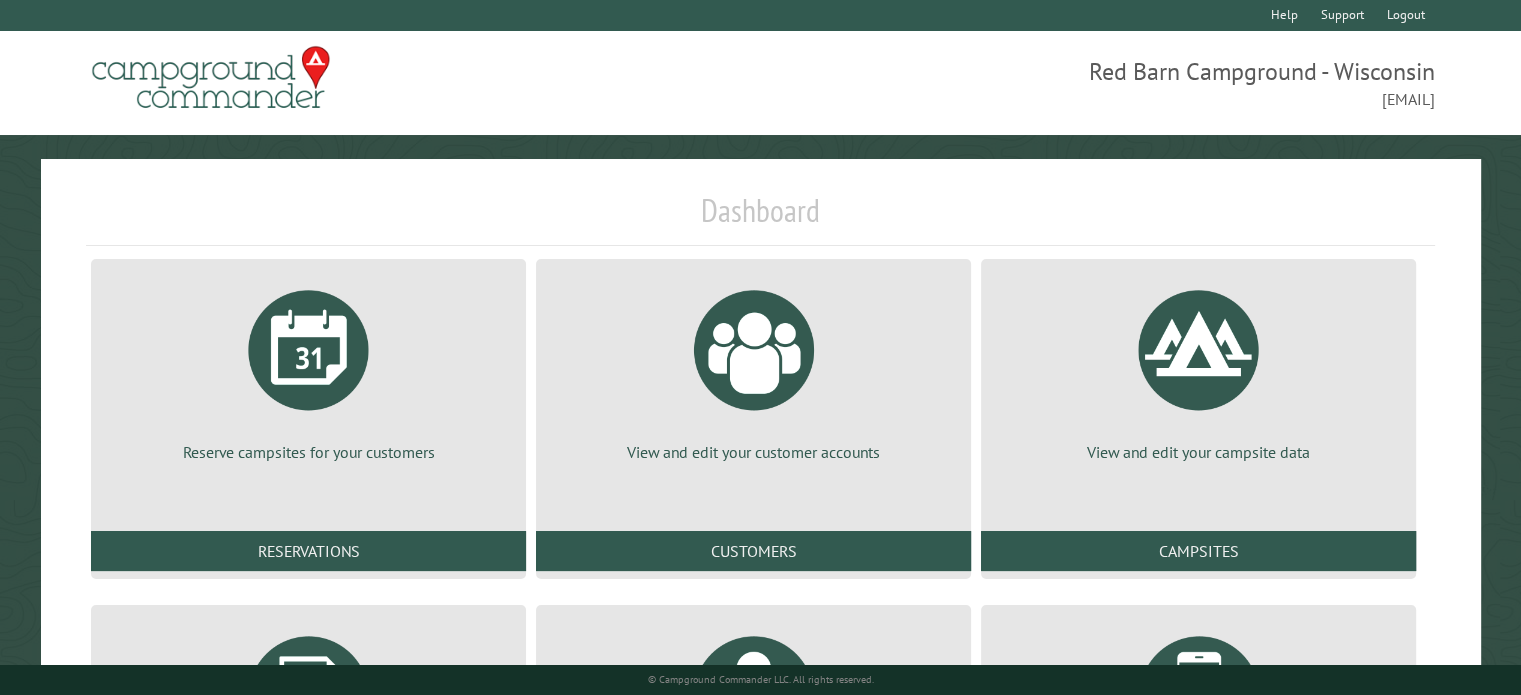 scroll, scrollTop: 306, scrollLeft: 0, axis: vertical 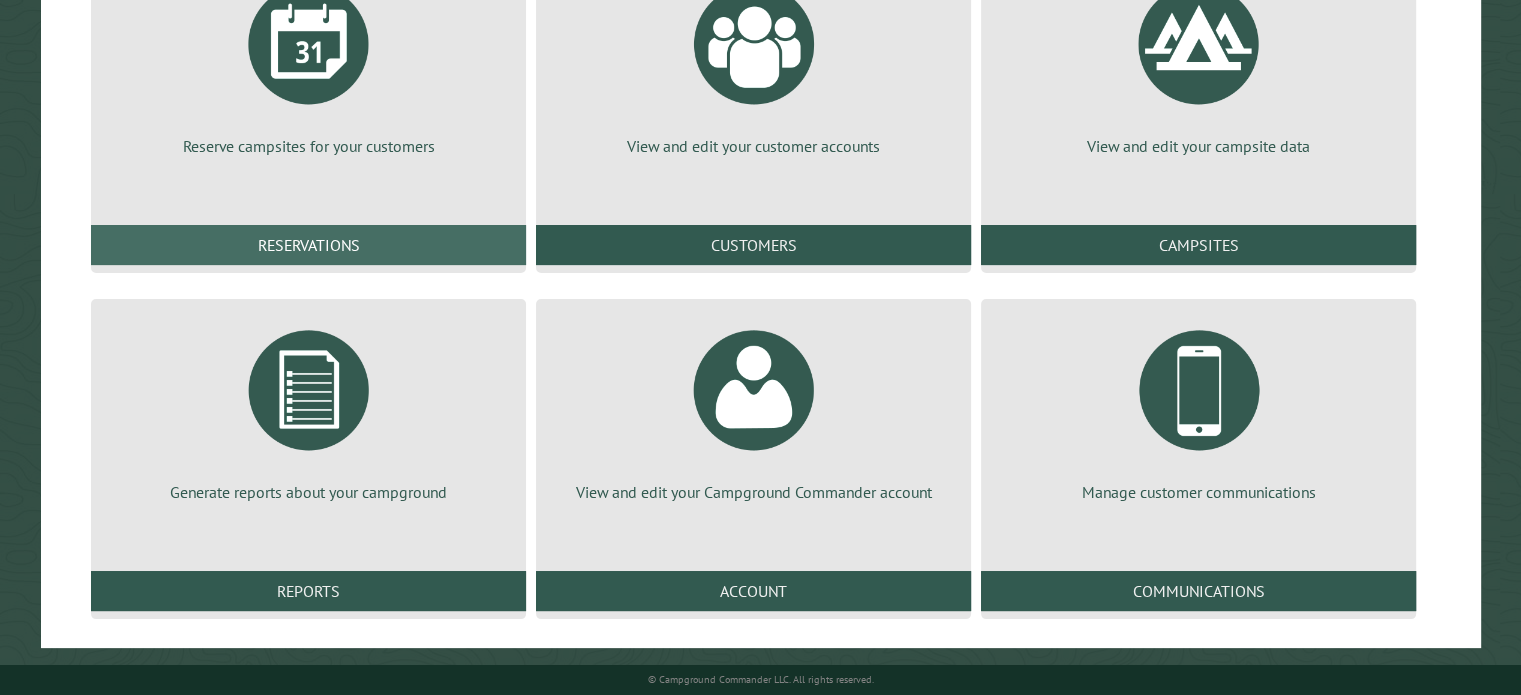 click on "Reservations" at bounding box center (308, 245) 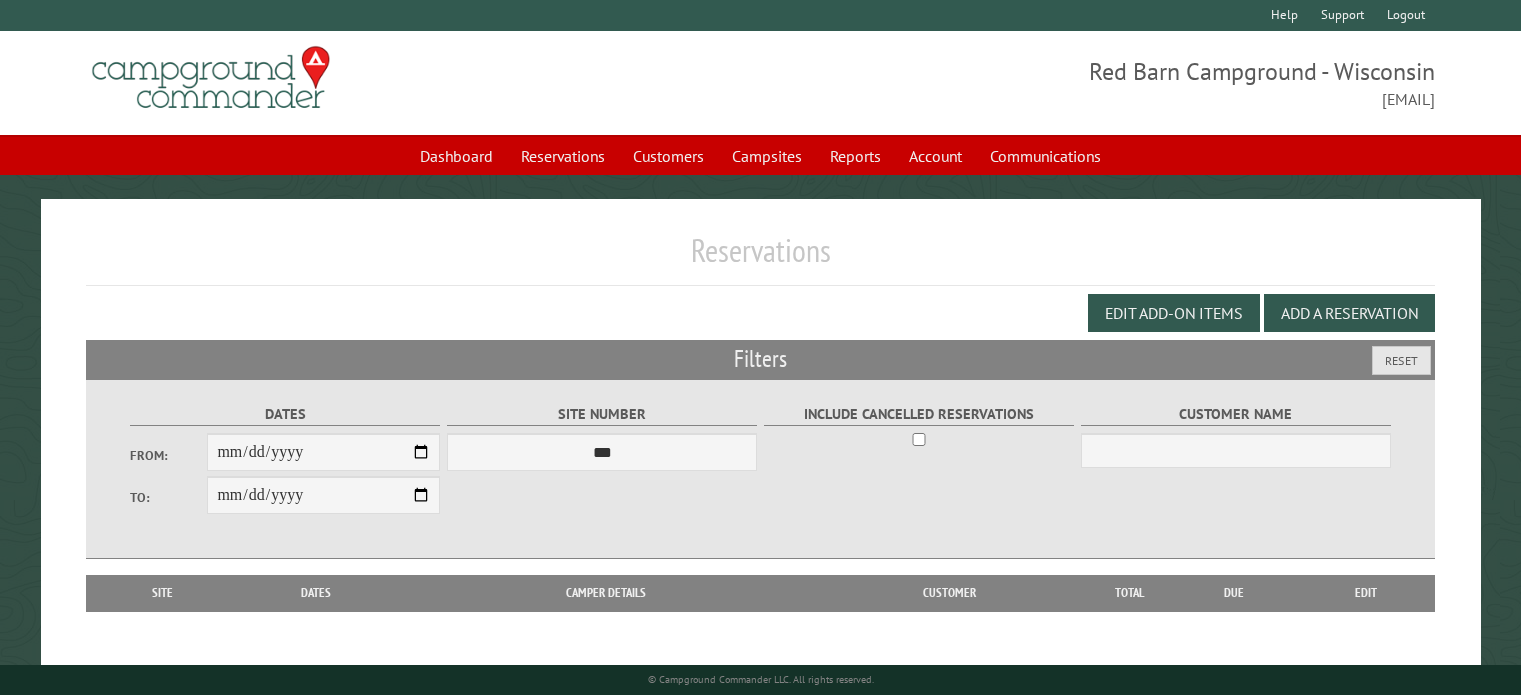 scroll, scrollTop: 0, scrollLeft: 0, axis: both 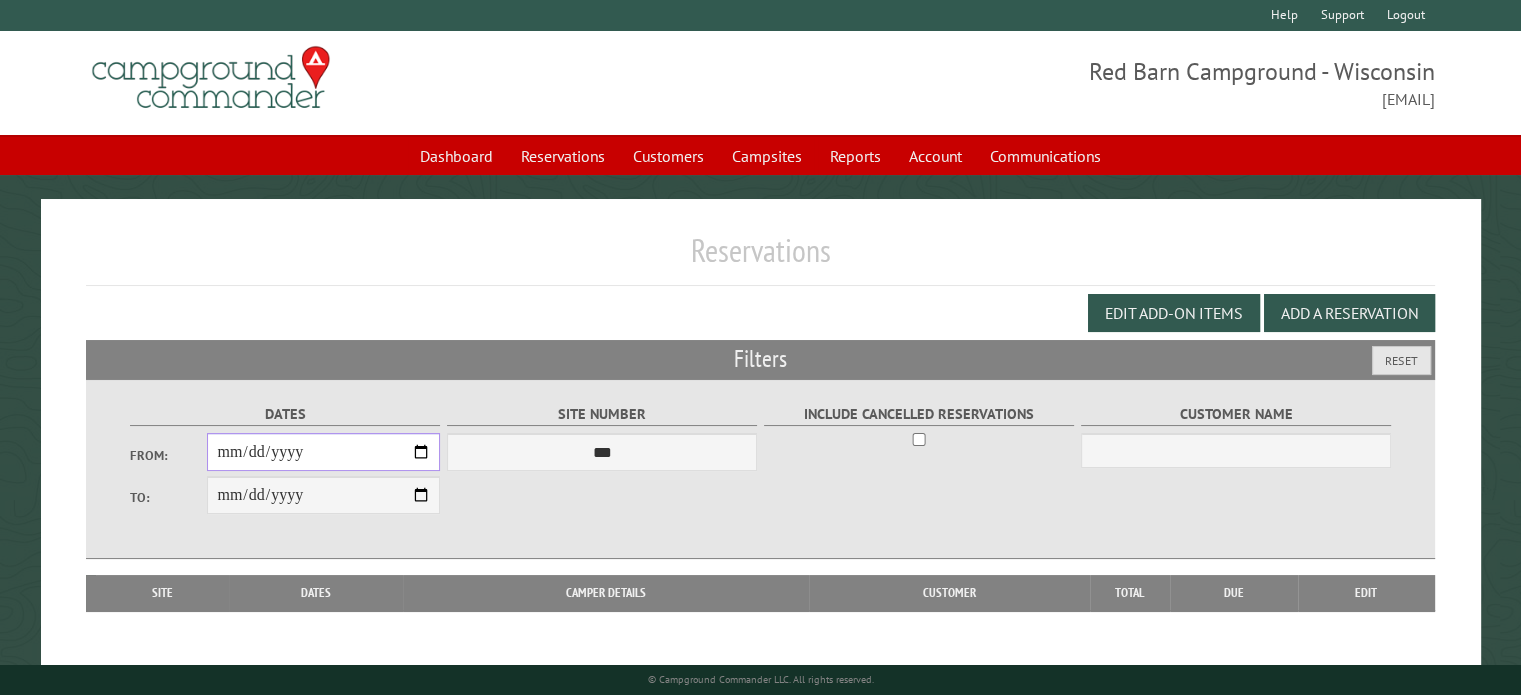 click on "From:" at bounding box center (323, 452) 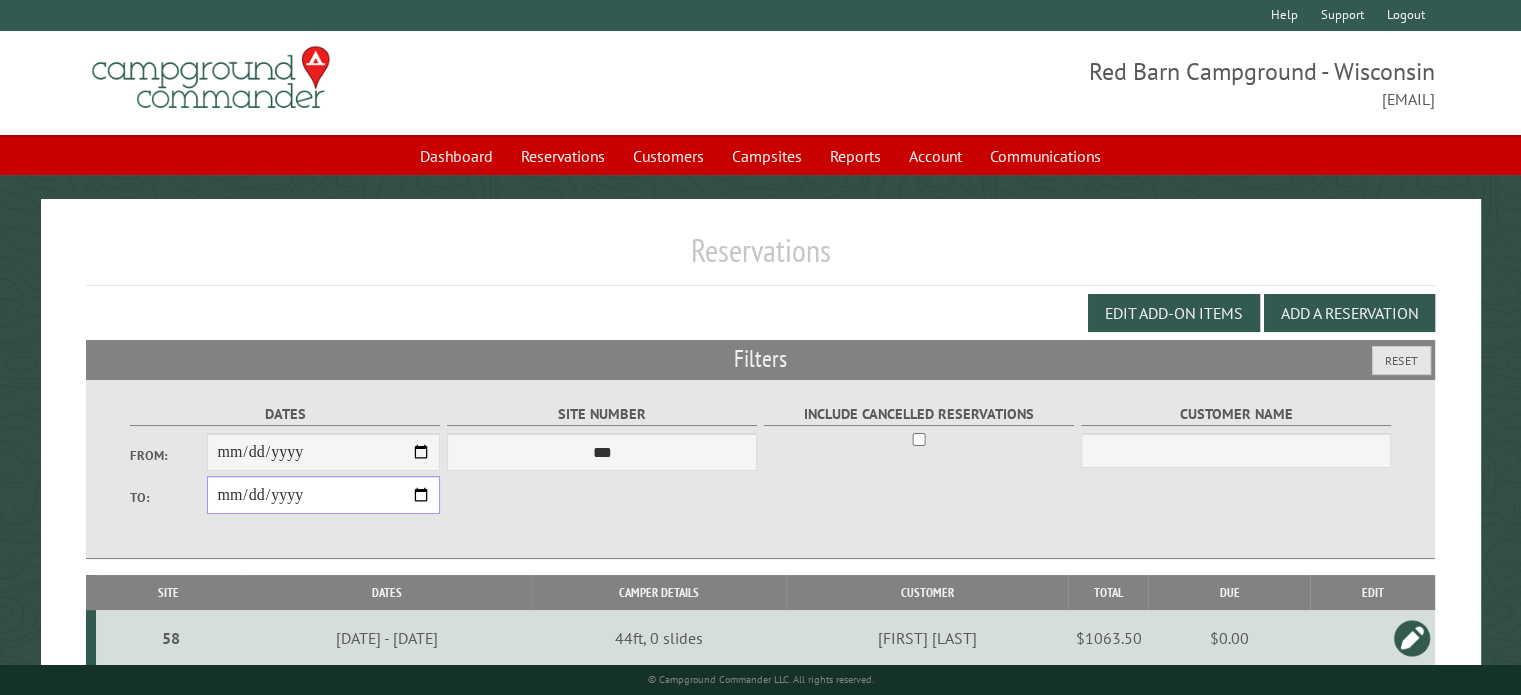 click on "**********" at bounding box center [323, 495] 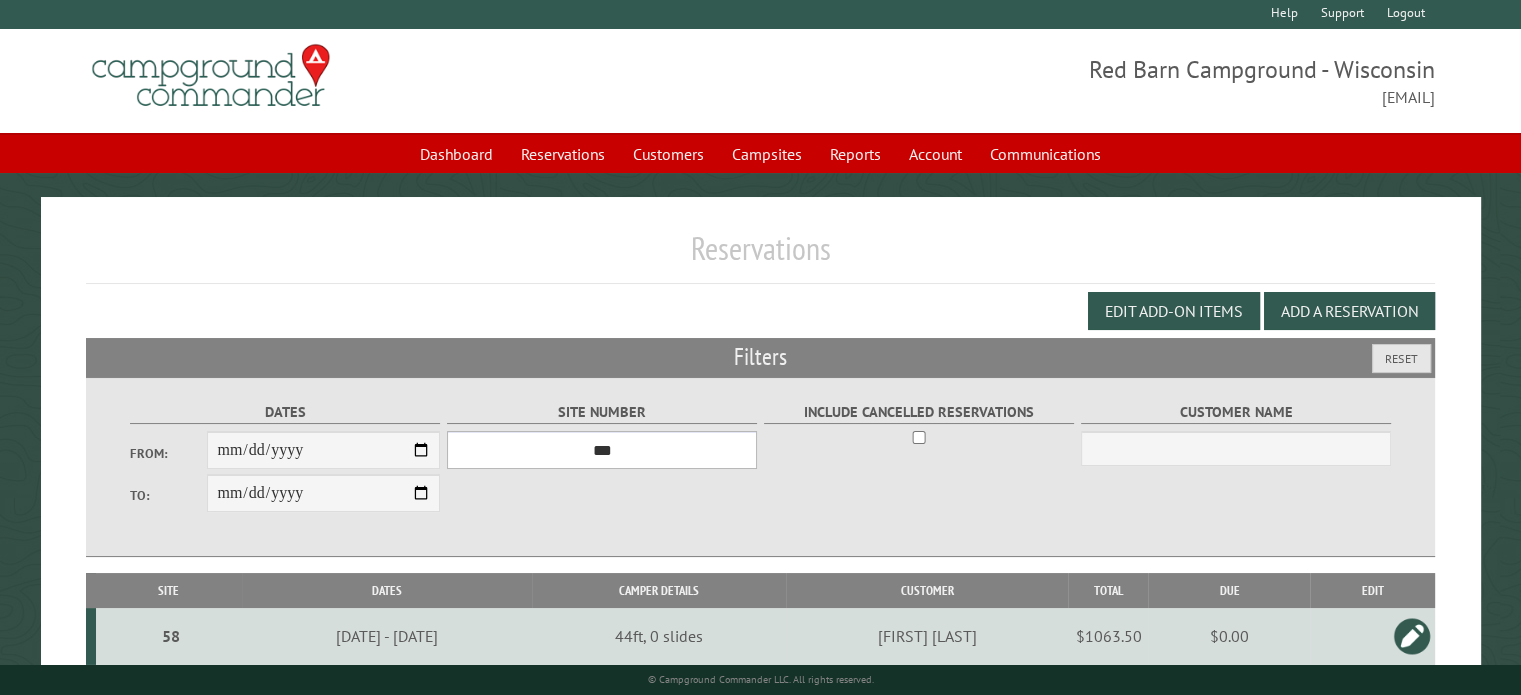 click on "*** * * * * * * * * ** ** ** ** ** ** ** ** ** ** ** ** ** ** ** ** ** *** *** *** *** *** *** *** *** *** *** *** *** *** *** *** *** *** *** *** *** *** *** *** *** *** *** *** *** *** *** *** *** *** *** *** *** * * * * * * ***** ** ** ** ****" at bounding box center [602, 450] 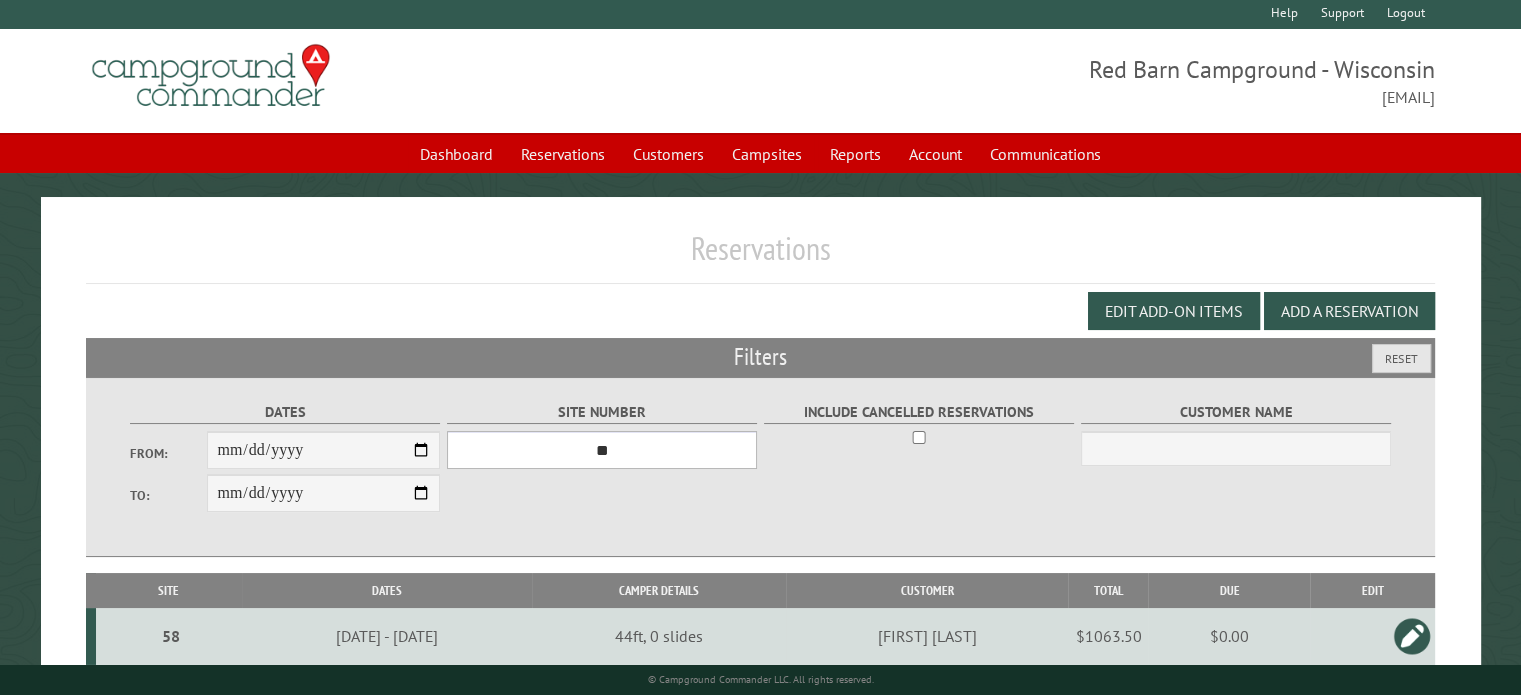 click on "*** * * * * * * * * ** ** ** ** ** ** ** ** ** ** ** ** ** ** ** ** ** *** *** *** *** *** *** *** *** *** *** *** *** *** *** *** *** *** *** *** *** *** *** *** *** *** *** *** *** *** *** *** *** *** *** *** *** * * * * * * ***** ** ** ** ****" at bounding box center [602, 450] 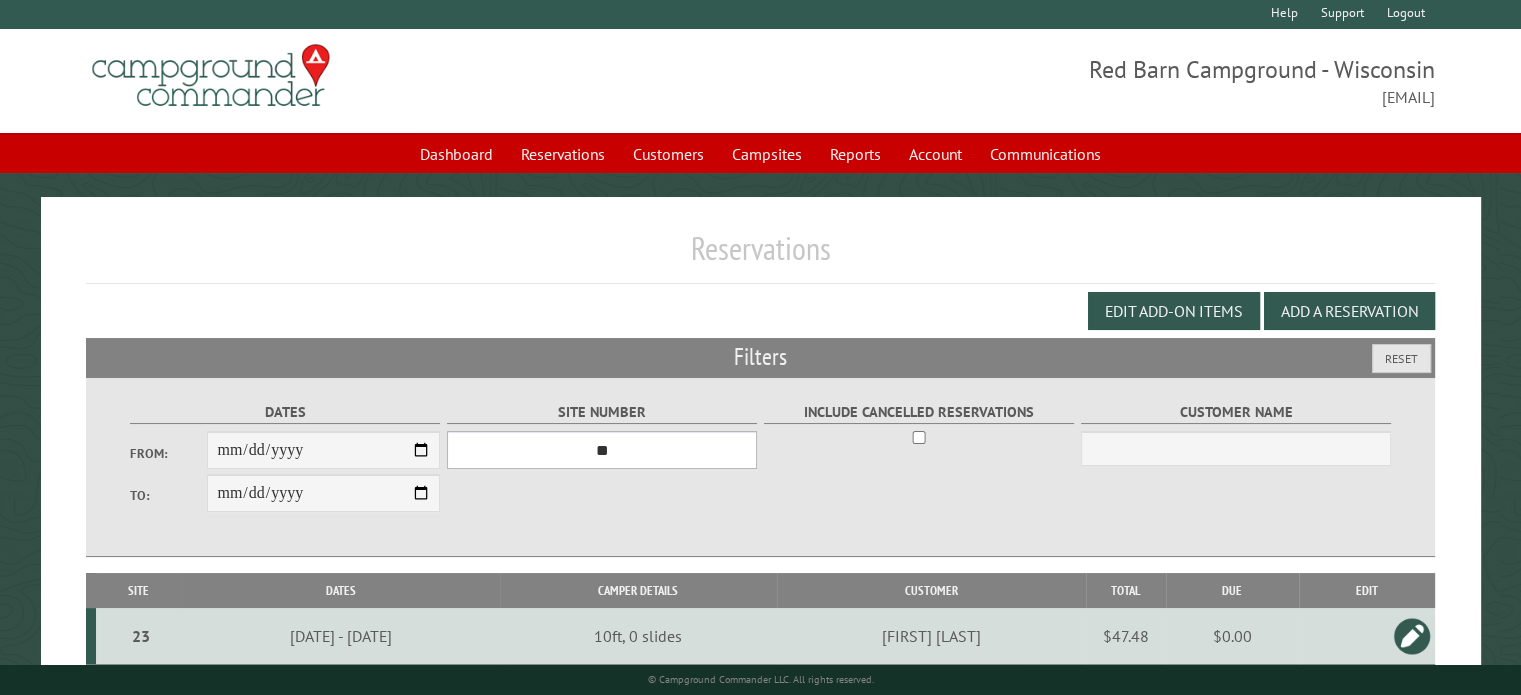 scroll, scrollTop: 108, scrollLeft: 0, axis: vertical 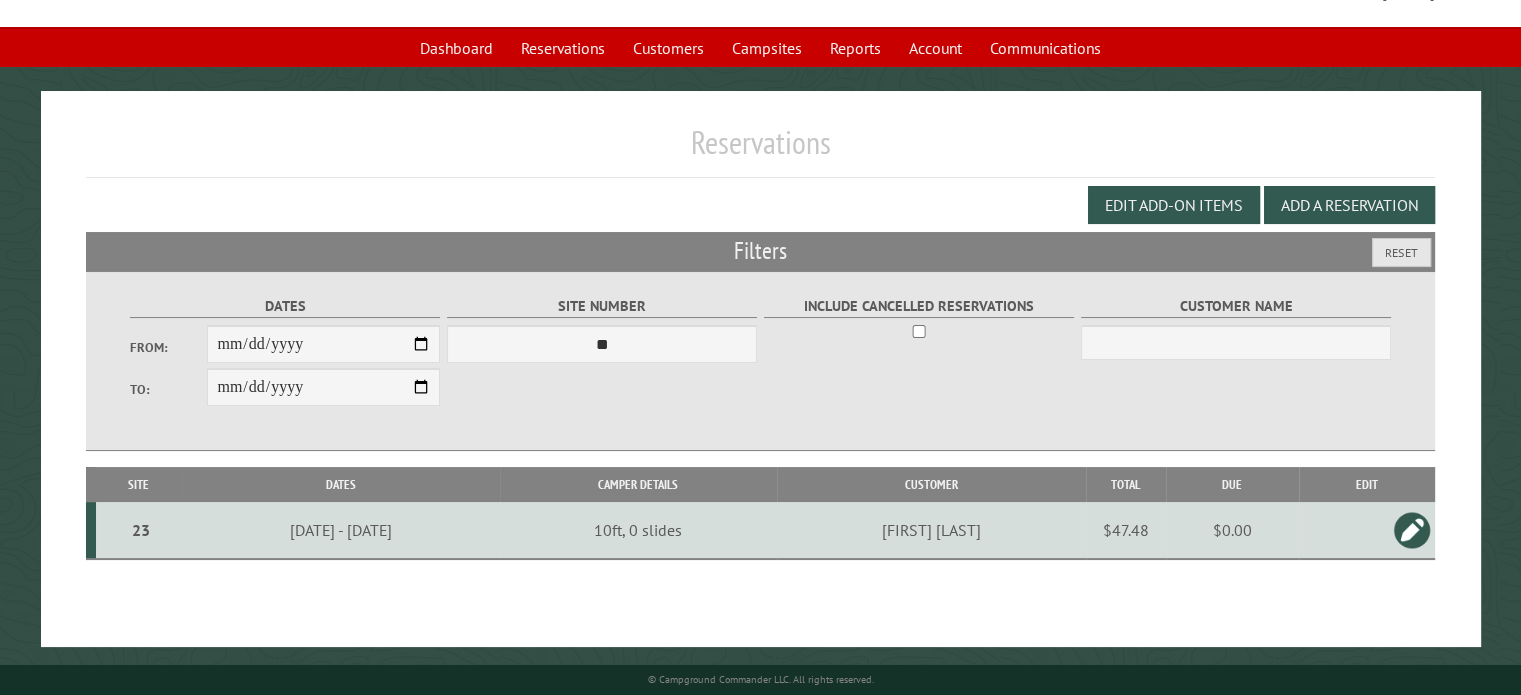 click on "23" at bounding box center (141, 530) 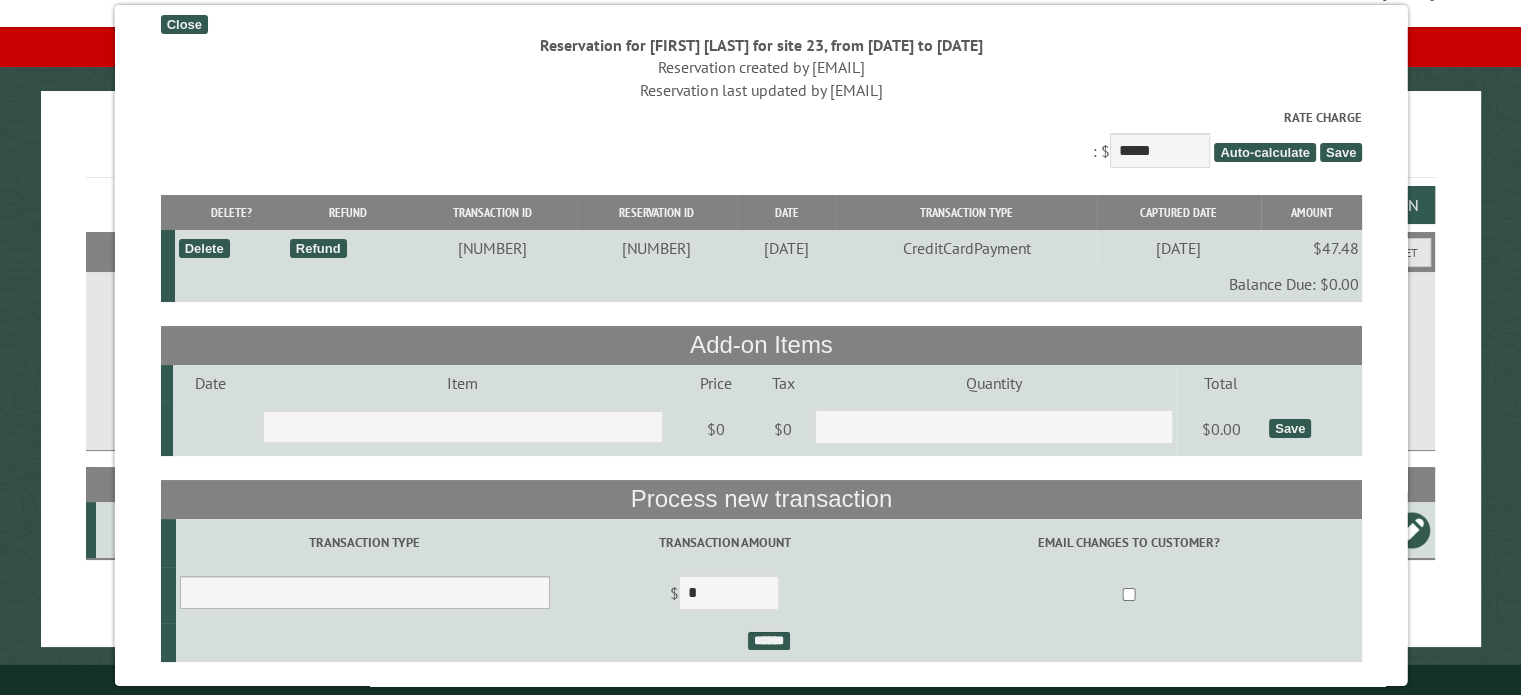 scroll, scrollTop: 0, scrollLeft: 0, axis: both 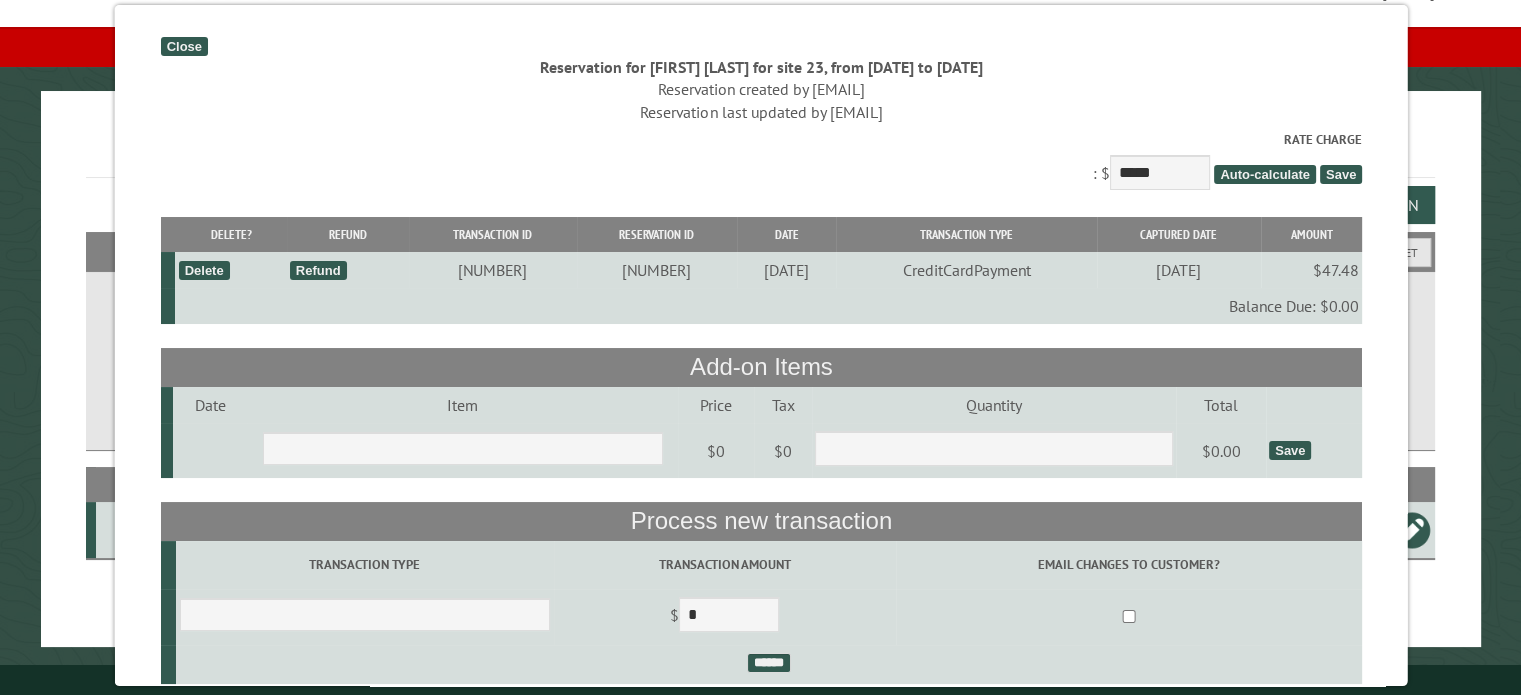 click on "Close" at bounding box center (183, 46) 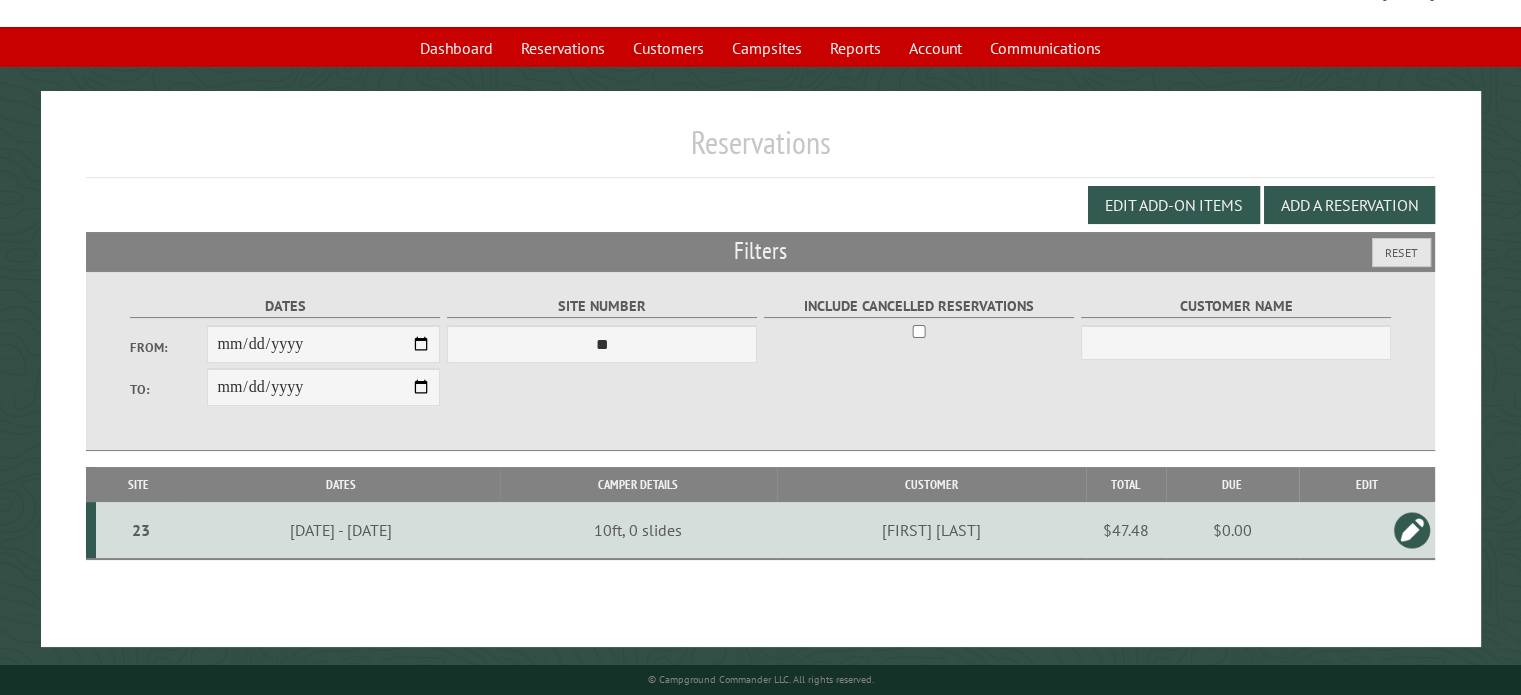 click at bounding box center [1412, 530] 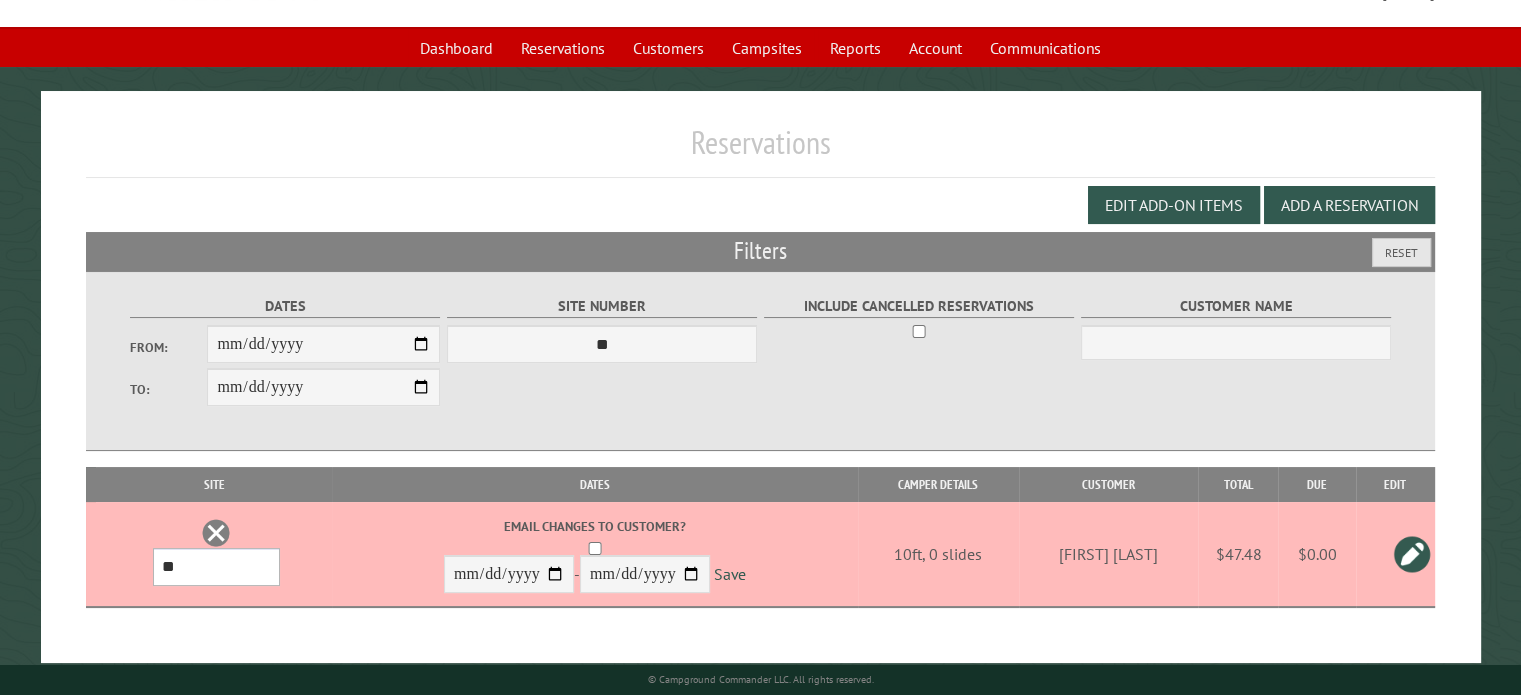 click on "*** * * * * * * * * ** ** ** ** ** ** ** ** ** ** ** ** ** ** ** ** ** *** *** *** *** *** *** *** *** *** *** *** *** *** *** *** *** *** *** *** *** *** *** *** *** *** *** *** *** *** *** *** *** *** *** *** *** * * * * * * ***** ** ** ** ****" at bounding box center [216, 567] 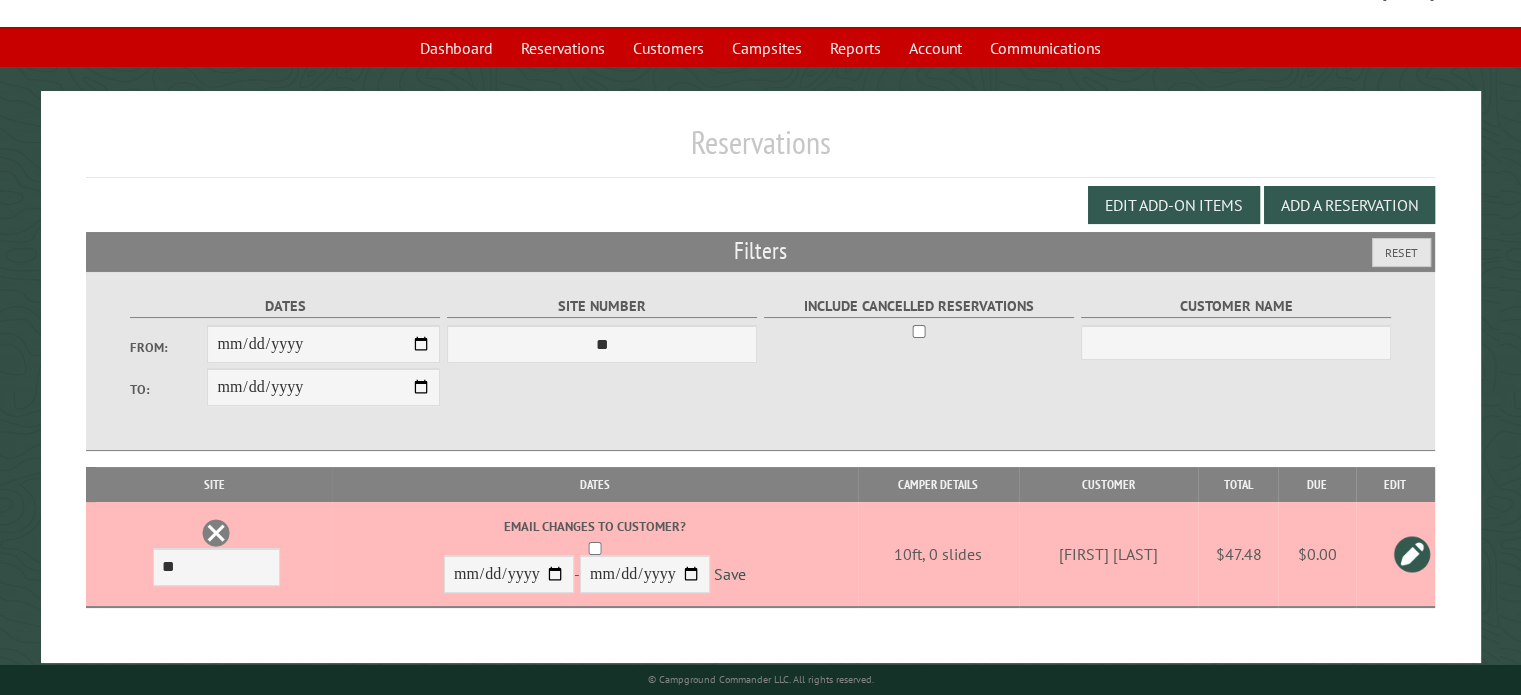 click at bounding box center [1412, 554] 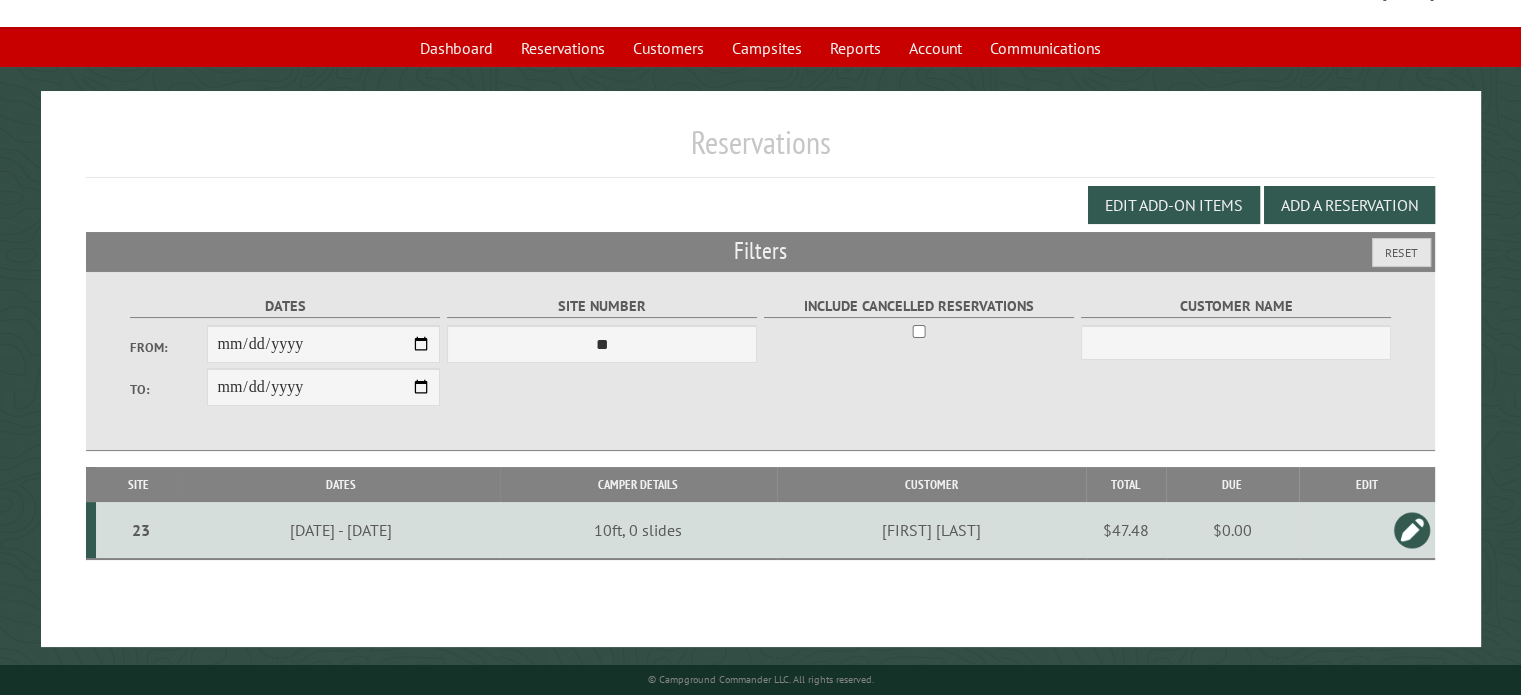 click at bounding box center [1412, 530] 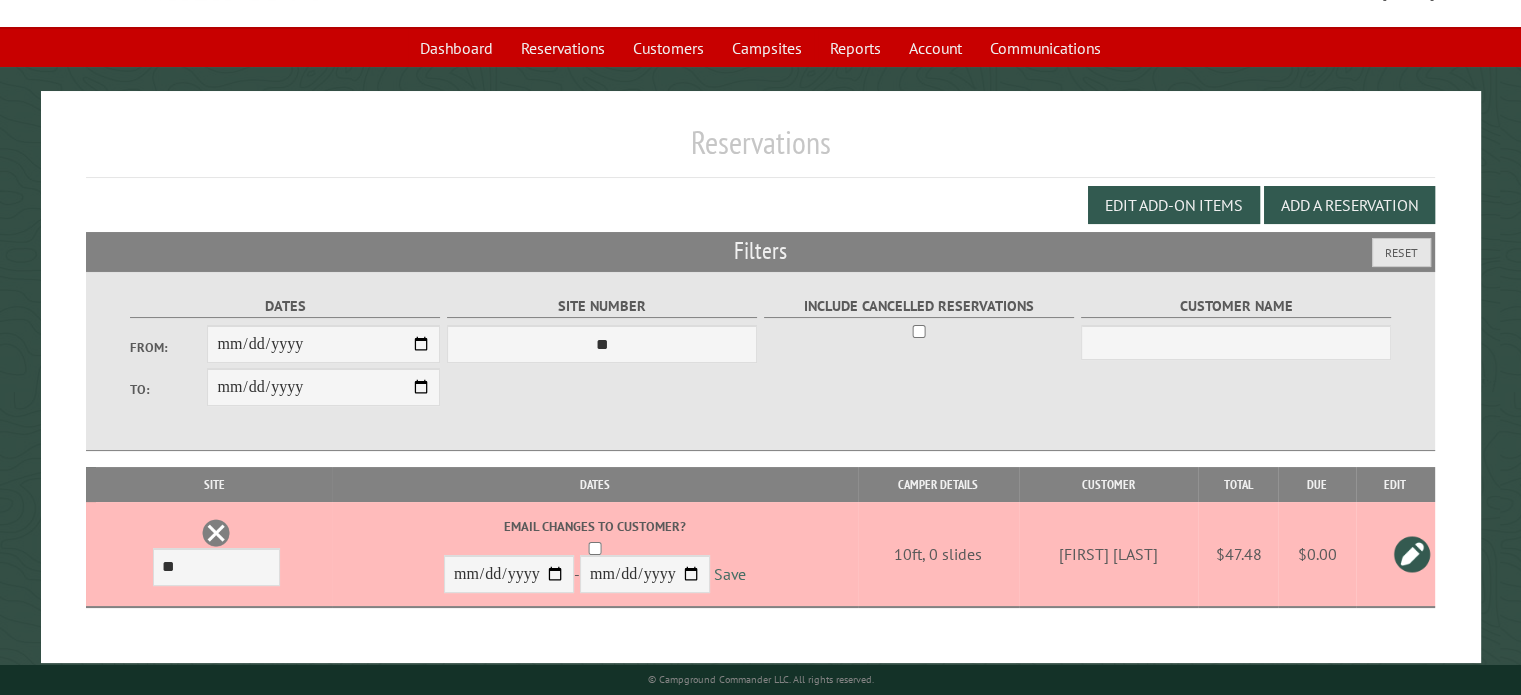 click on "Save" at bounding box center (730, 575) 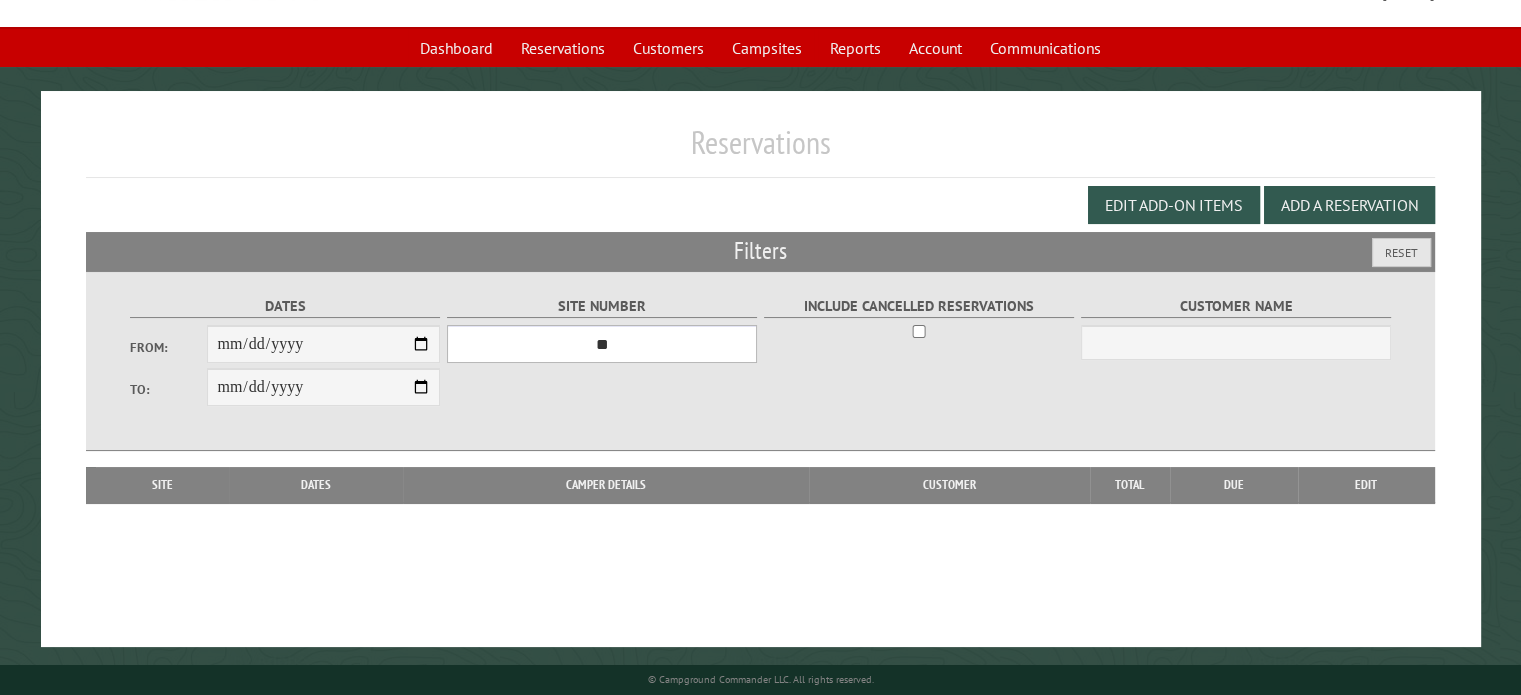 click on "*** * * * * * * * * ** ** ** ** ** ** ** ** ** ** ** ** ** ** ** ** ** *** *** *** *** *** *** *** *** *** *** *** *** *** *** *** *** *** *** *** *** *** *** *** *** *** *** *** *** *** *** *** *** *** *** *** *** * * * * * * ***** ** ** ** ****" at bounding box center (602, 344) 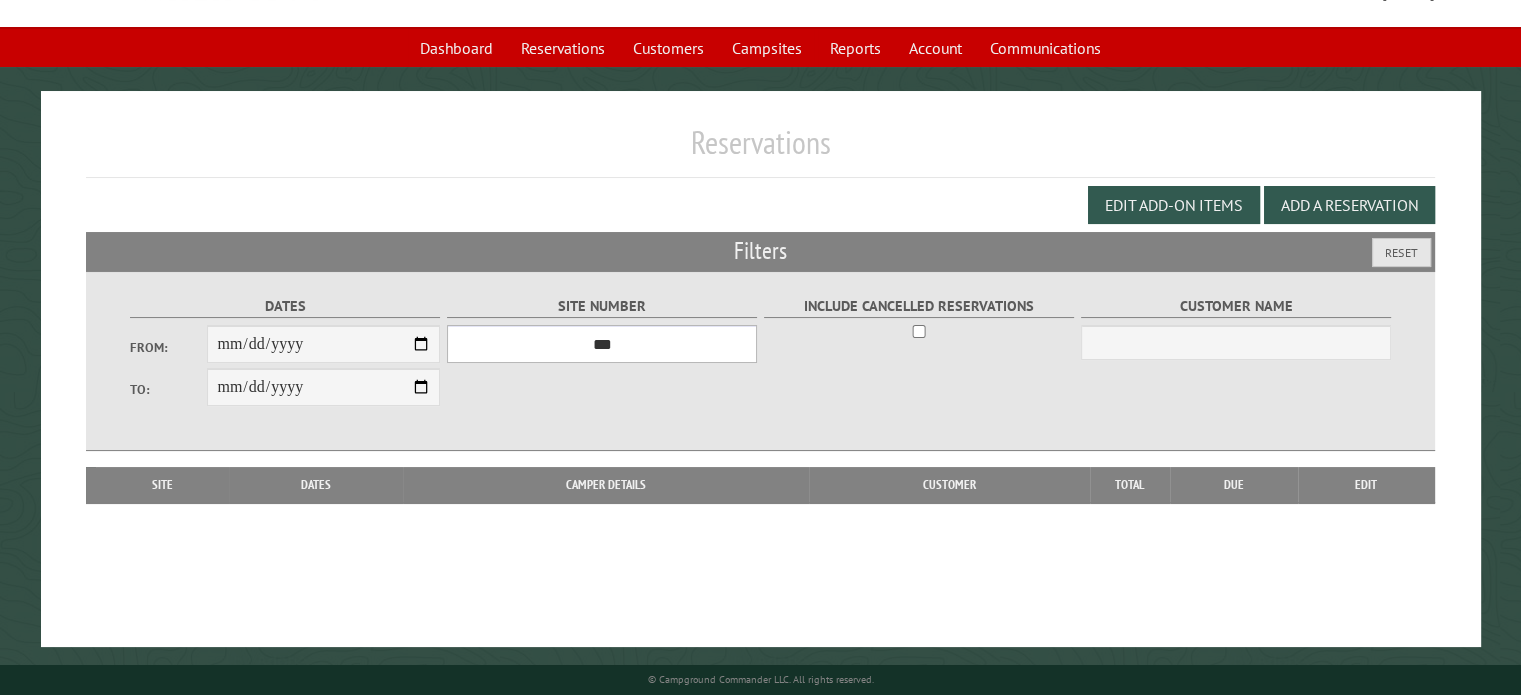 click on "*** * * * * * * * * ** ** ** ** ** ** ** ** ** ** ** ** ** ** ** ** ** *** *** *** *** *** *** *** *** *** *** *** *** *** *** *** *** *** *** *** *** *** *** *** *** *** *** *** *** *** *** *** *** *** *** *** *** * * * * * * ***** ** ** ** ****" at bounding box center (602, 344) 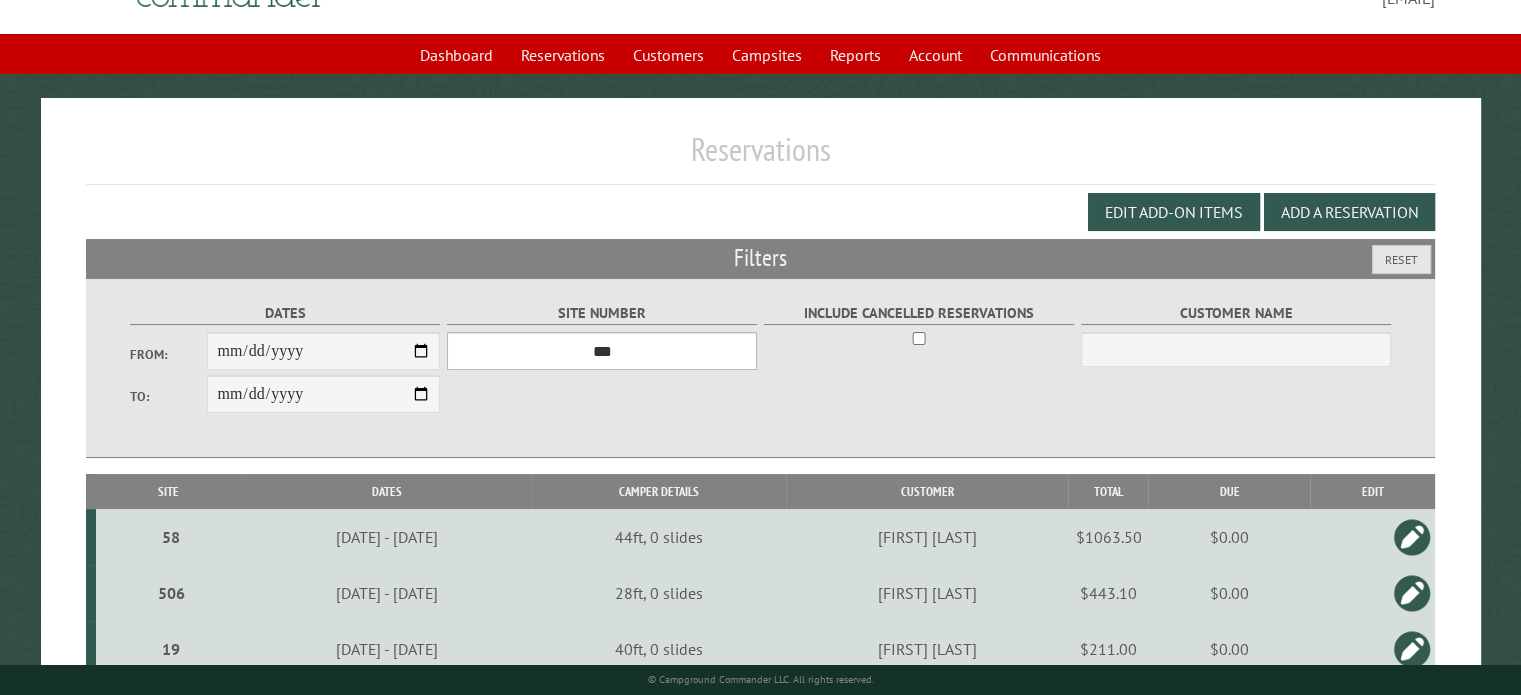 scroll, scrollTop: 0, scrollLeft: 0, axis: both 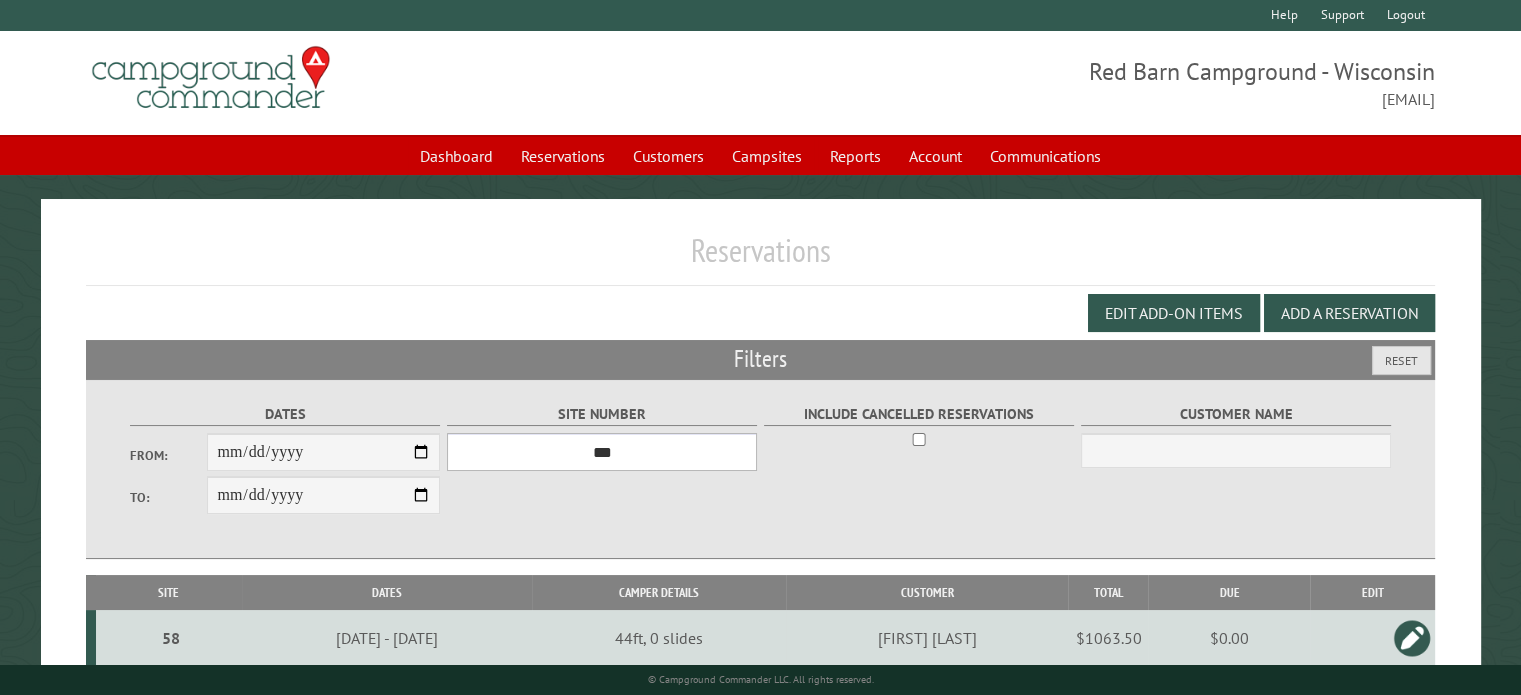 click on "*** * * * * * * * * ** ** ** ** ** ** ** ** ** ** ** ** ** ** ** ** ** *** *** *** *** *** *** *** *** *** *** *** *** *** *** *** *** *** *** *** *** *** *** *** *** *** *** *** *** *** *** *** *** *** *** *** *** * * * * * * ***** ** ** ** ****" at bounding box center (602, 452) 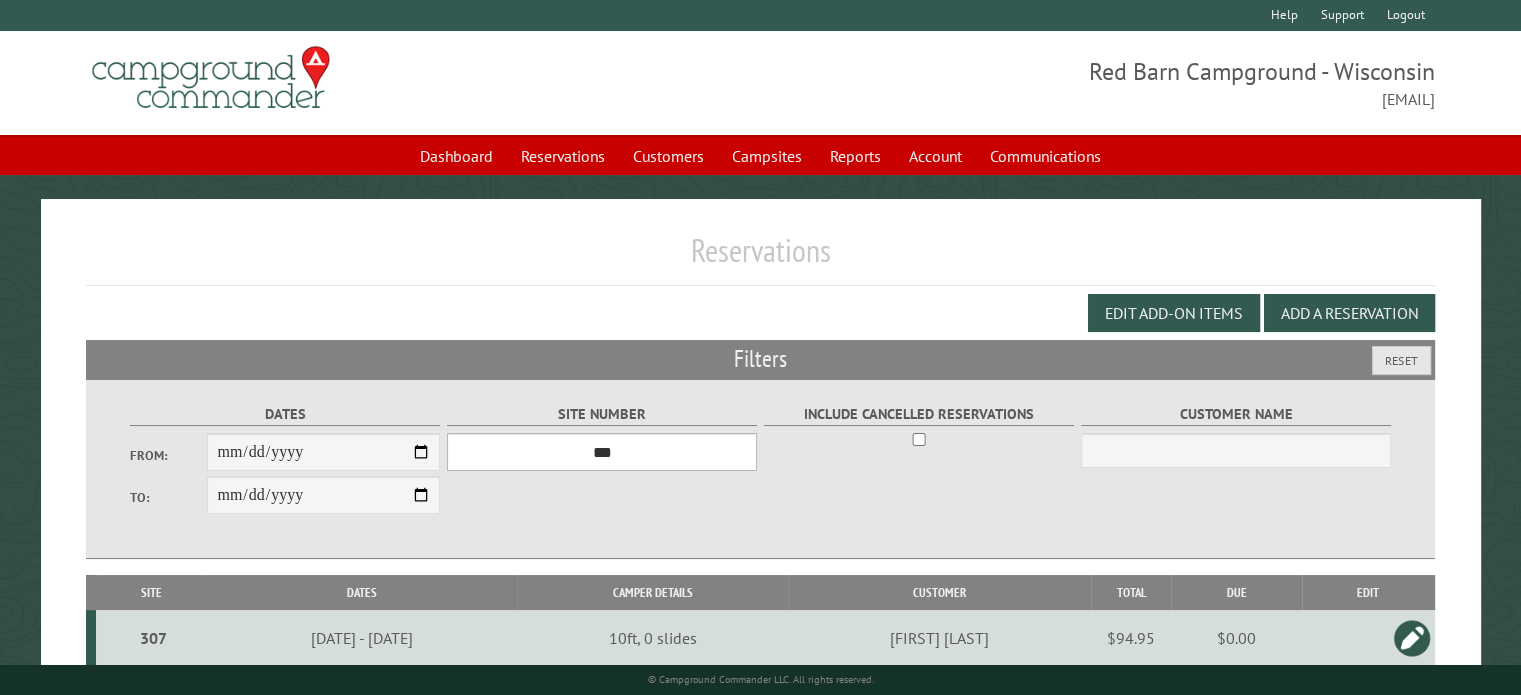 scroll, scrollTop: 108, scrollLeft: 0, axis: vertical 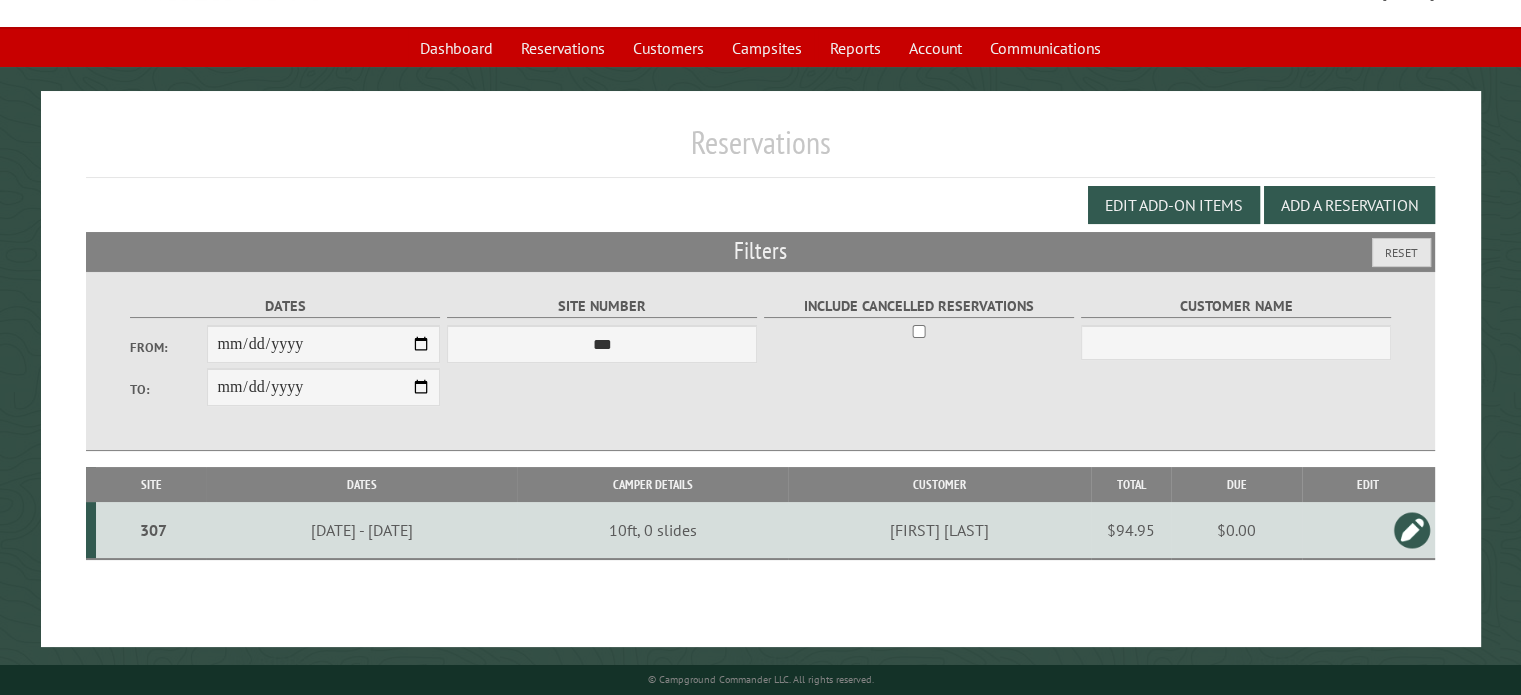 click at bounding box center (1412, 530) 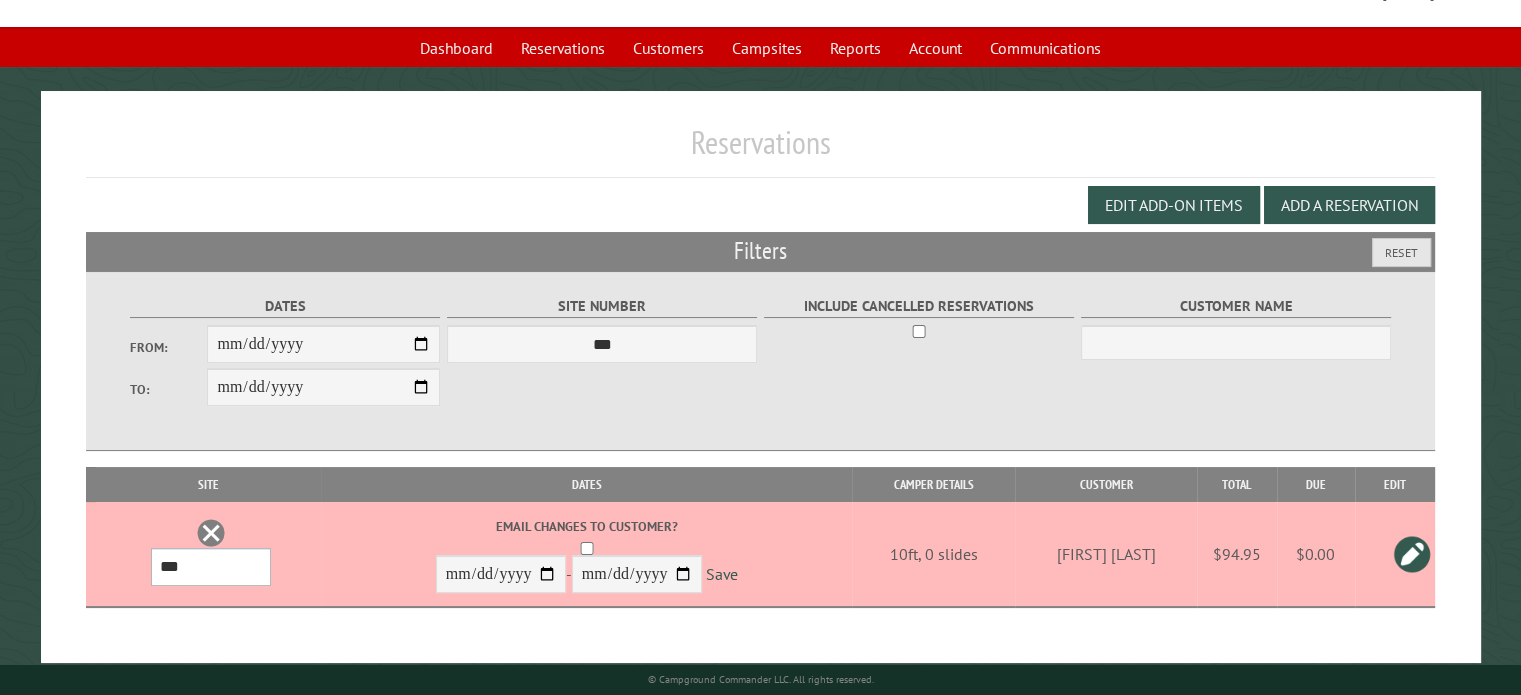 click on "*** * * * * * * * * ** ** ** ** ** ** ** ** ** ** ** ** ** ** ** ** ** *** *** *** *** *** *** *** *** *** *** *** *** *** *** *** *** *** *** *** *** *** *** *** *** *** *** *** *** *** *** *** *** *** *** *** *** * * * * * * ***** ** ** ** ****" at bounding box center (210, 567) 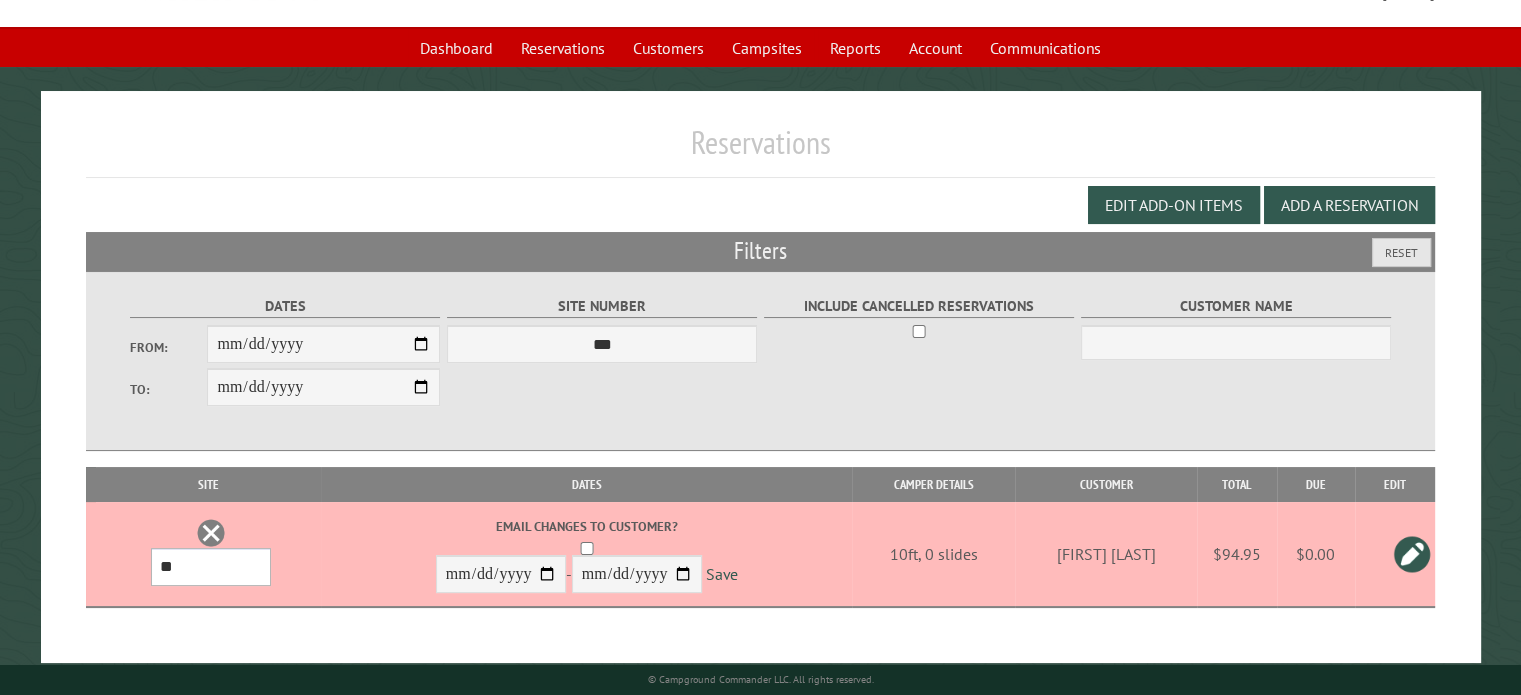 click on "*** * * * * * * * * ** ** ** ** ** ** ** ** ** ** ** ** ** ** ** ** ** *** *** *** *** *** *** *** *** *** *** *** *** *** *** *** *** *** *** *** *** *** *** *** *** *** *** *** *** *** *** *** *** *** *** *** *** * * * * * * ***** ** ** ** ****" at bounding box center (210, 567) 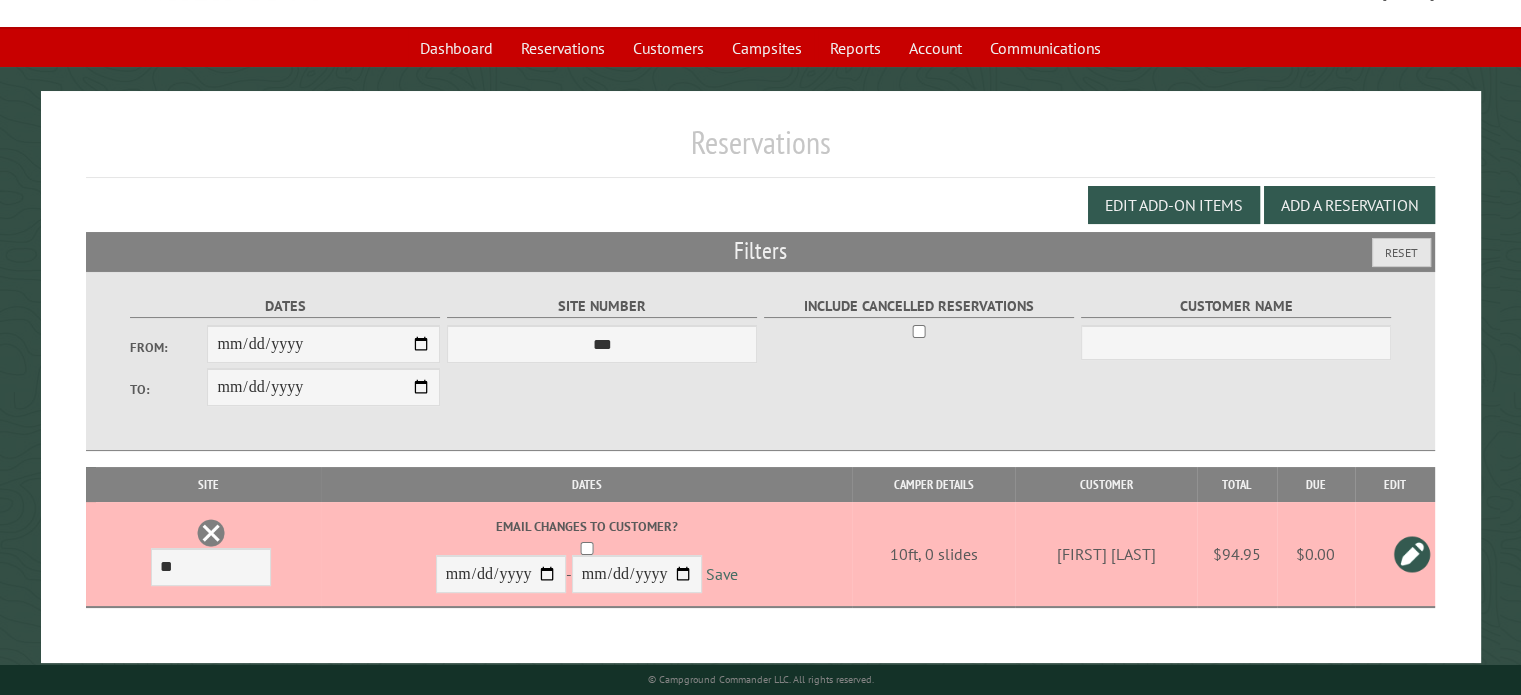 click on "Save" at bounding box center [722, 575] 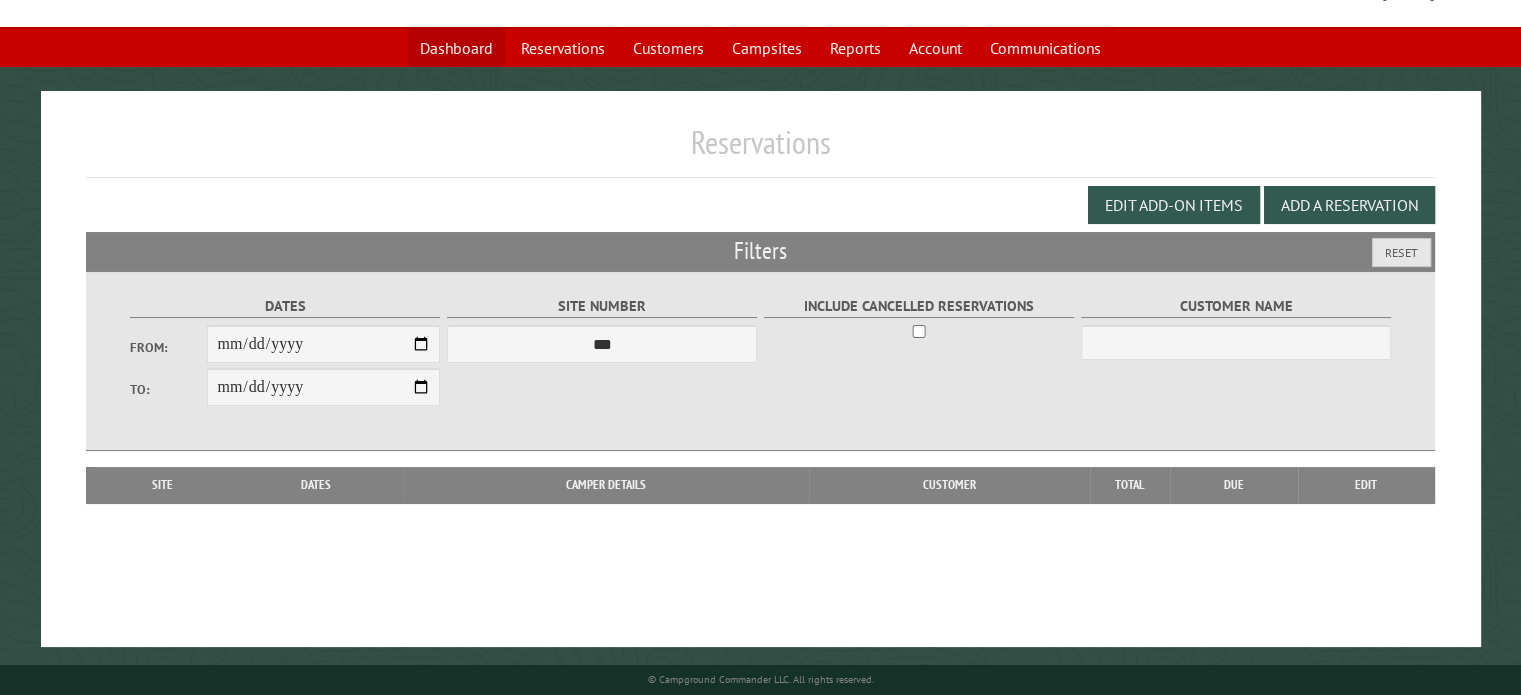 click on "Dashboard" at bounding box center [456, 48] 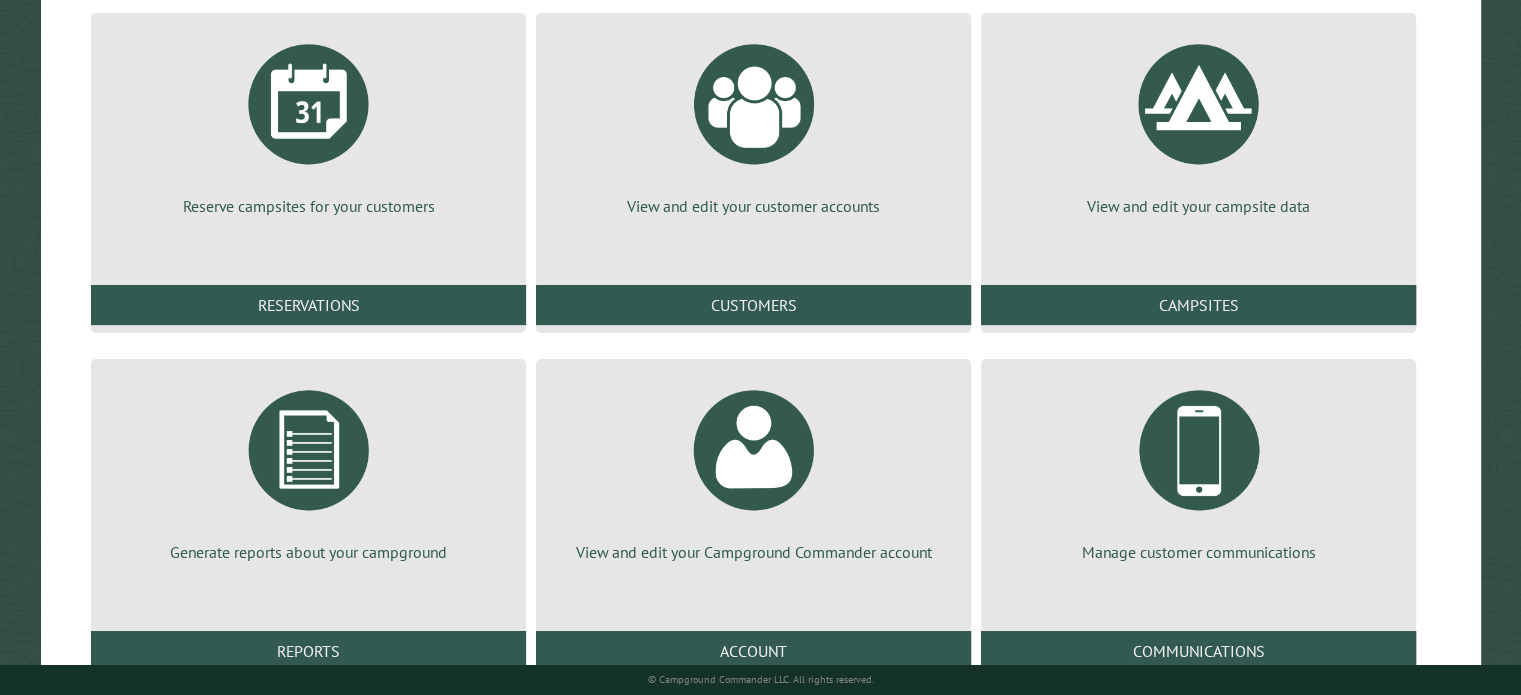scroll, scrollTop: 244, scrollLeft: 0, axis: vertical 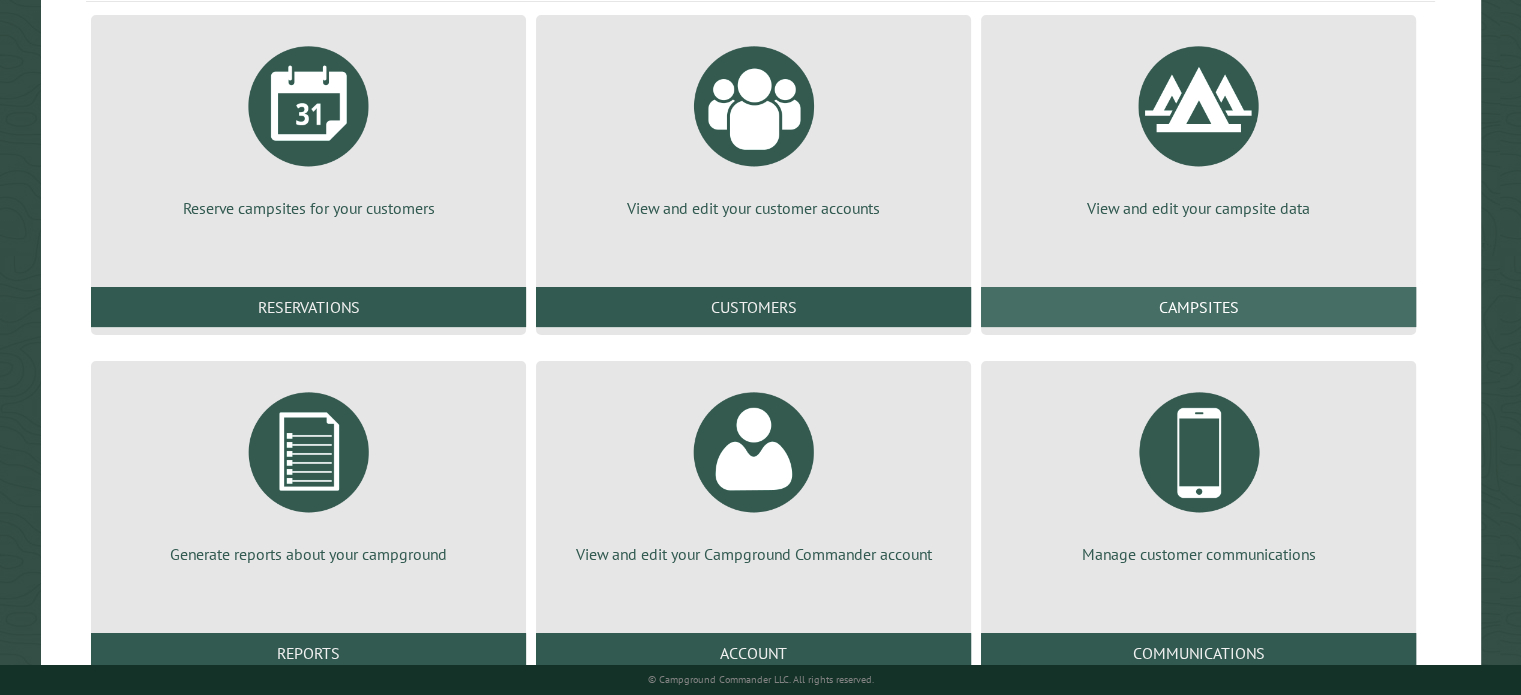 click on "Campsites" at bounding box center (1198, 307) 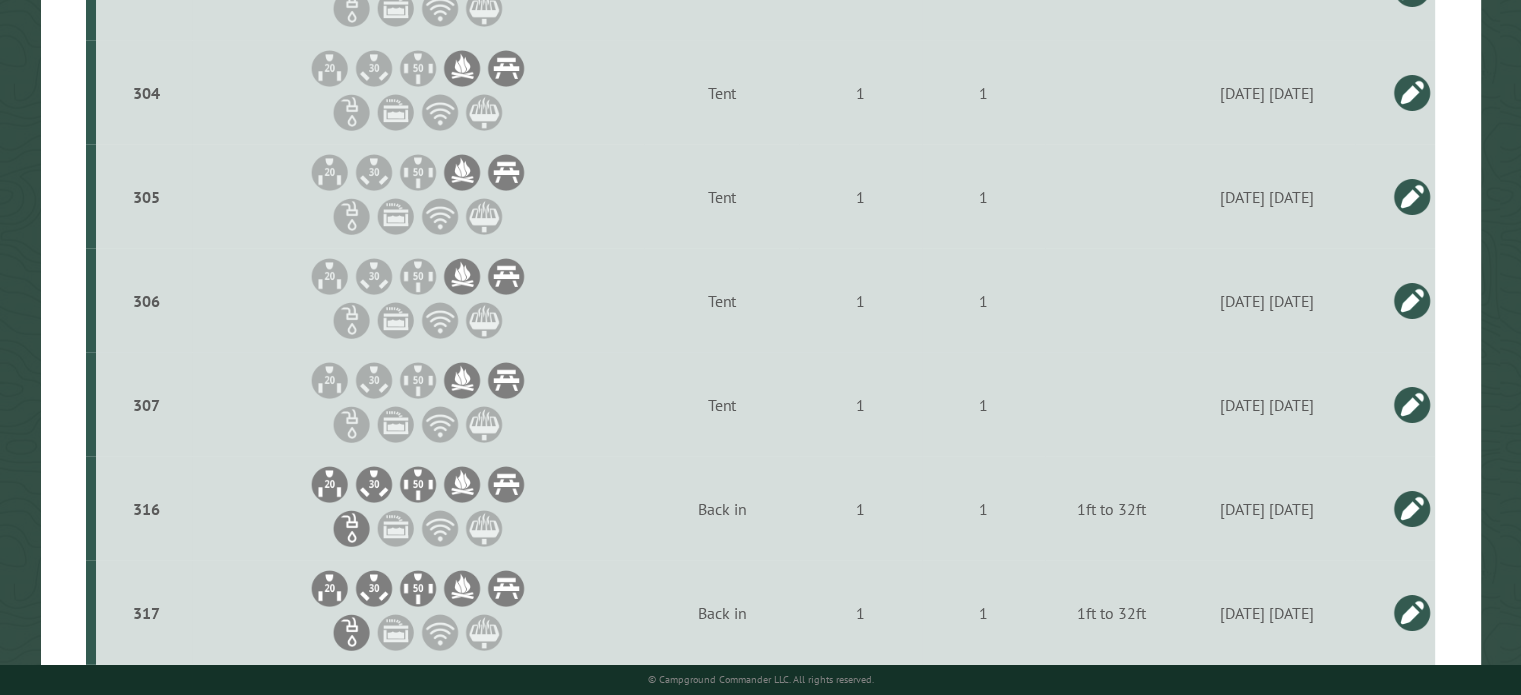 scroll, scrollTop: 4418, scrollLeft: 0, axis: vertical 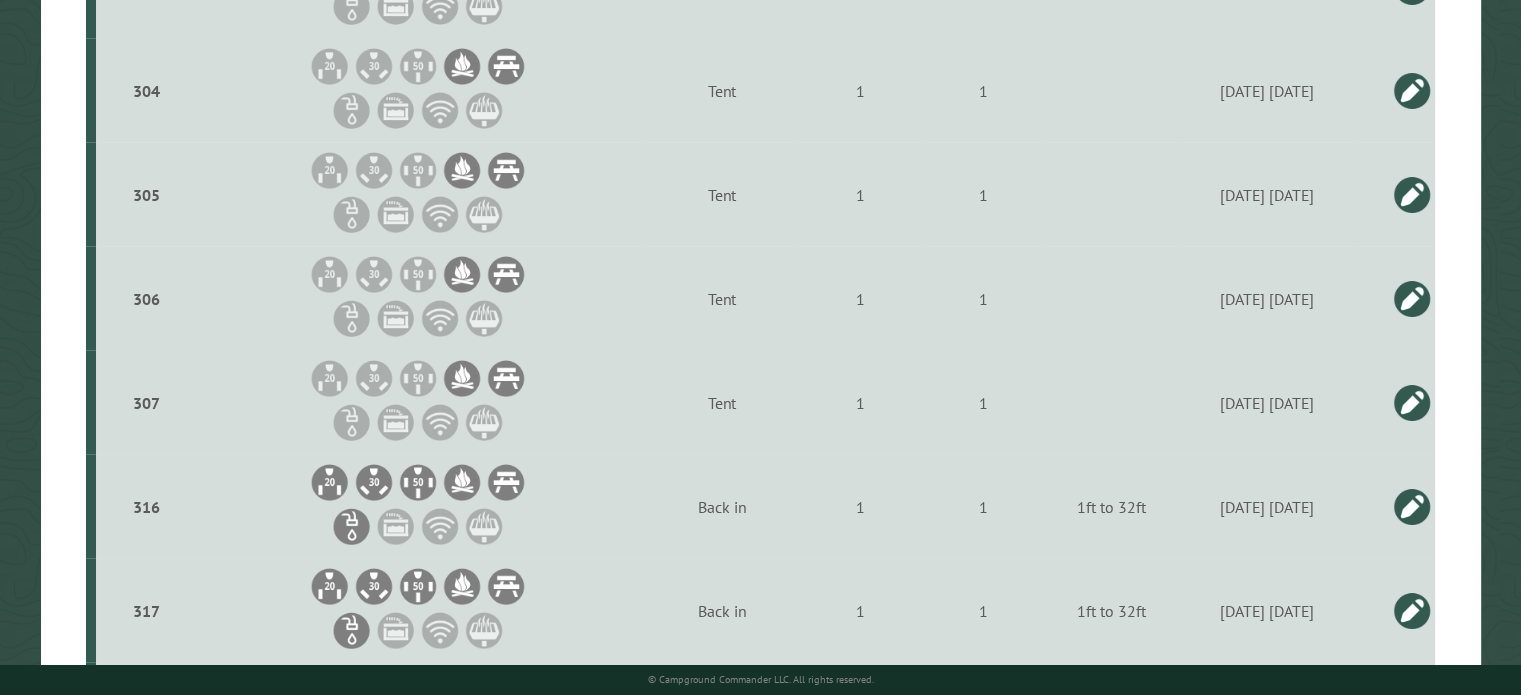 click at bounding box center (1412, 91) 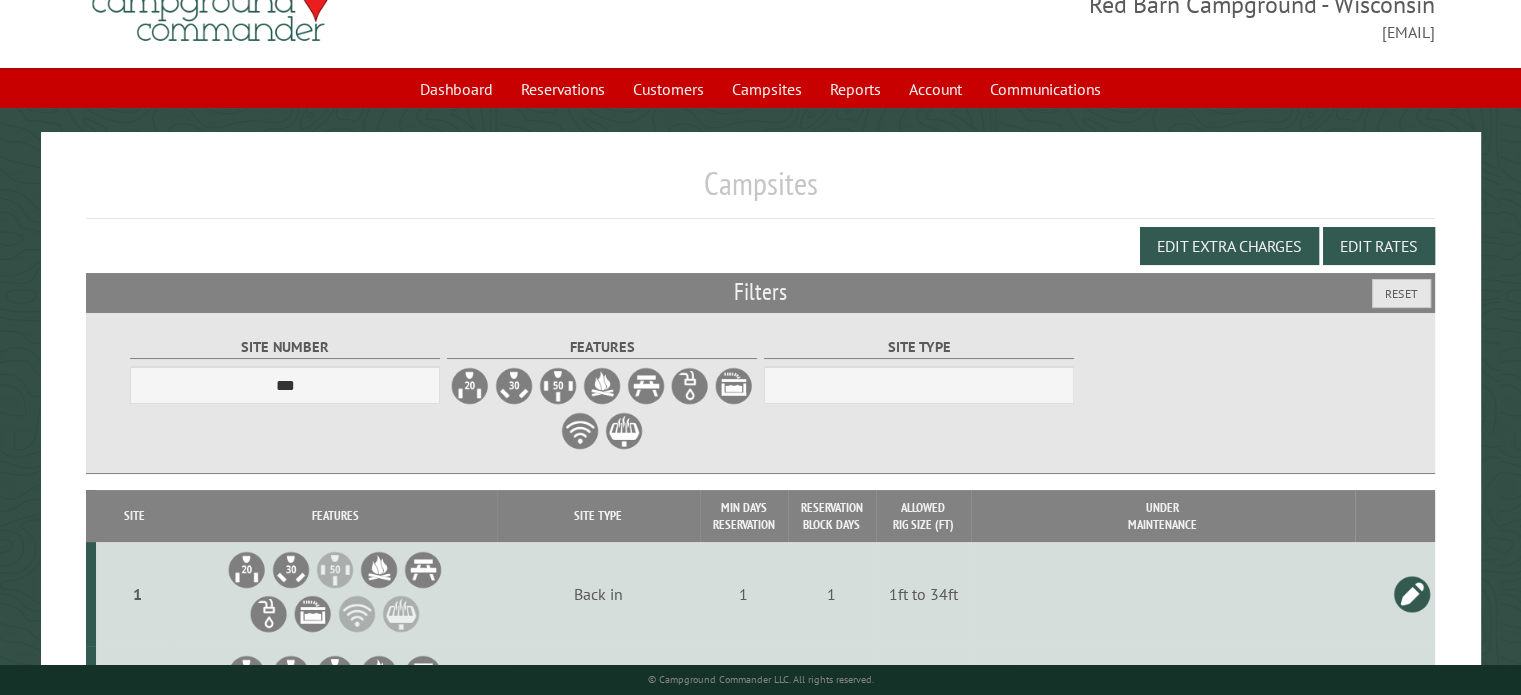 scroll, scrollTop: 0, scrollLeft: 0, axis: both 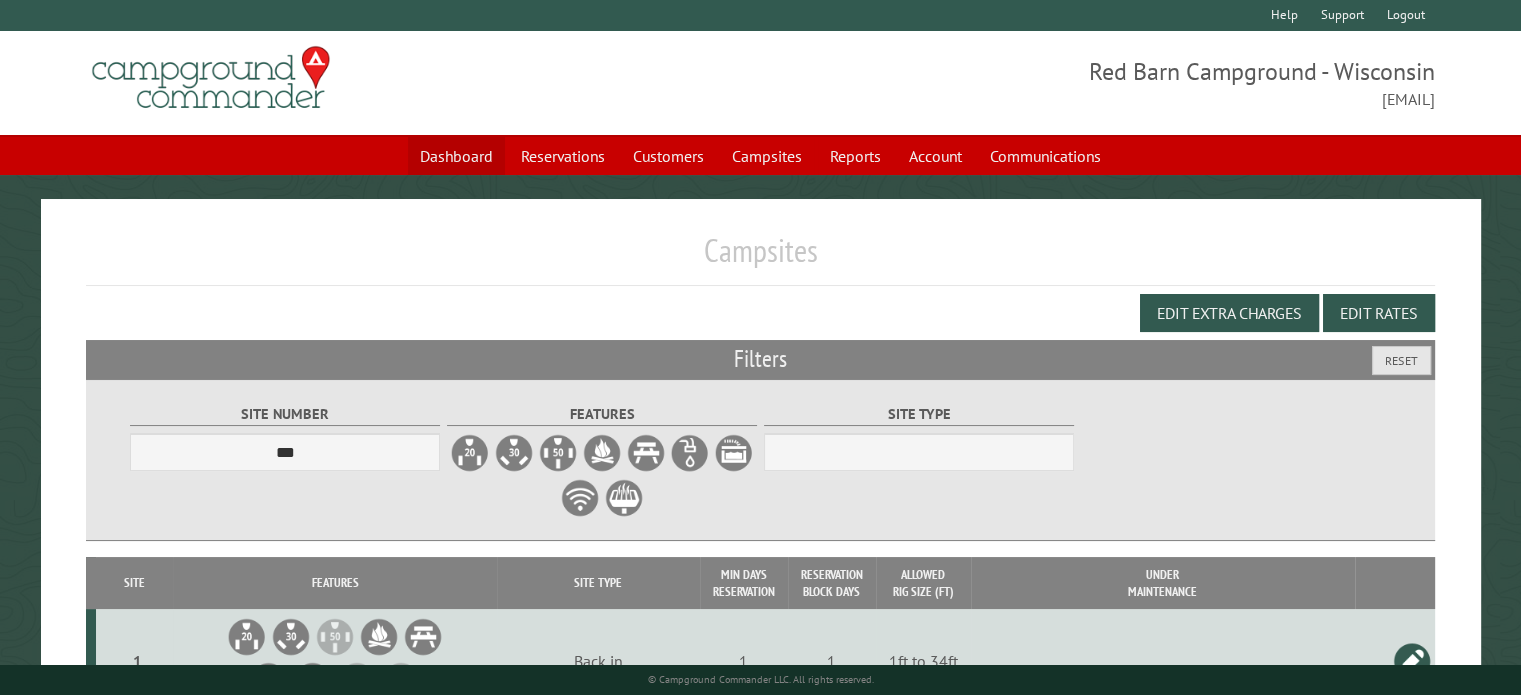click on "Dashboard" at bounding box center (456, 156) 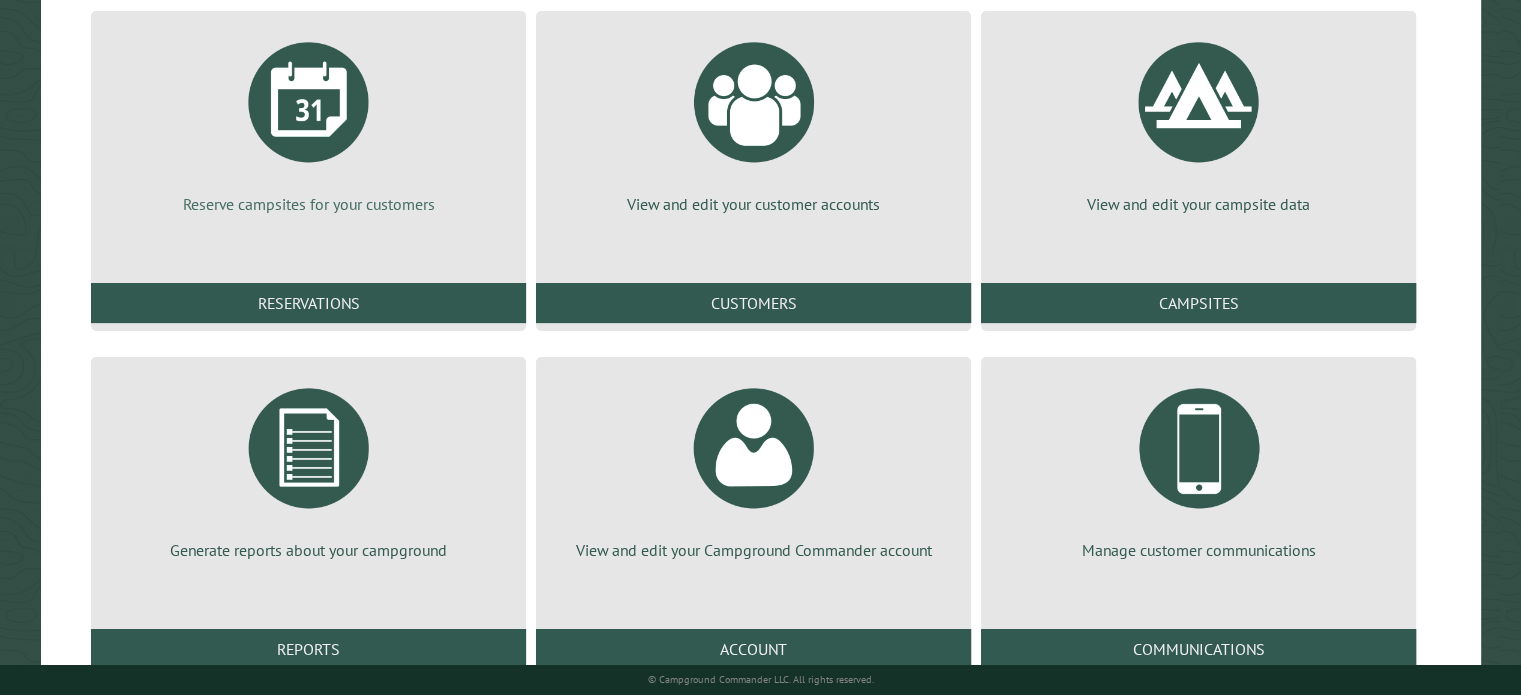 scroll, scrollTop: 306, scrollLeft: 0, axis: vertical 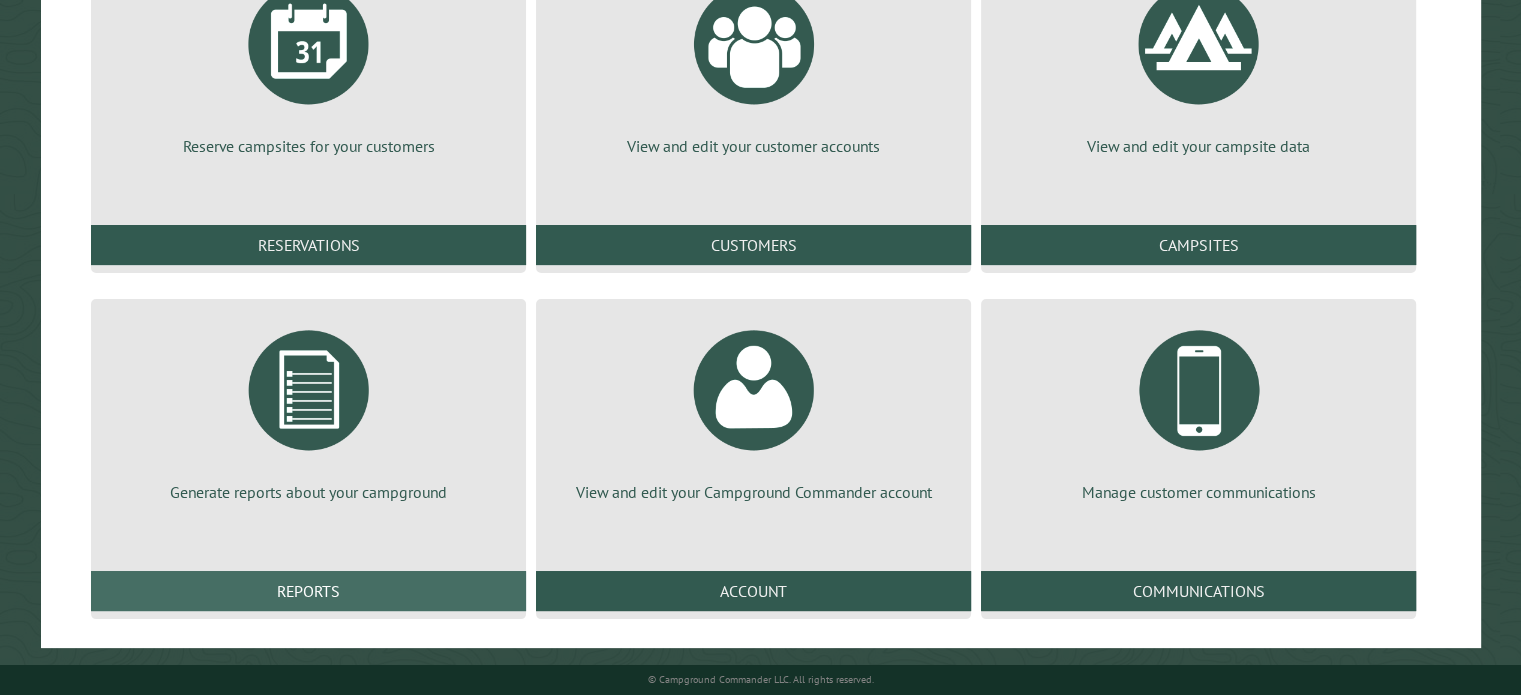 click on "Reports" at bounding box center [308, 591] 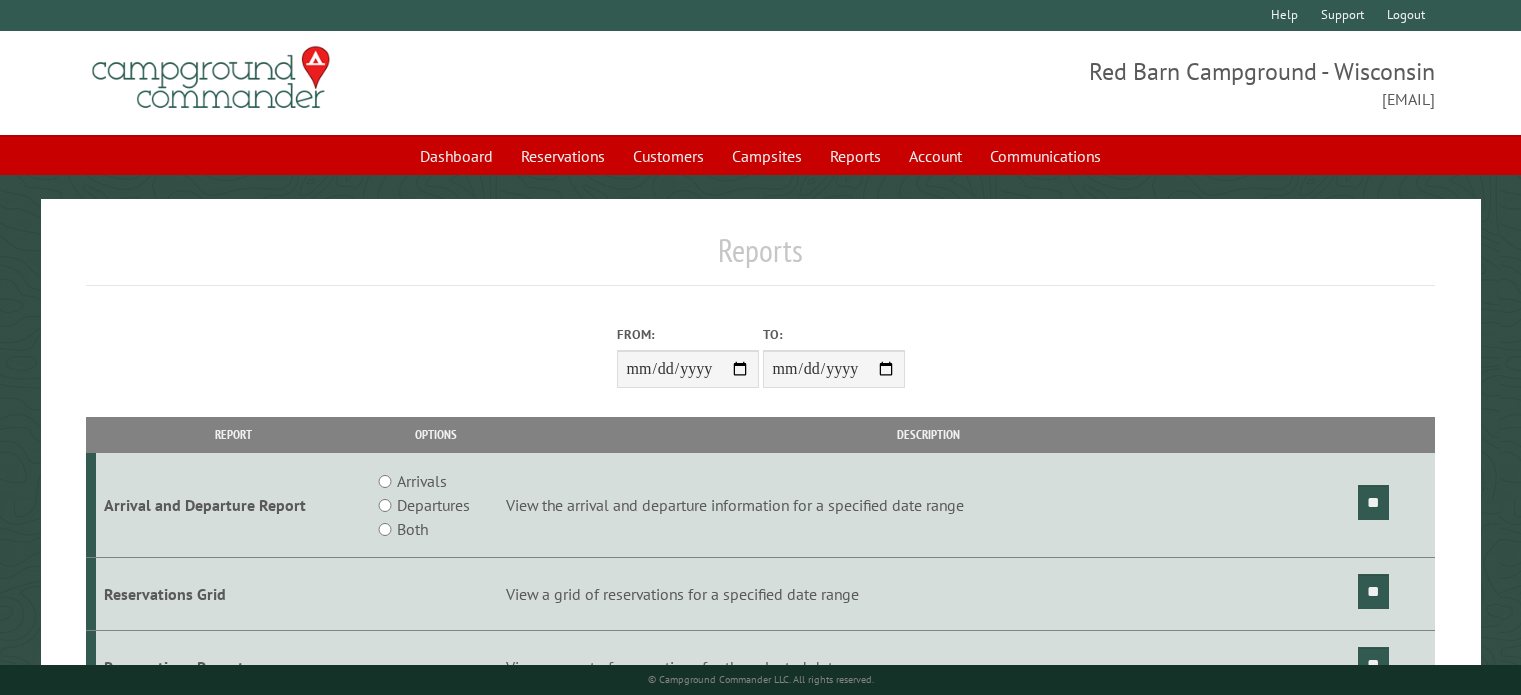 scroll, scrollTop: 0, scrollLeft: 0, axis: both 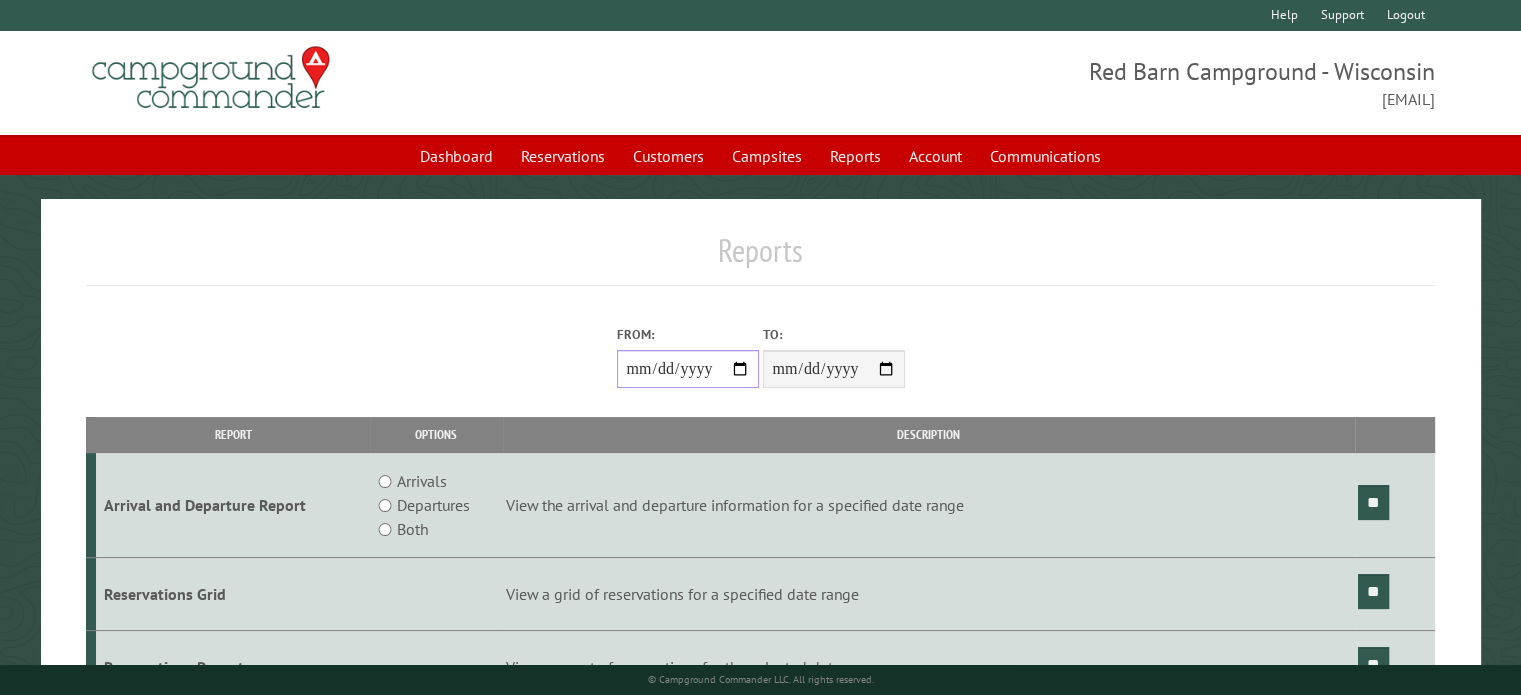 click on "From:" at bounding box center [688, 369] 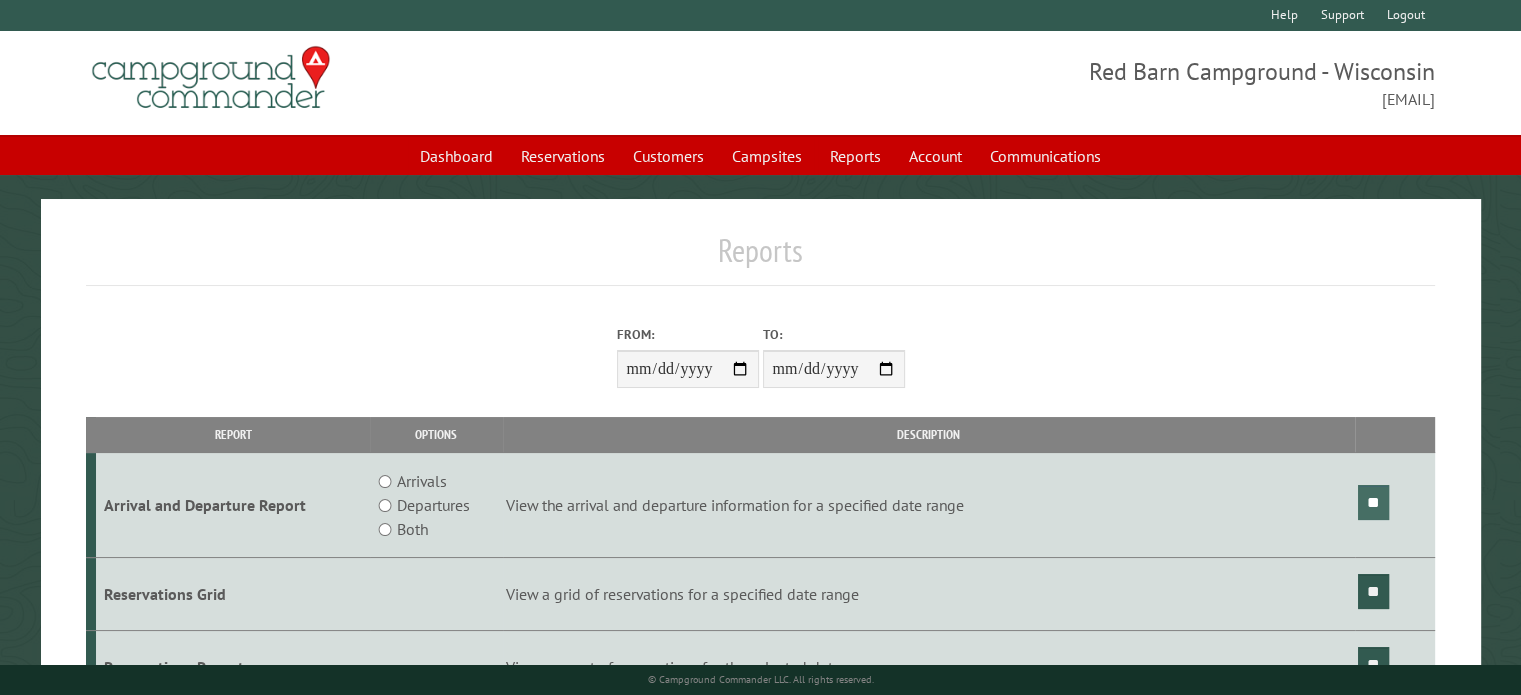 click on "**" at bounding box center (1373, 502) 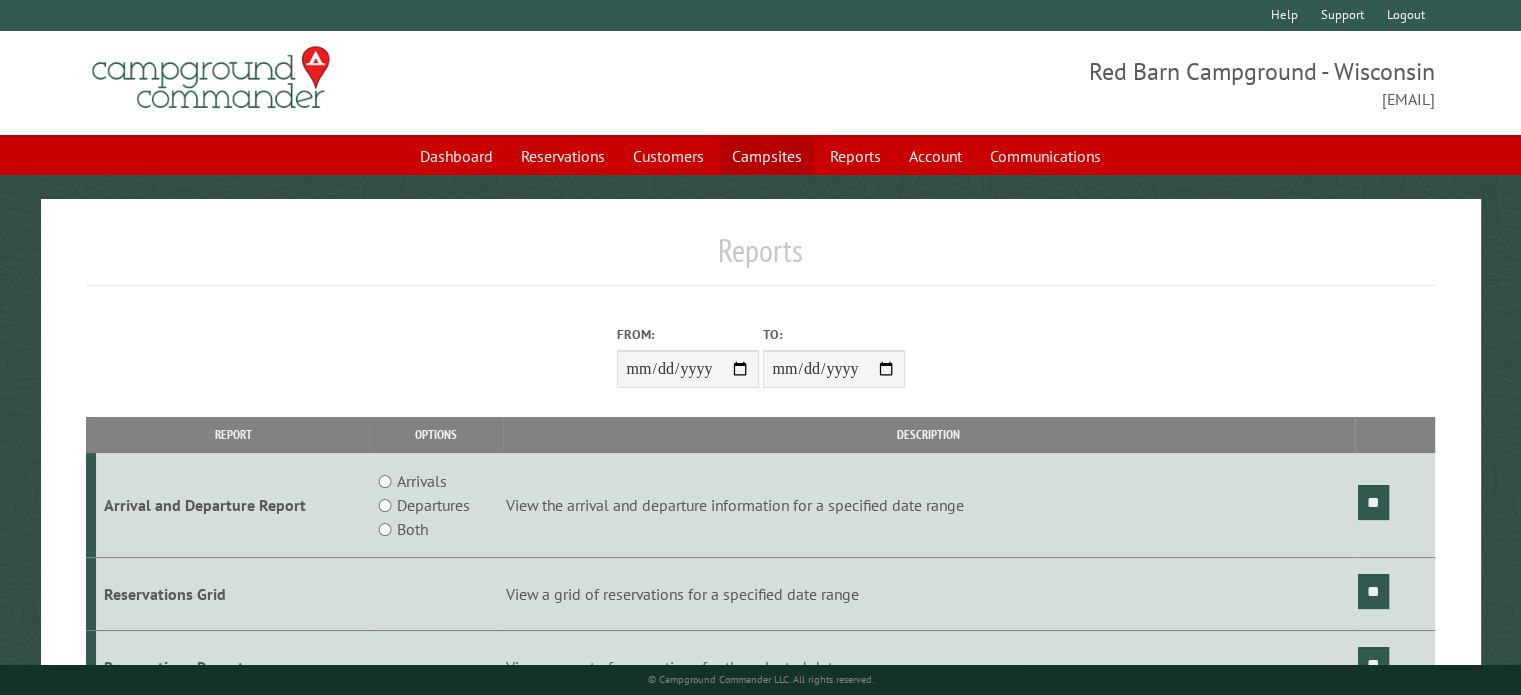 click on "Campsites" at bounding box center (767, 156) 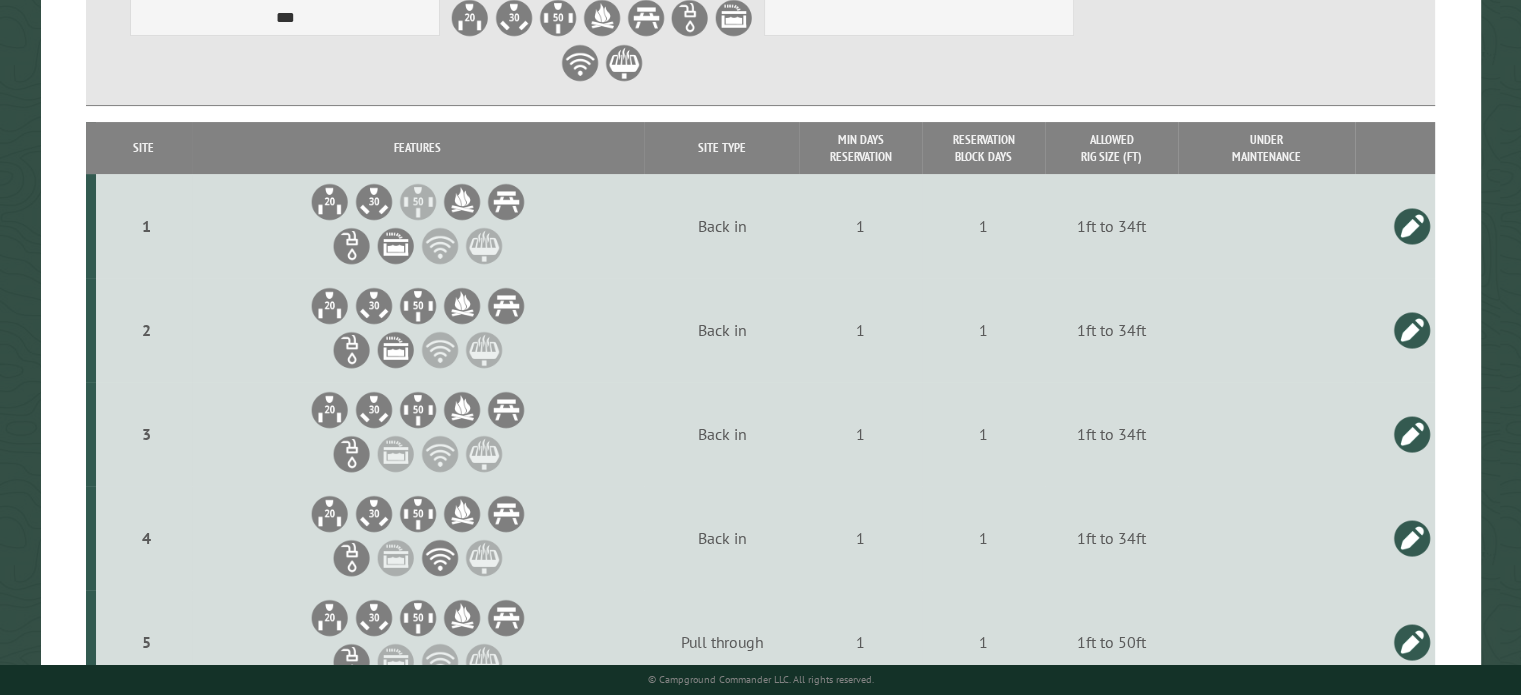 scroll, scrollTop: 0, scrollLeft: 0, axis: both 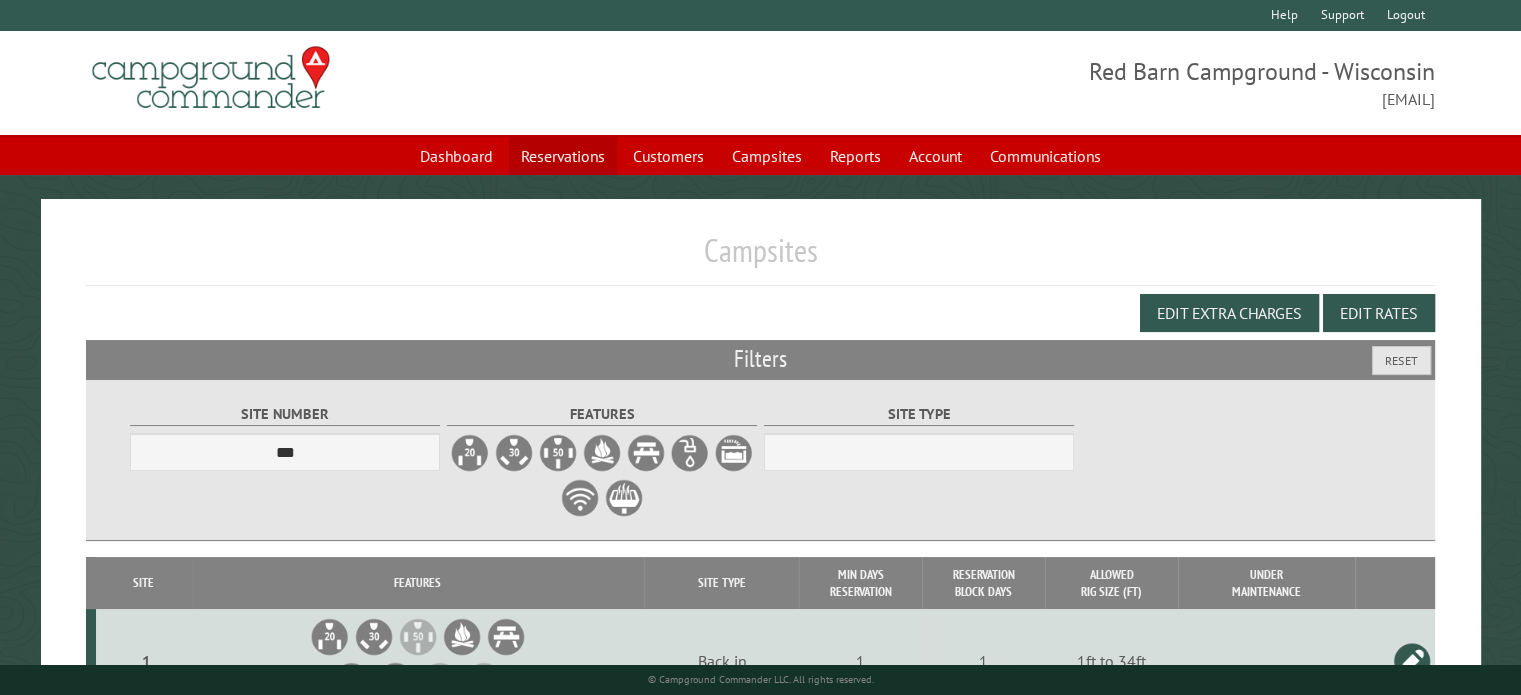 click on "Reservations" at bounding box center (563, 156) 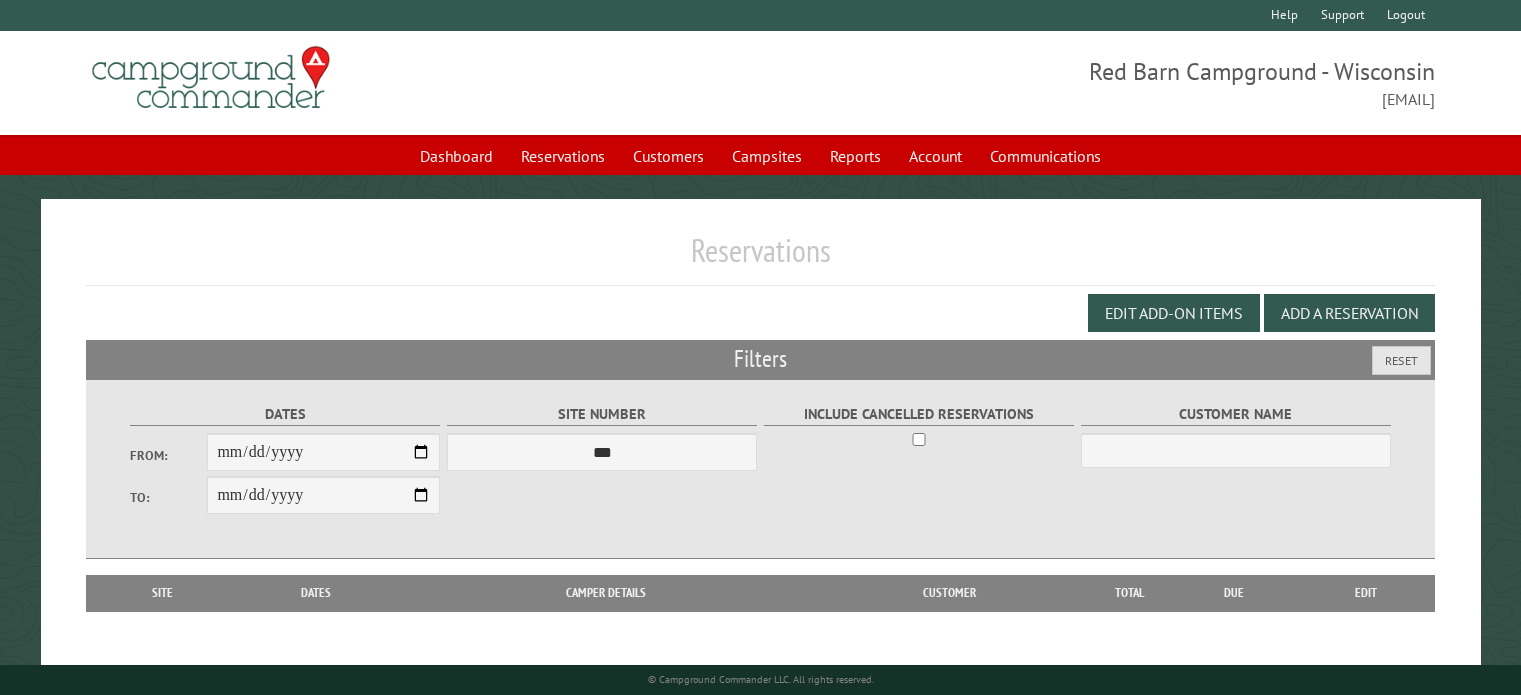 scroll, scrollTop: 0, scrollLeft: 0, axis: both 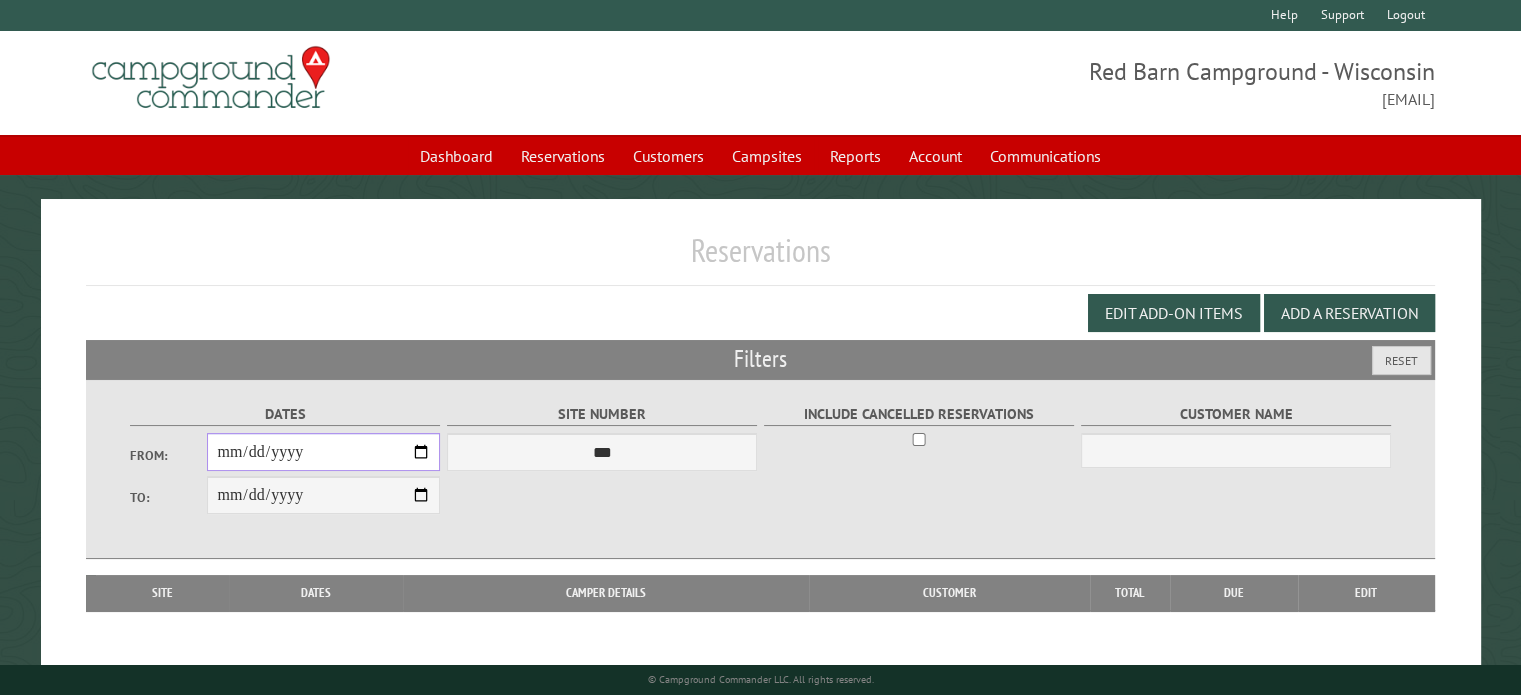 click on "From:" at bounding box center (323, 452) 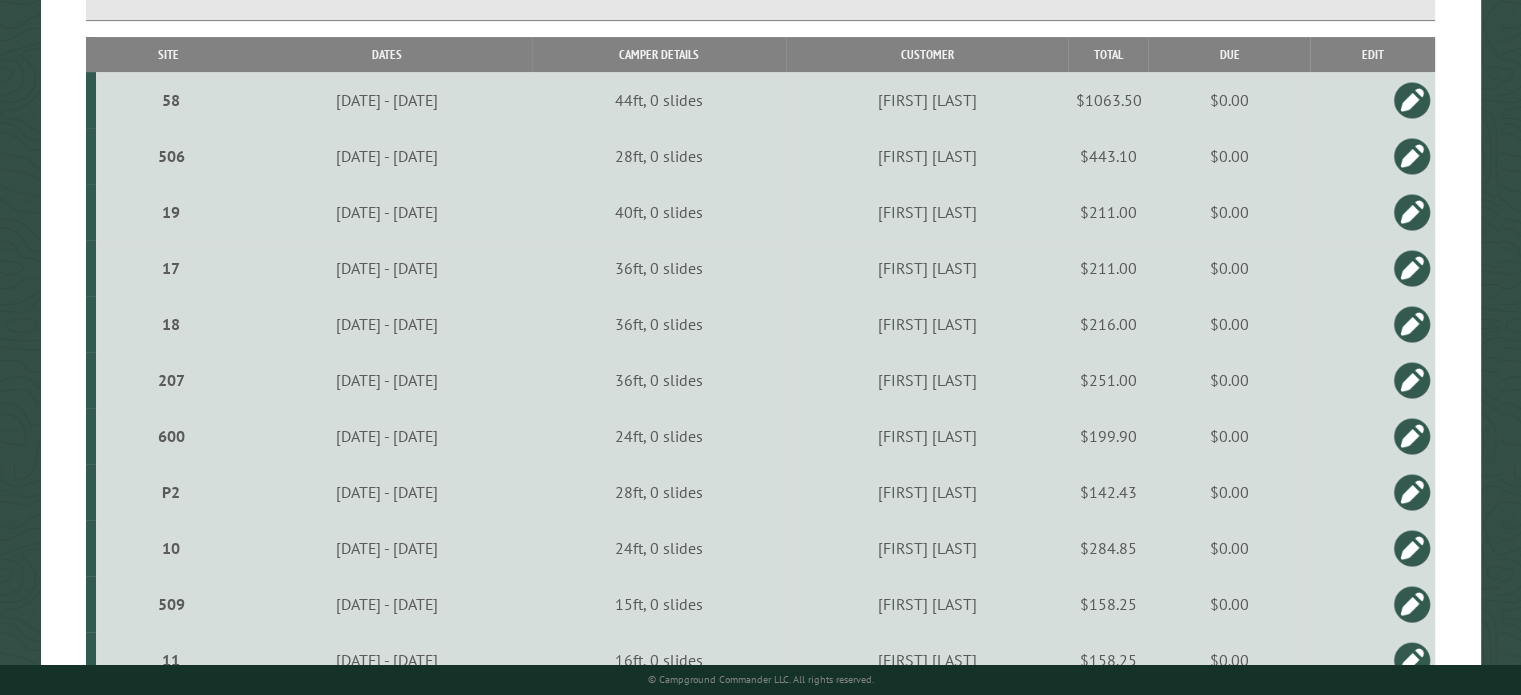 scroll, scrollTop: 539, scrollLeft: 0, axis: vertical 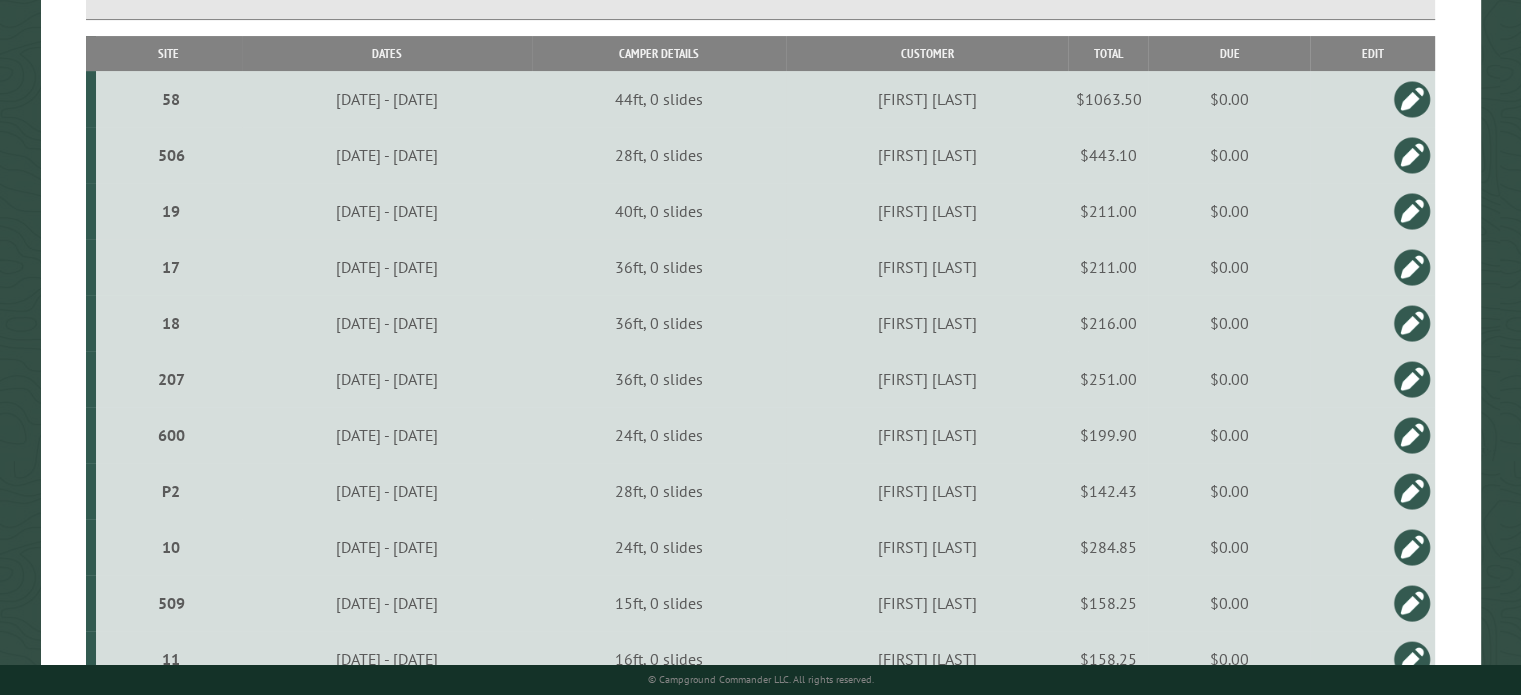 click on "Site" at bounding box center [168, 53] 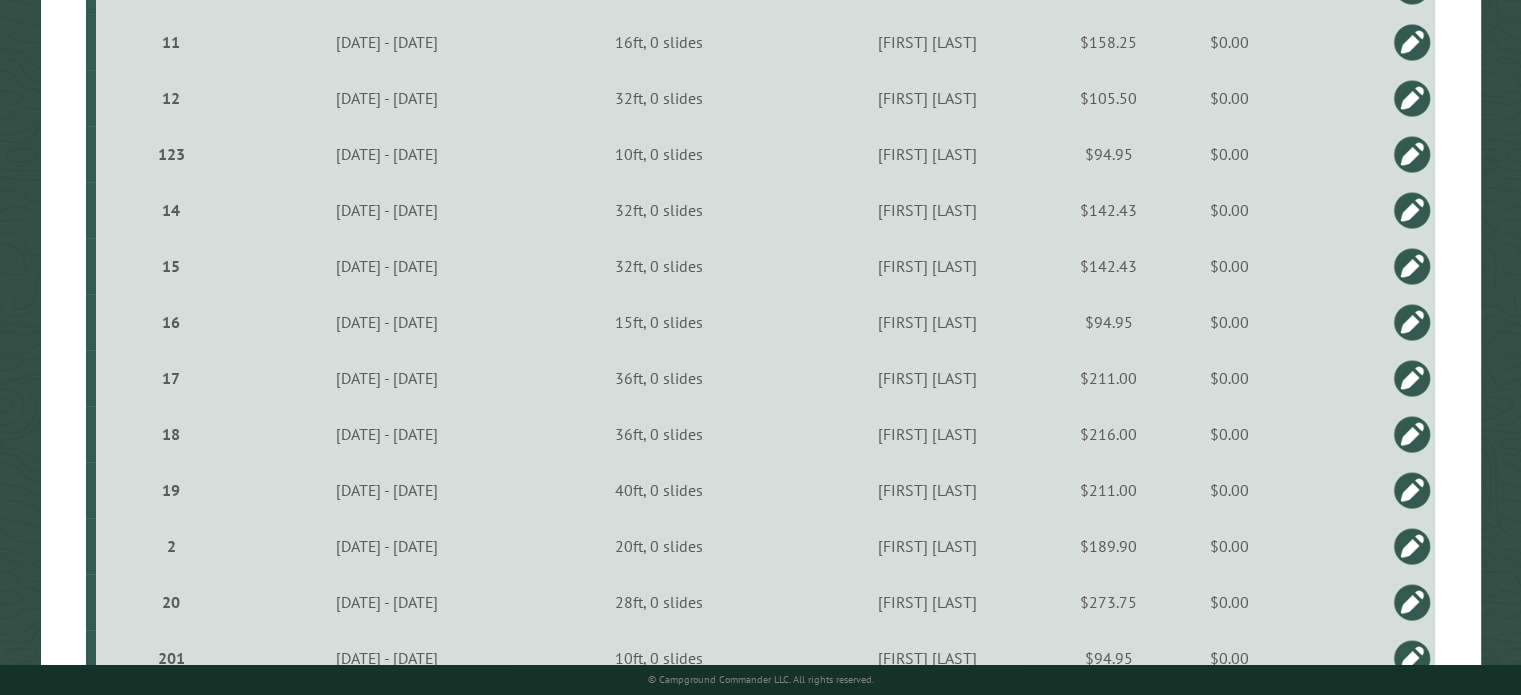 scroll, scrollTop: 712, scrollLeft: 0, axis: vertical 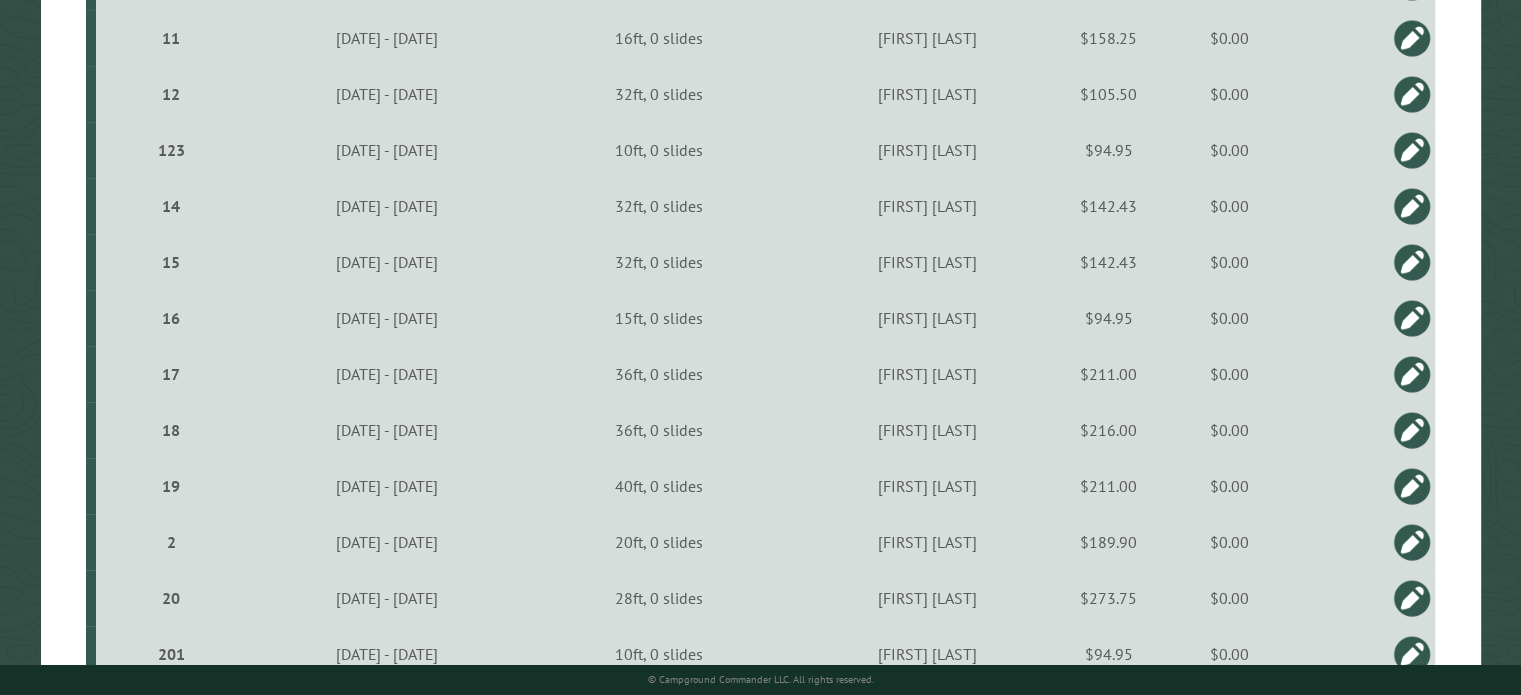 click on "123" at bounding box center (171, 150) 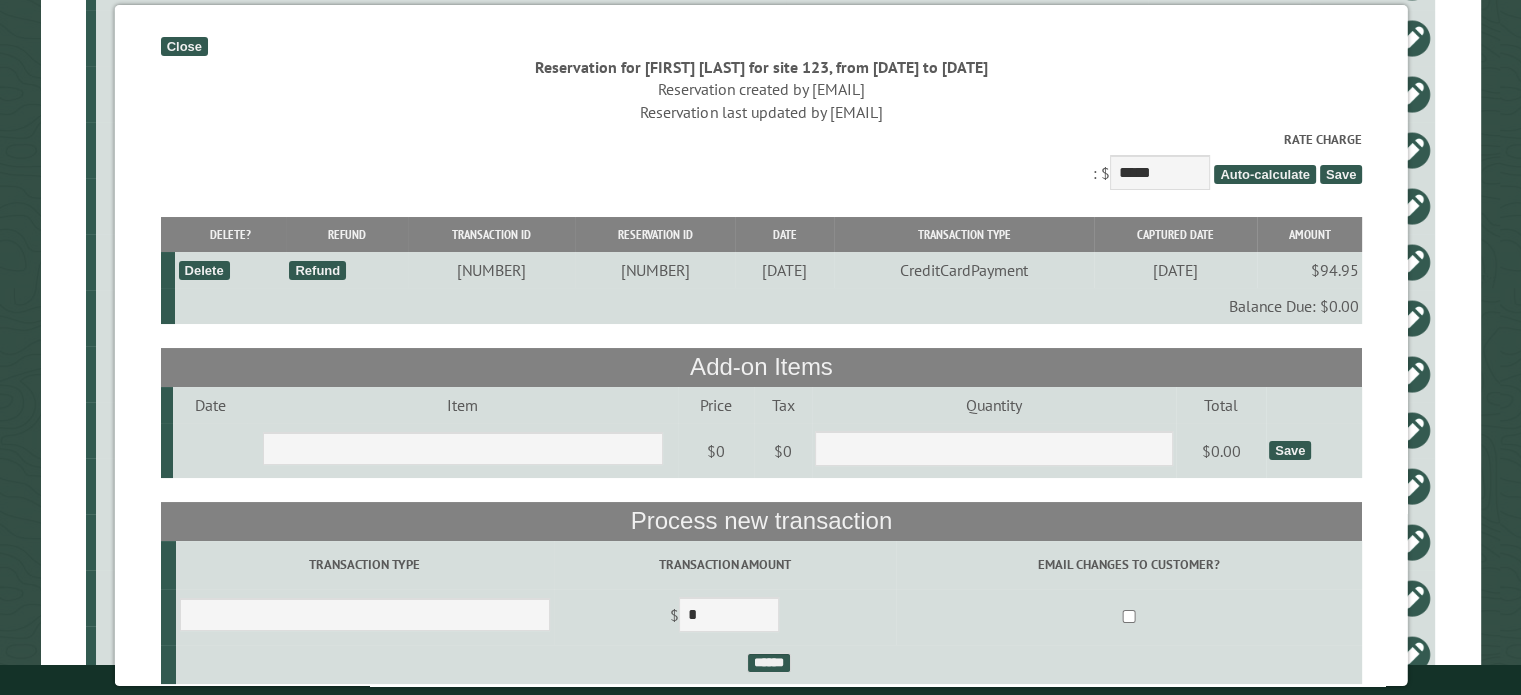 click on "Close" at bounding box center [183, 46] 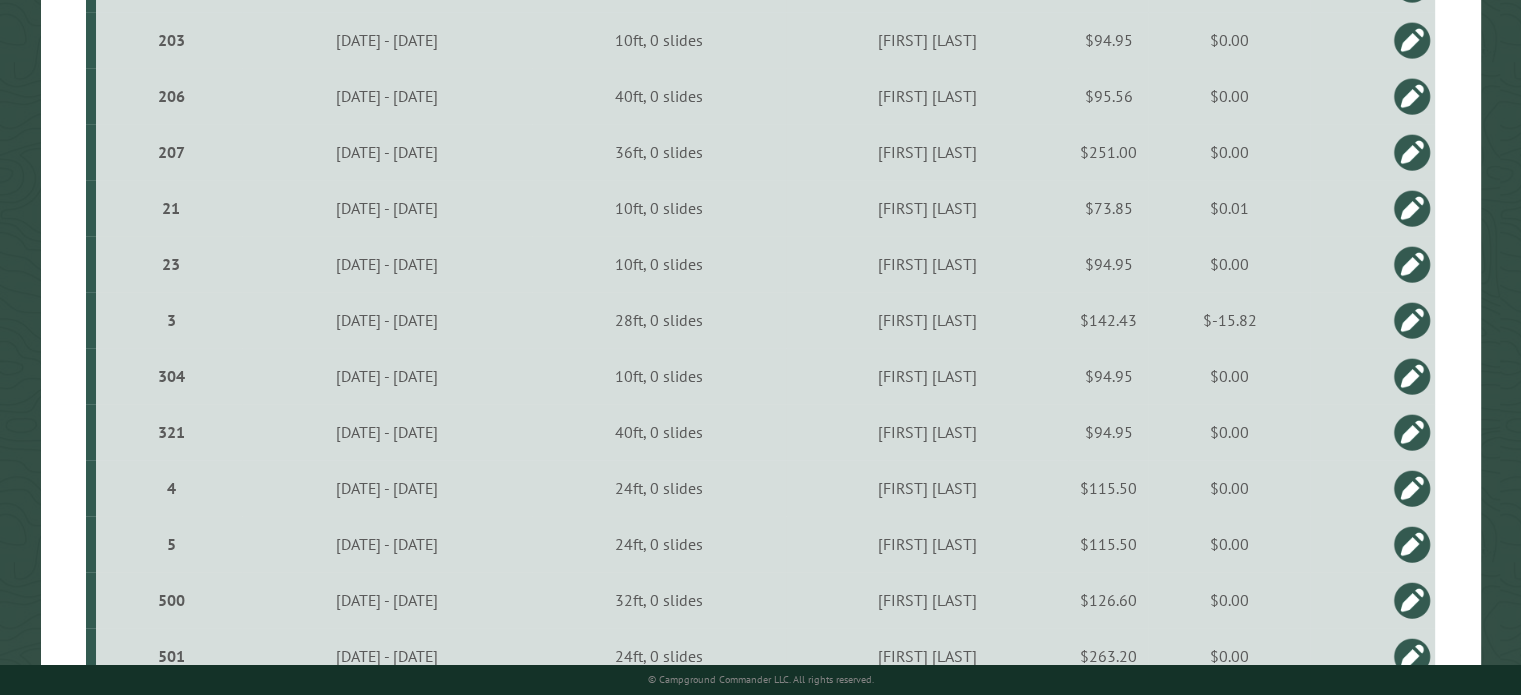 scroll, scrollTop: 1444, scrollLeft: 0, axis: vertical 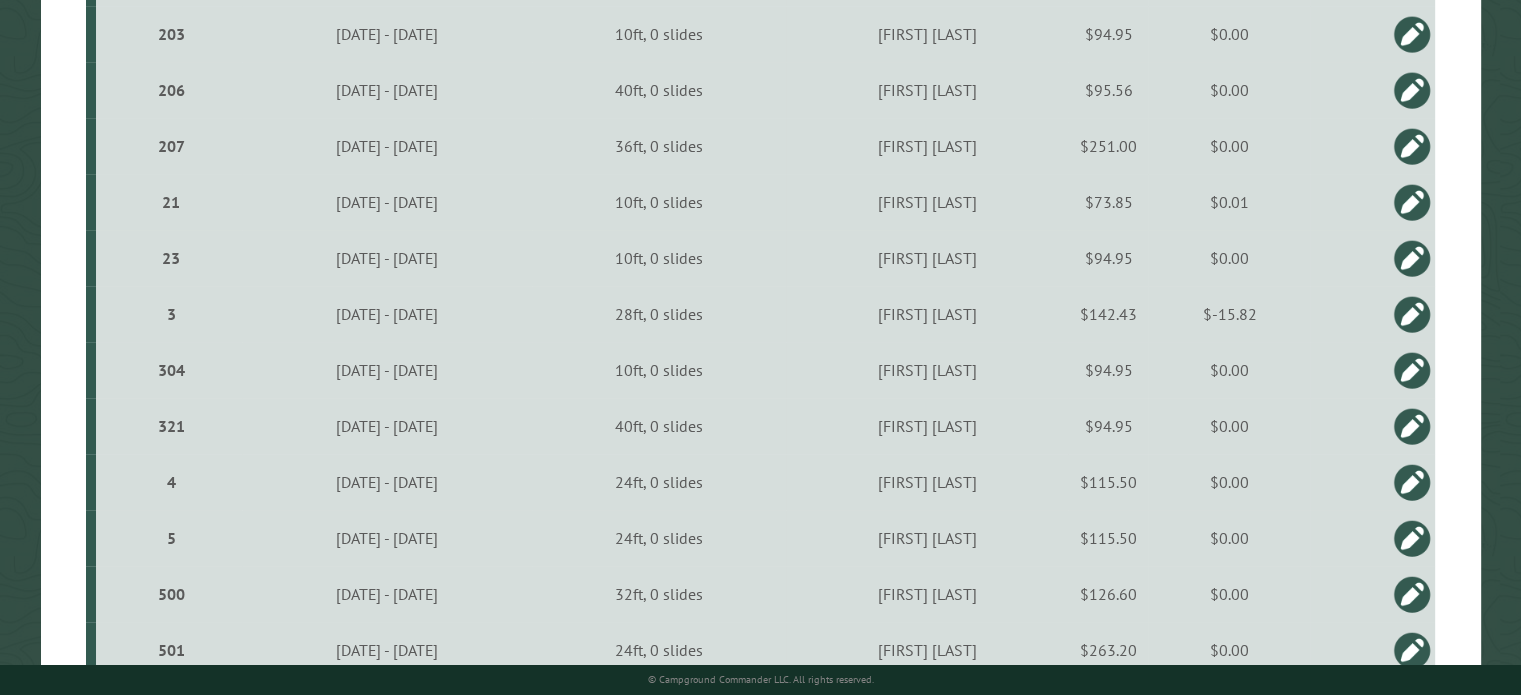 click on "304" at bounding box center [171, 370] 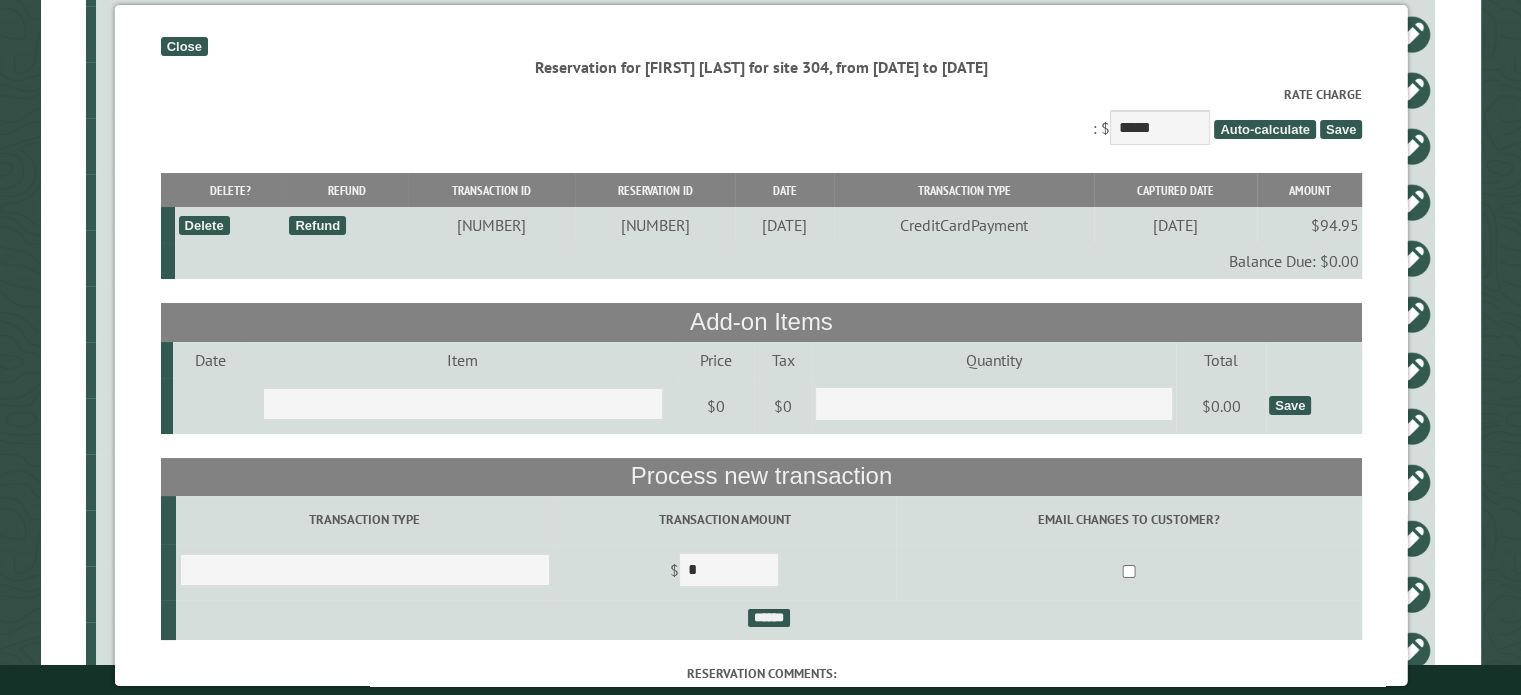 click on "Close" at bounding box center (183, 46) 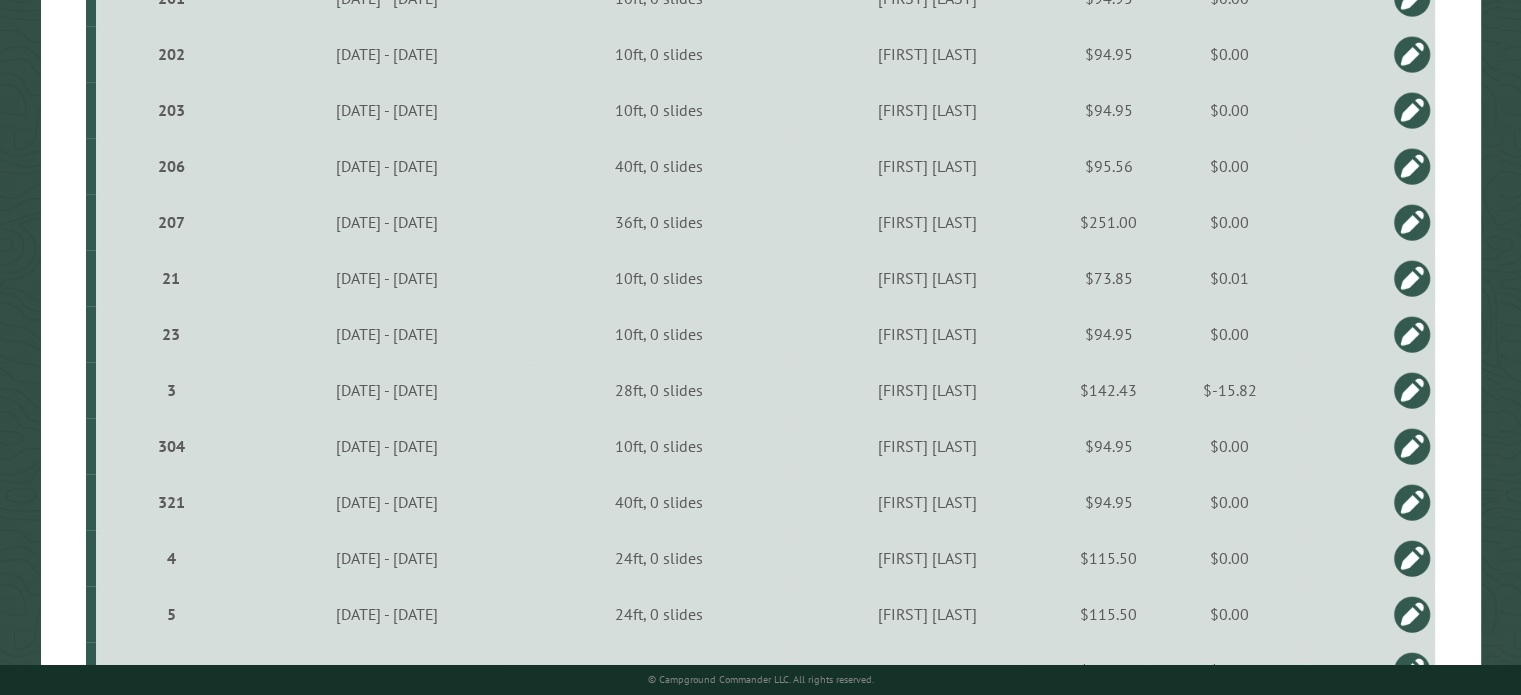 scroll, scrollTop: 1364, scrollLeft: 0, axis: vertical 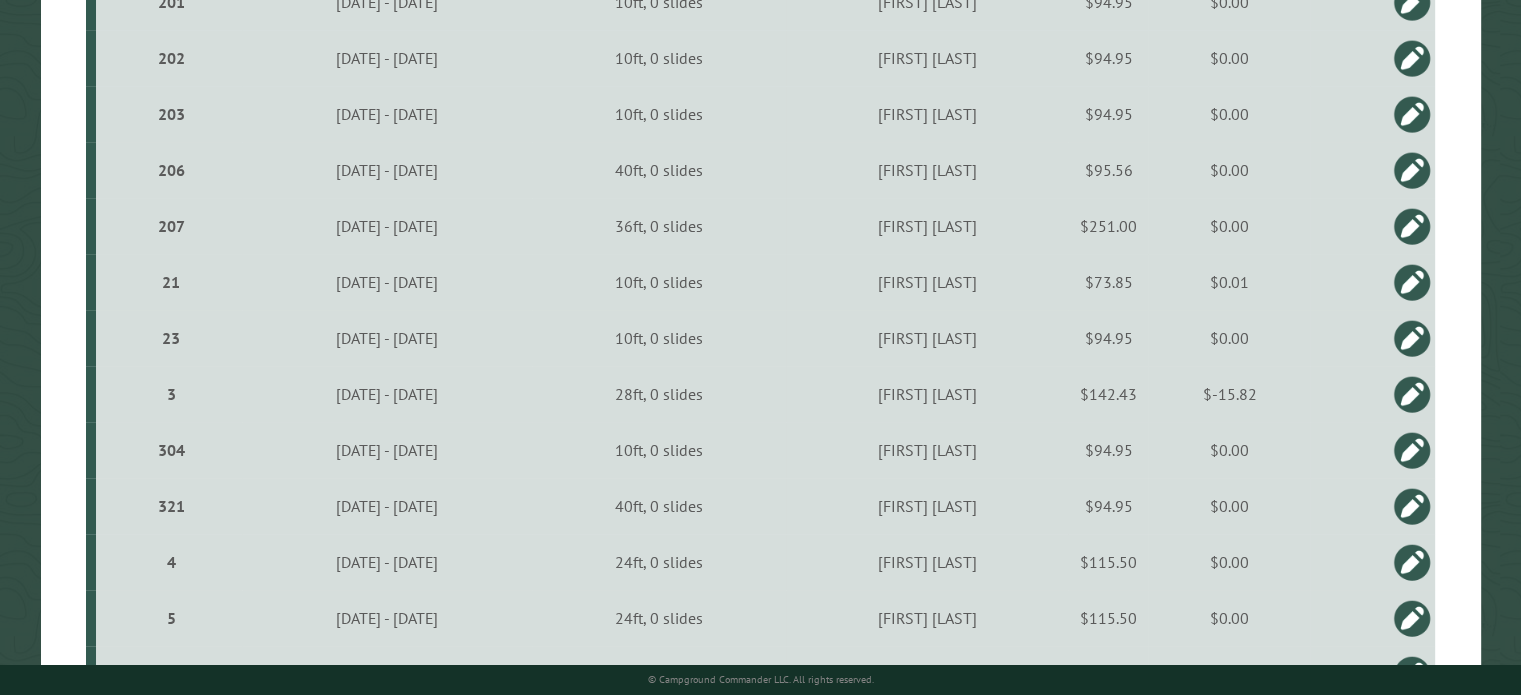 click on "23" at bounding box center (171, 338) 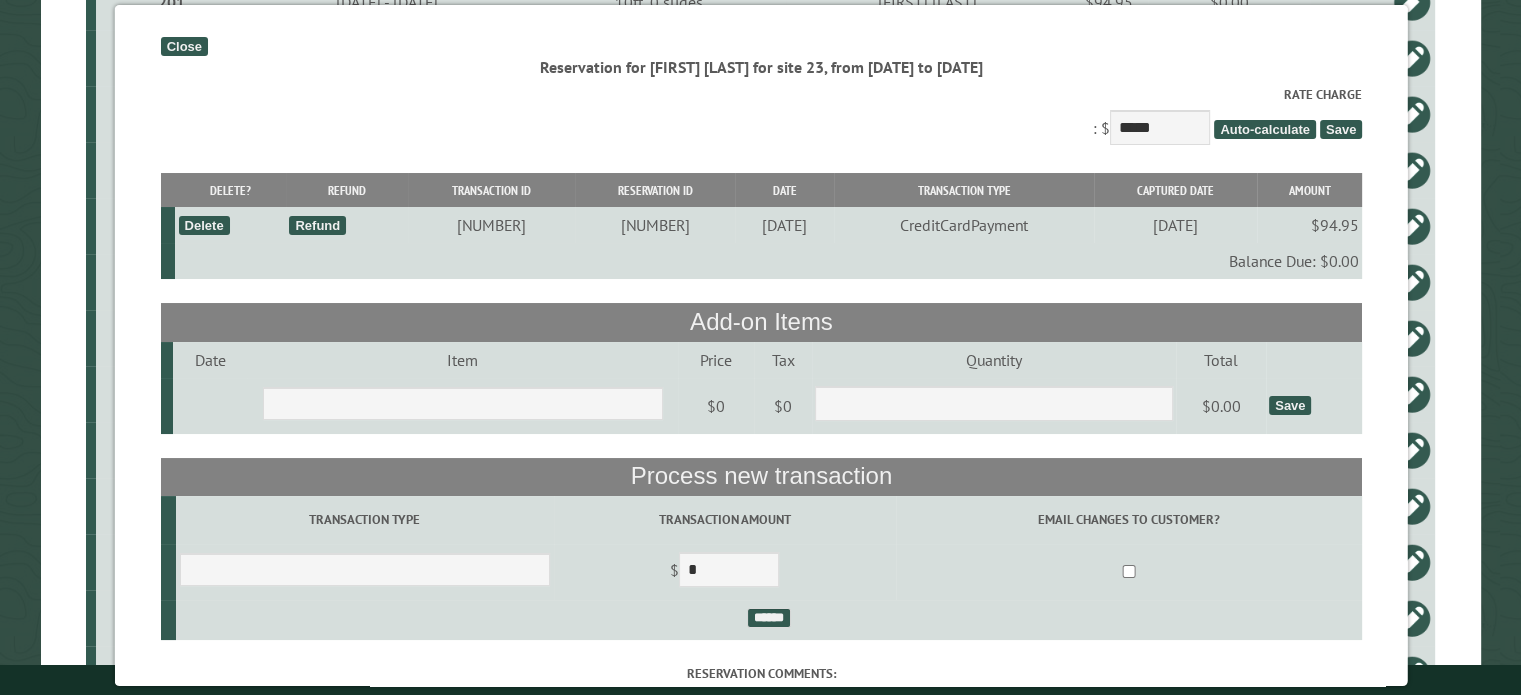 click on "Close" at bounding box center (183, 46) 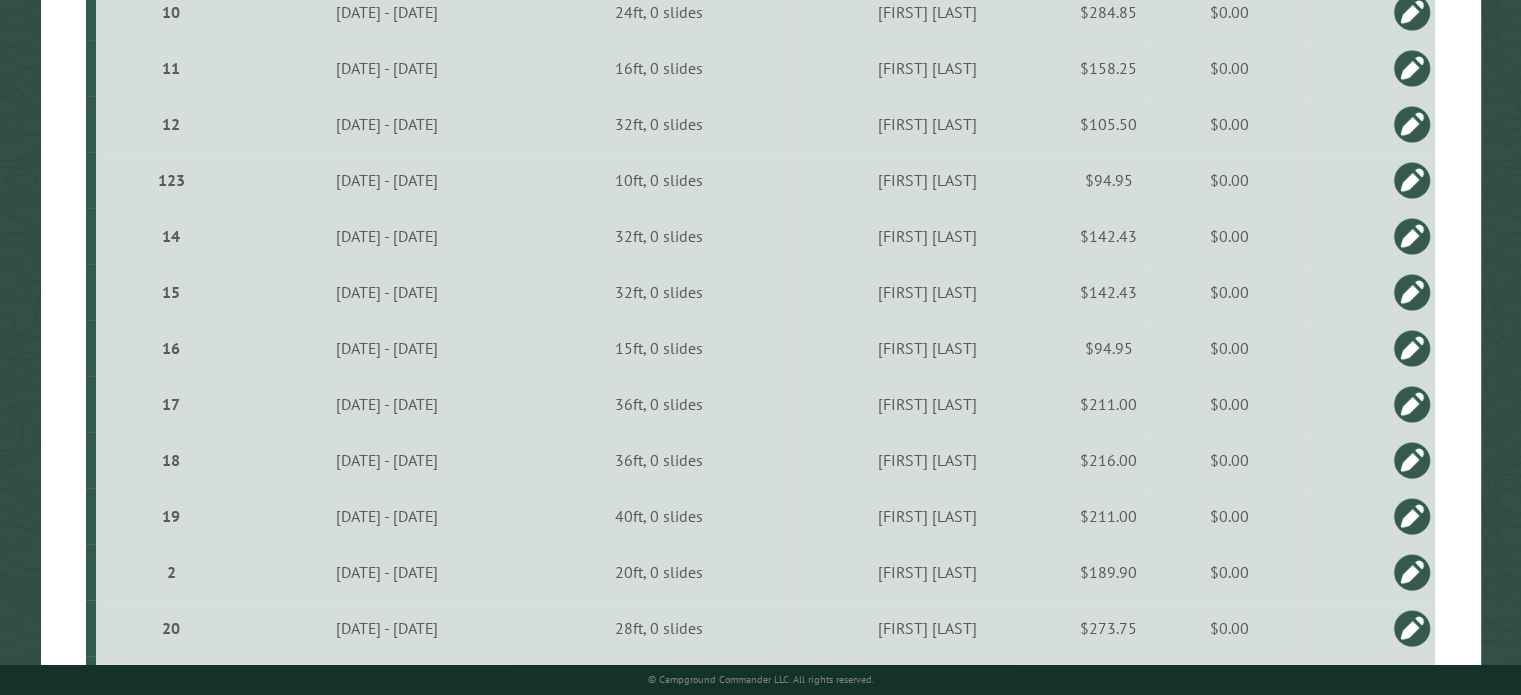 scroll, scrollTop: 0, scrollLeft: 0, axis: both 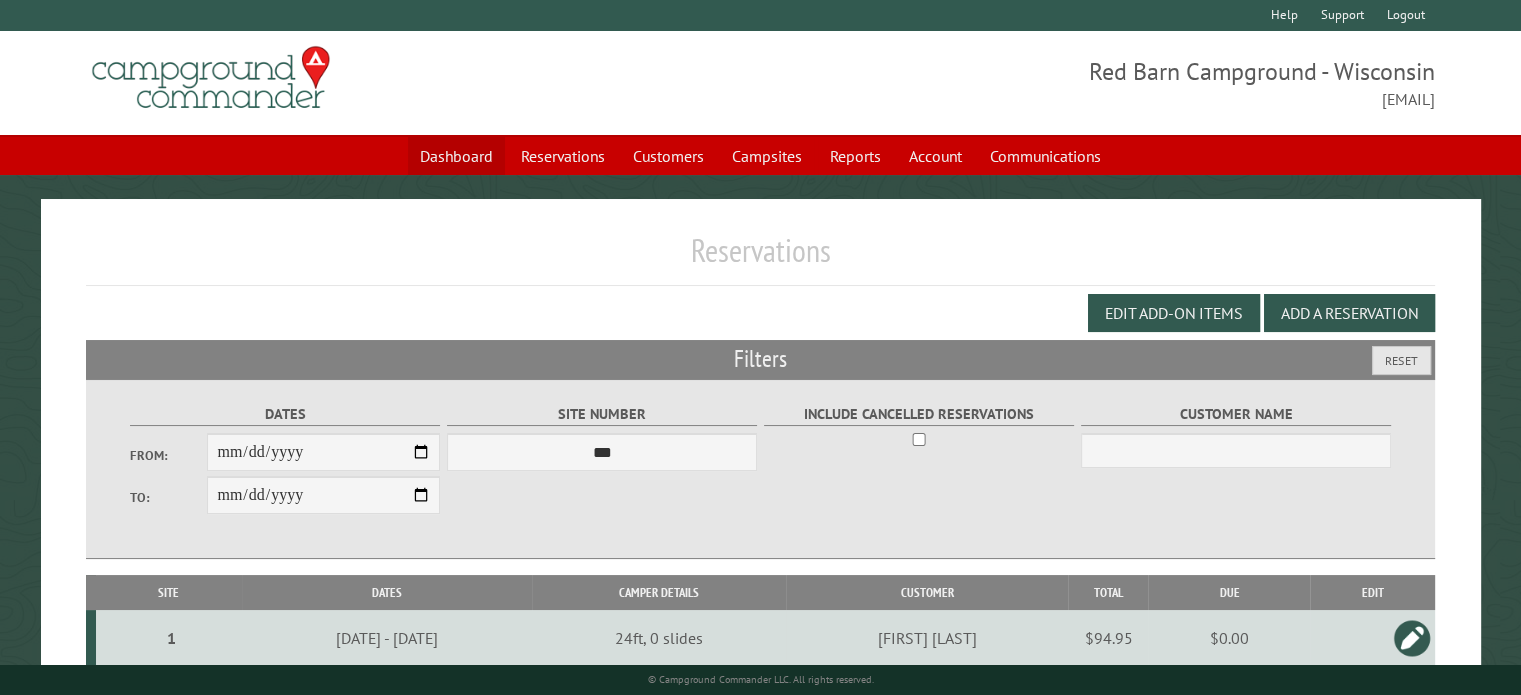 click on "Dashboard" at bounding box center [456, 156] 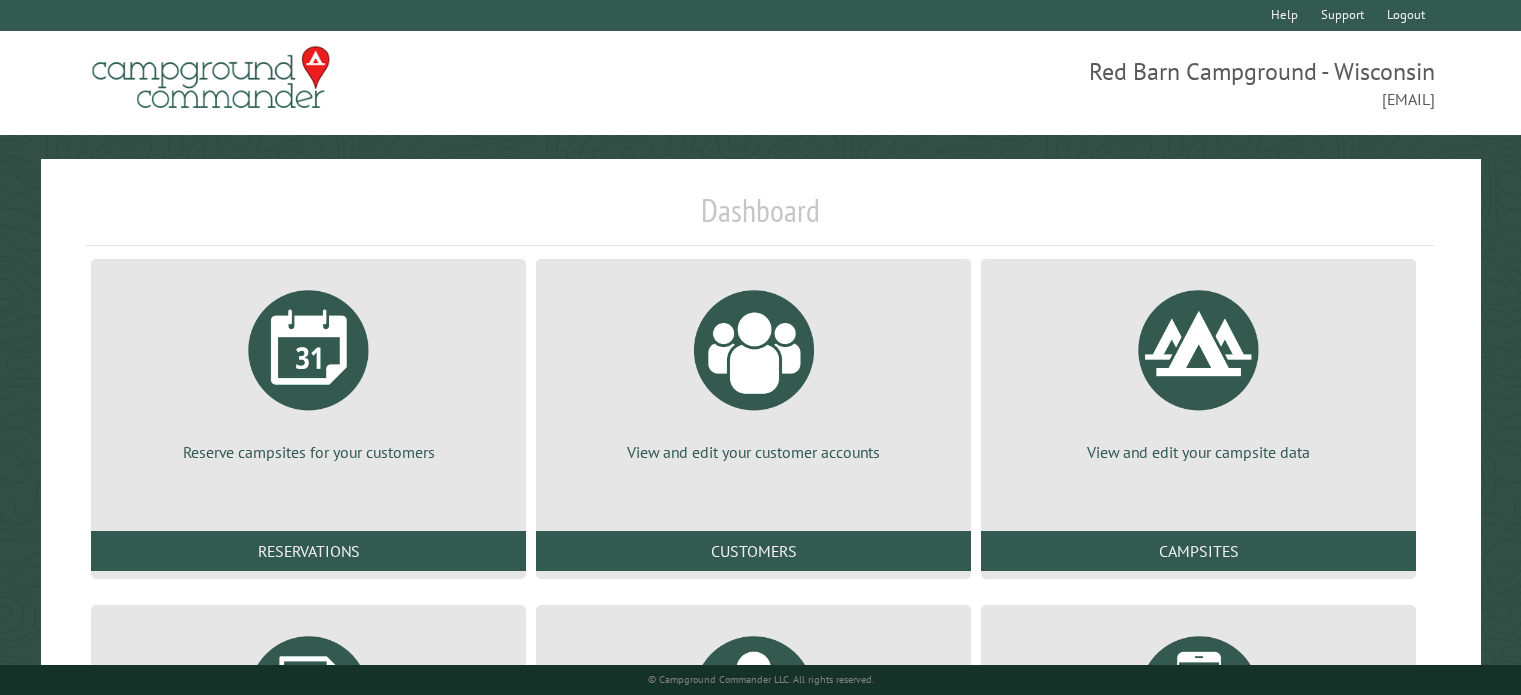 scroll, scrollTop: 0, scrollLeft: 0, axis: both 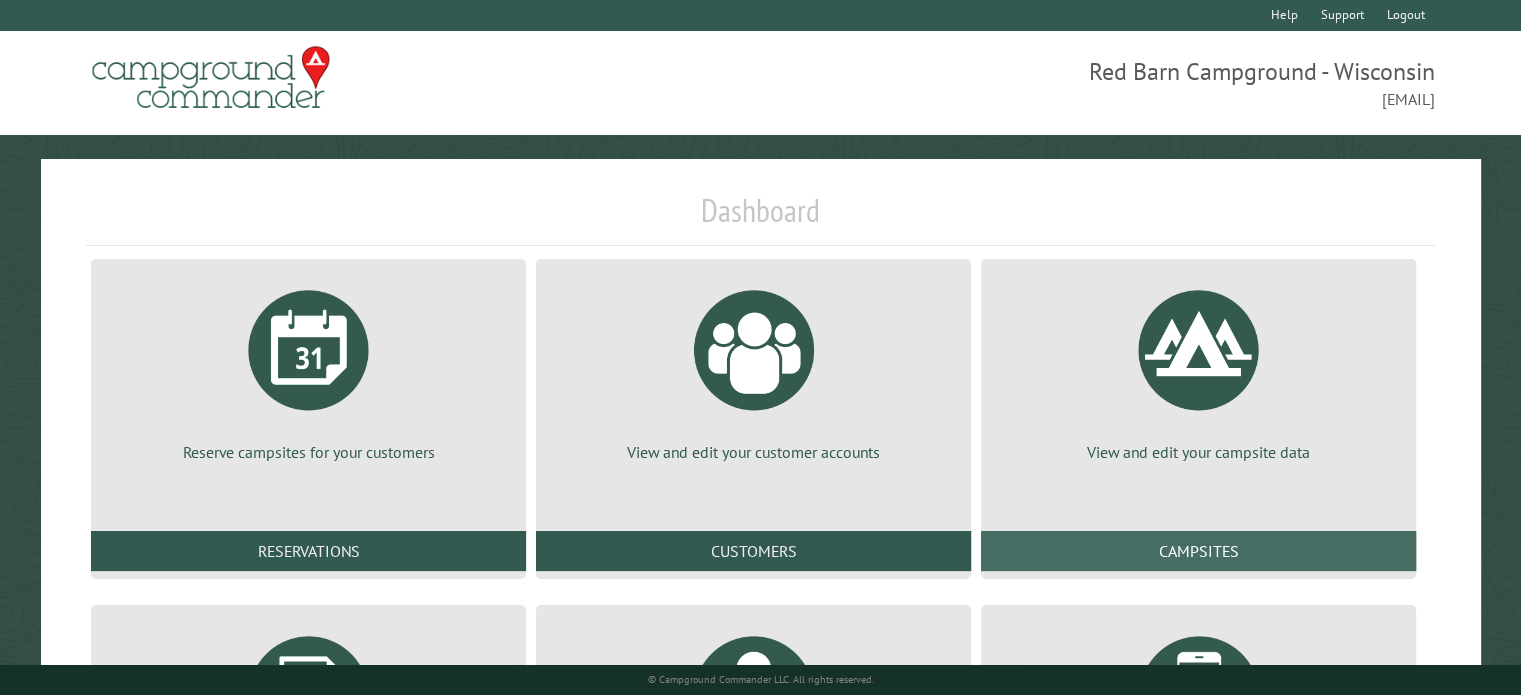 click on "Campsites" at bounding box center (1198, 551) 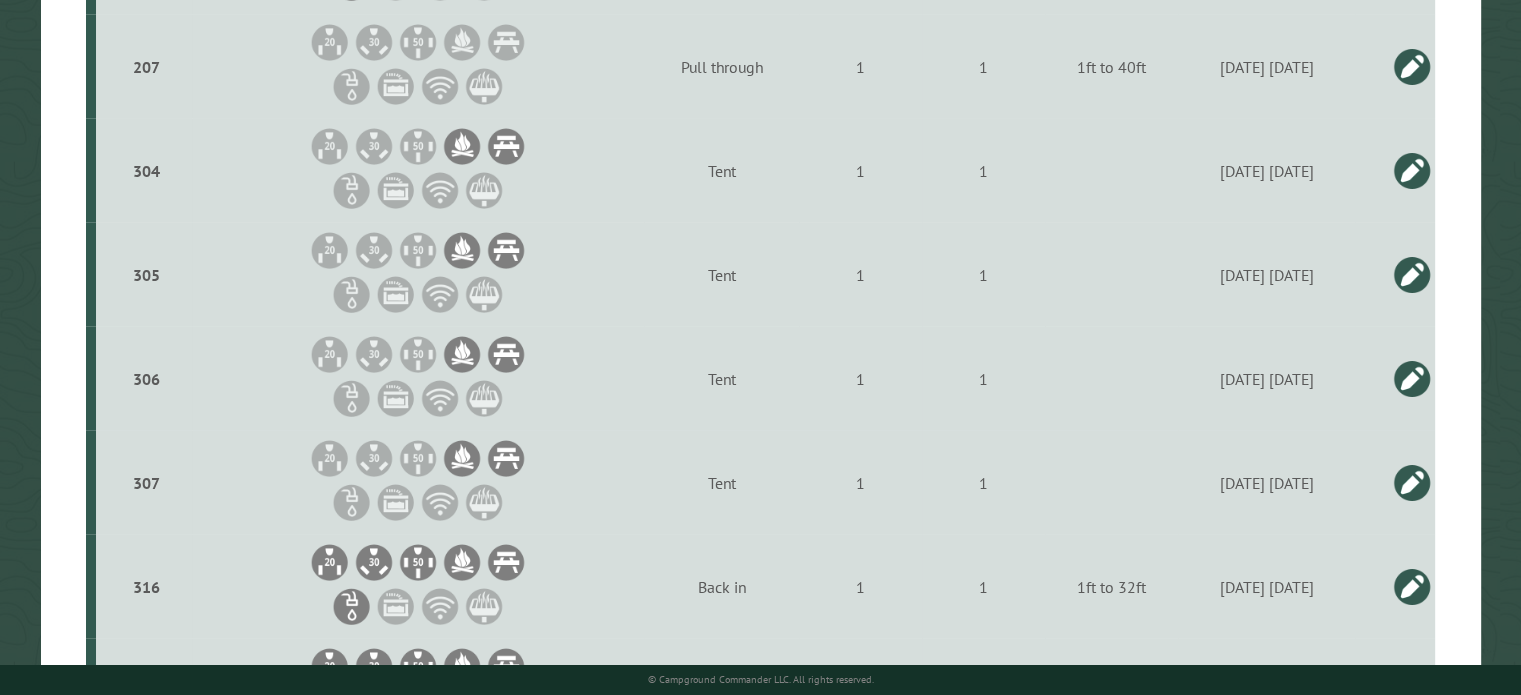 scroll, scrollTop: 4339, scrollLeft: 0, axis: vertical 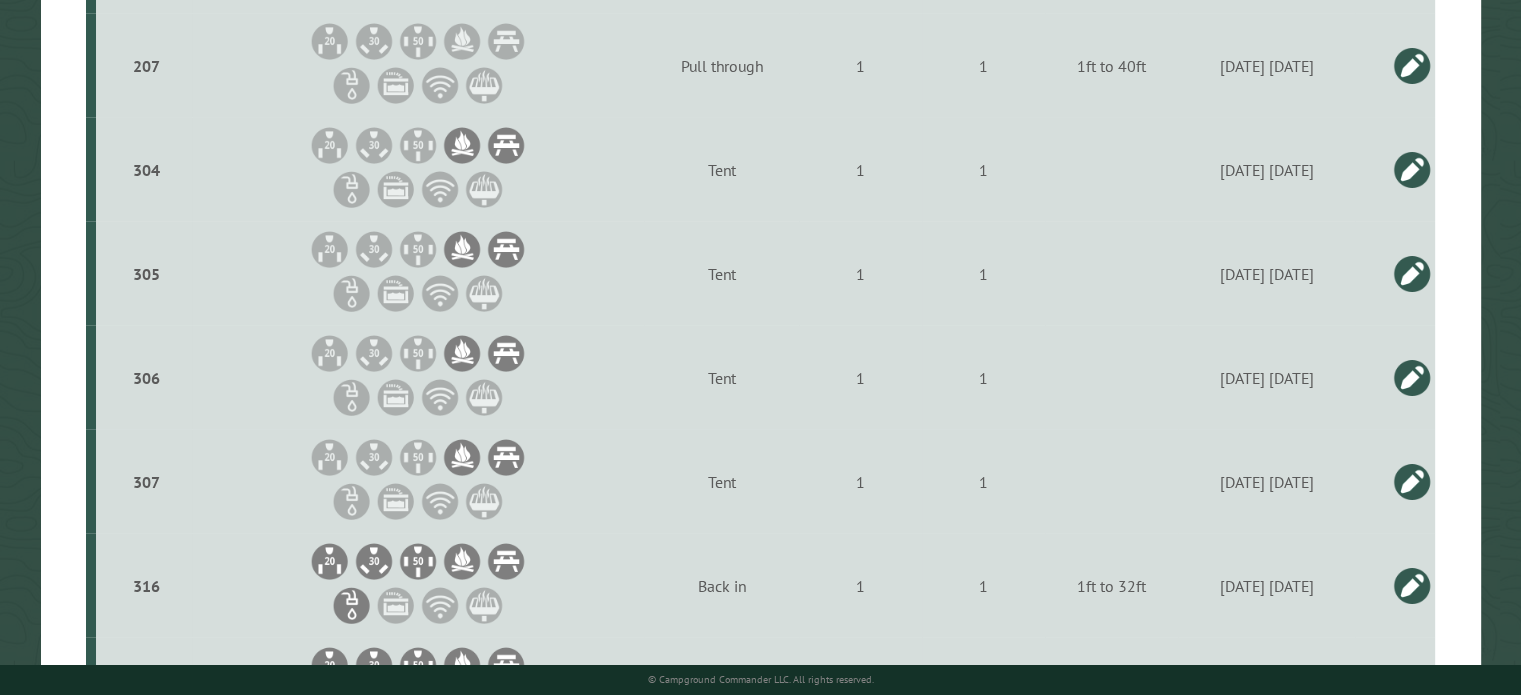 click at bounding box center (1412, 170) 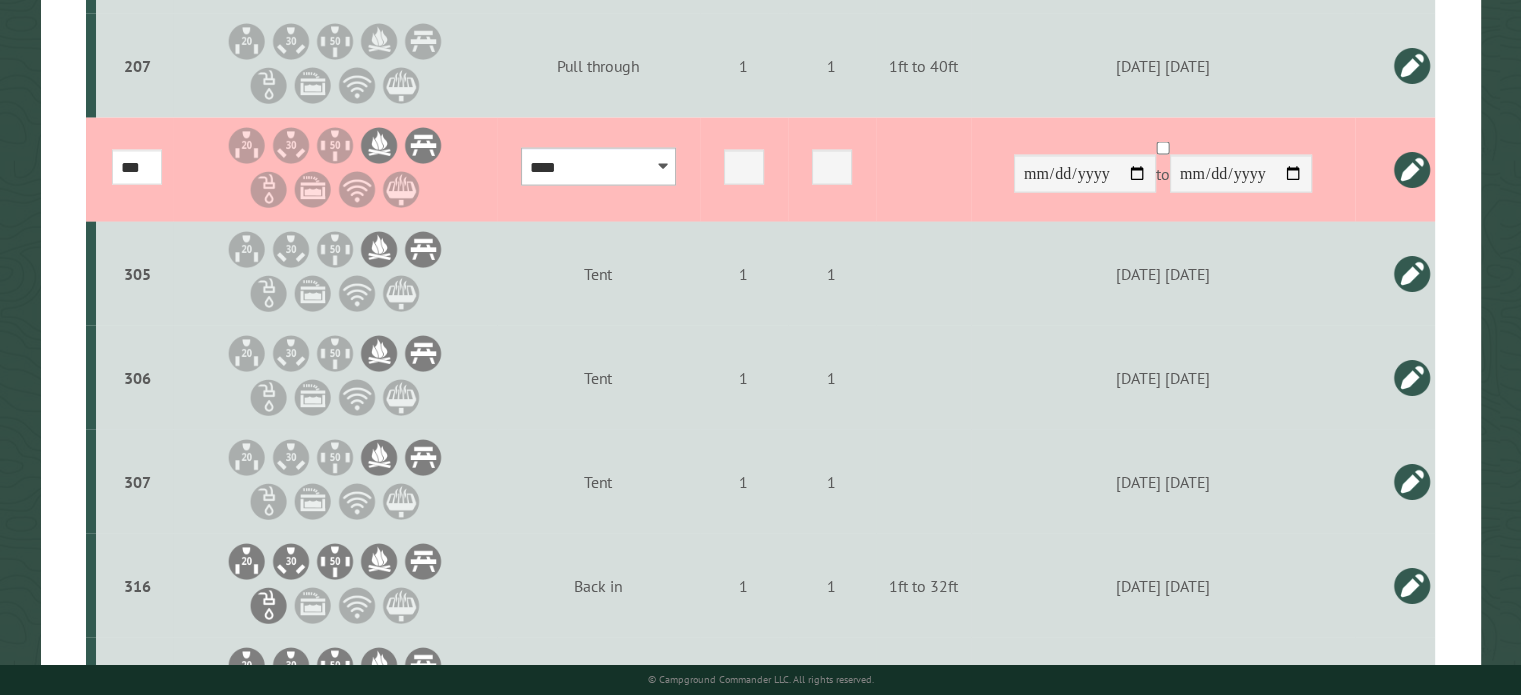 click on "**********" at bounding box center (0, 0) 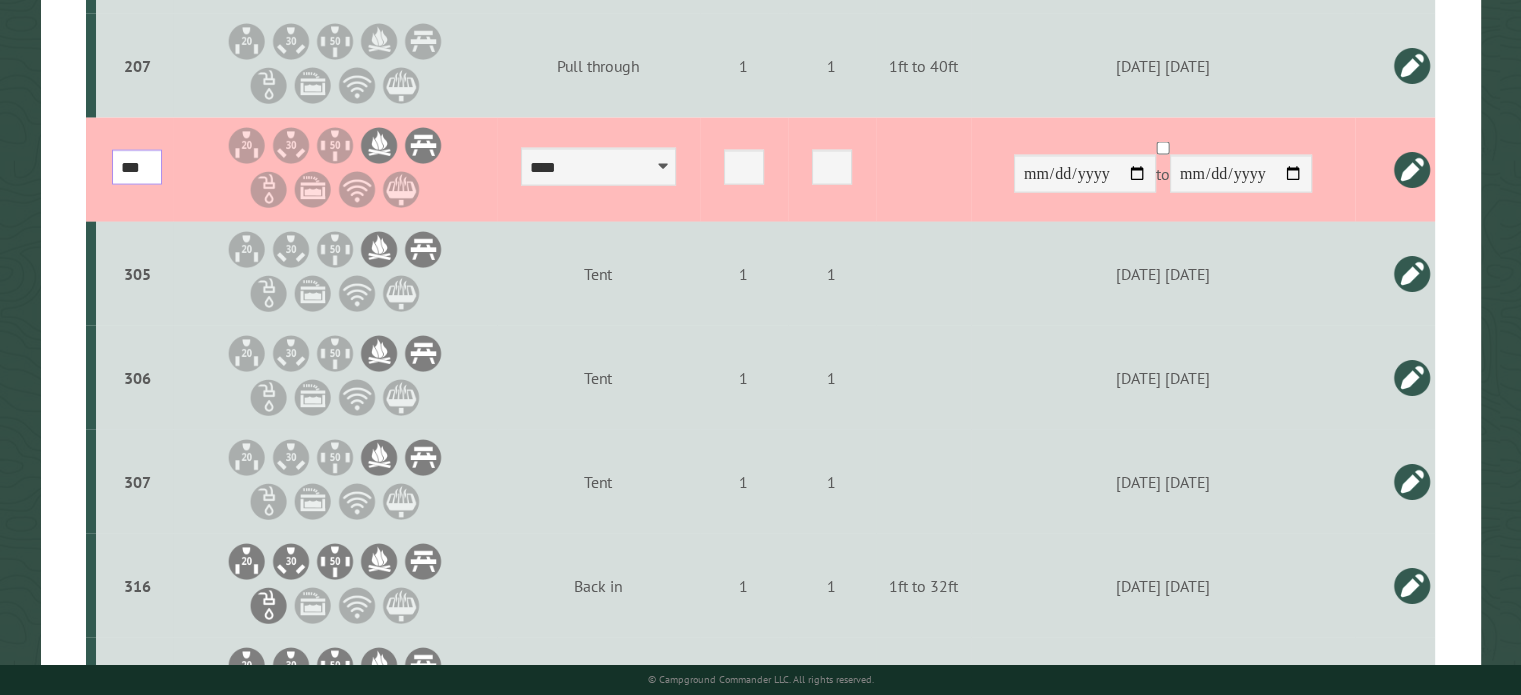 click on "***" at bounding box center (137, 167) 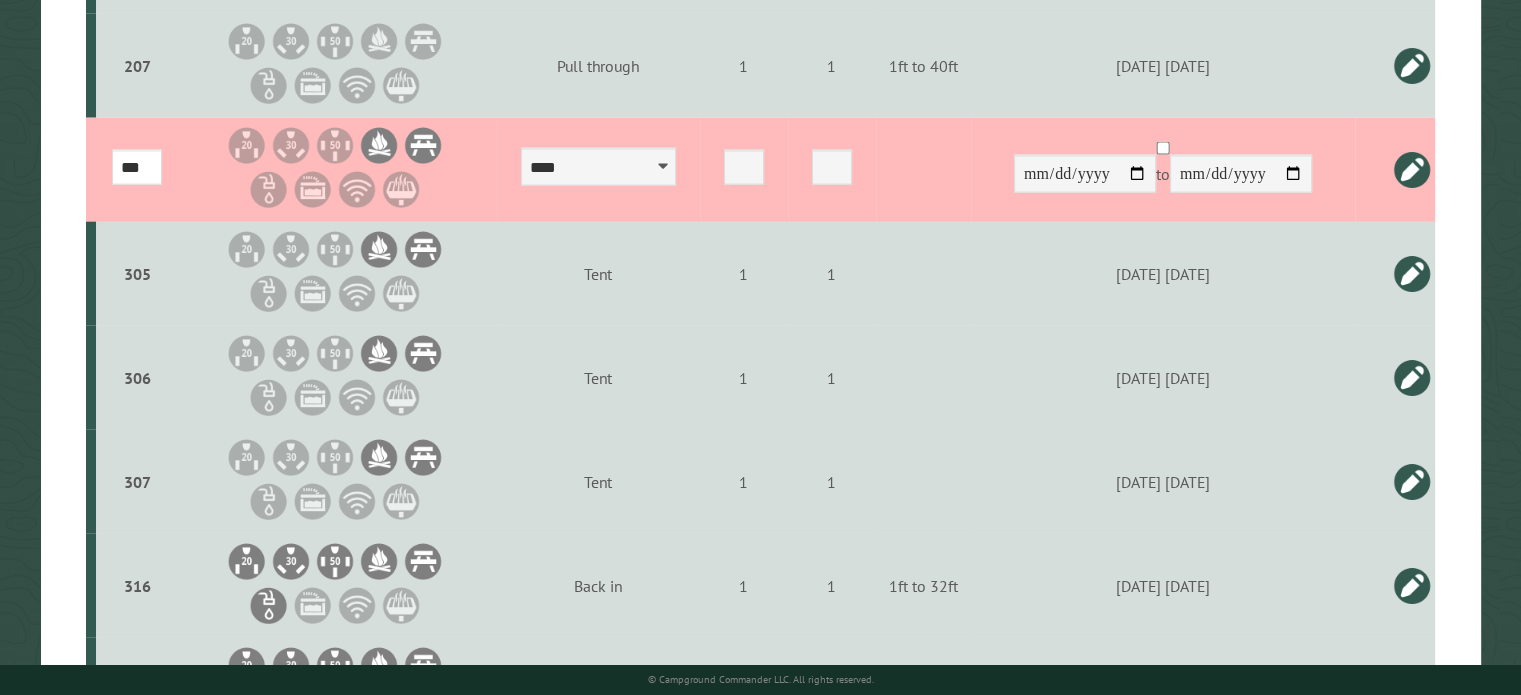 click on "Campsites
Alter Campground
Geotagged Images
Edit Extra Charges
Edit Rates
Filters  Reset
Site Number
*** * * * * * * * * ** ** ** ** ** ** ** ** ** ** ** ** ** ** ** ** ** *** *** *** *** *** *** *** *** *** *** *** *** *** *** *** *** *** *** *** *** *** *** *** *** *** *** *** *** *** *** *** *** *** *** *** *** * * * * * * ***** ** ** ** ****
Features" at bounding box center [761, -175] 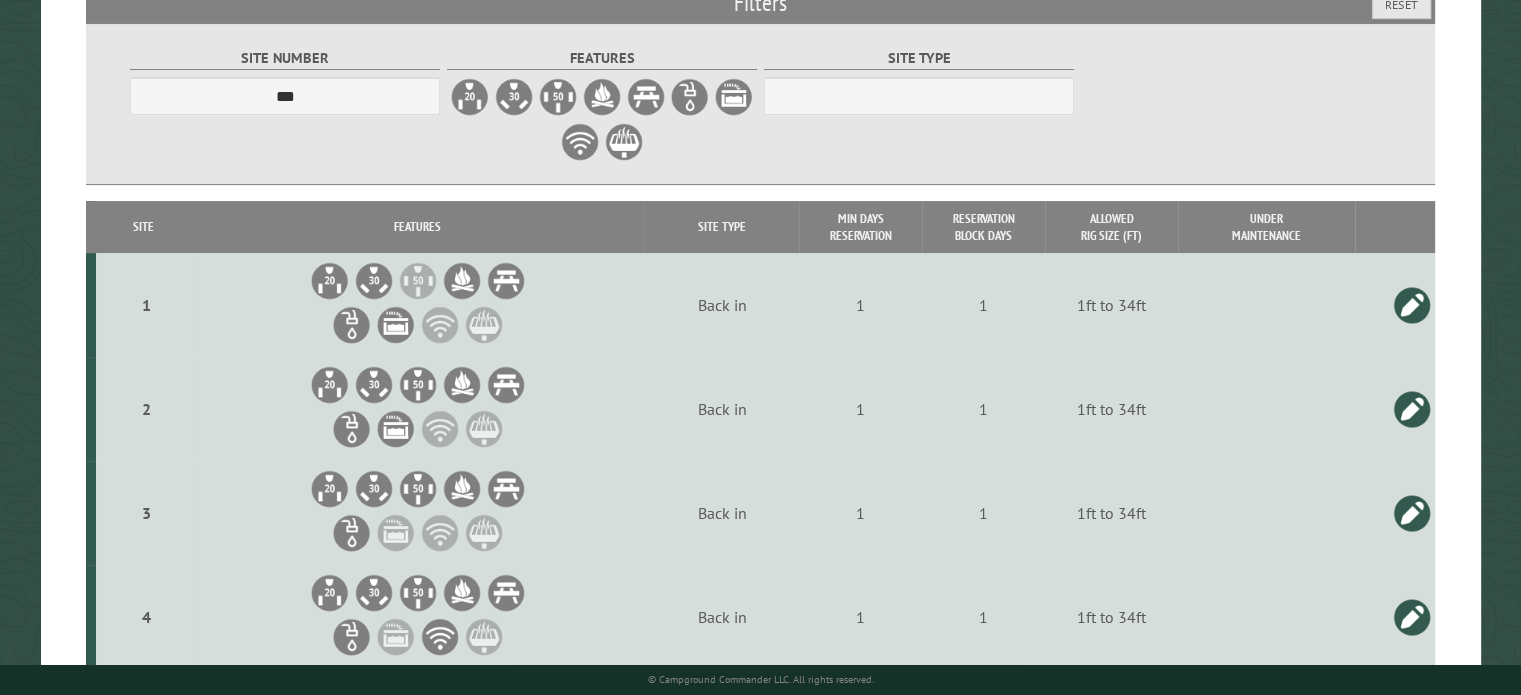 scroll, scrollTop: 356, scrollLeft: 0, axis: vertical 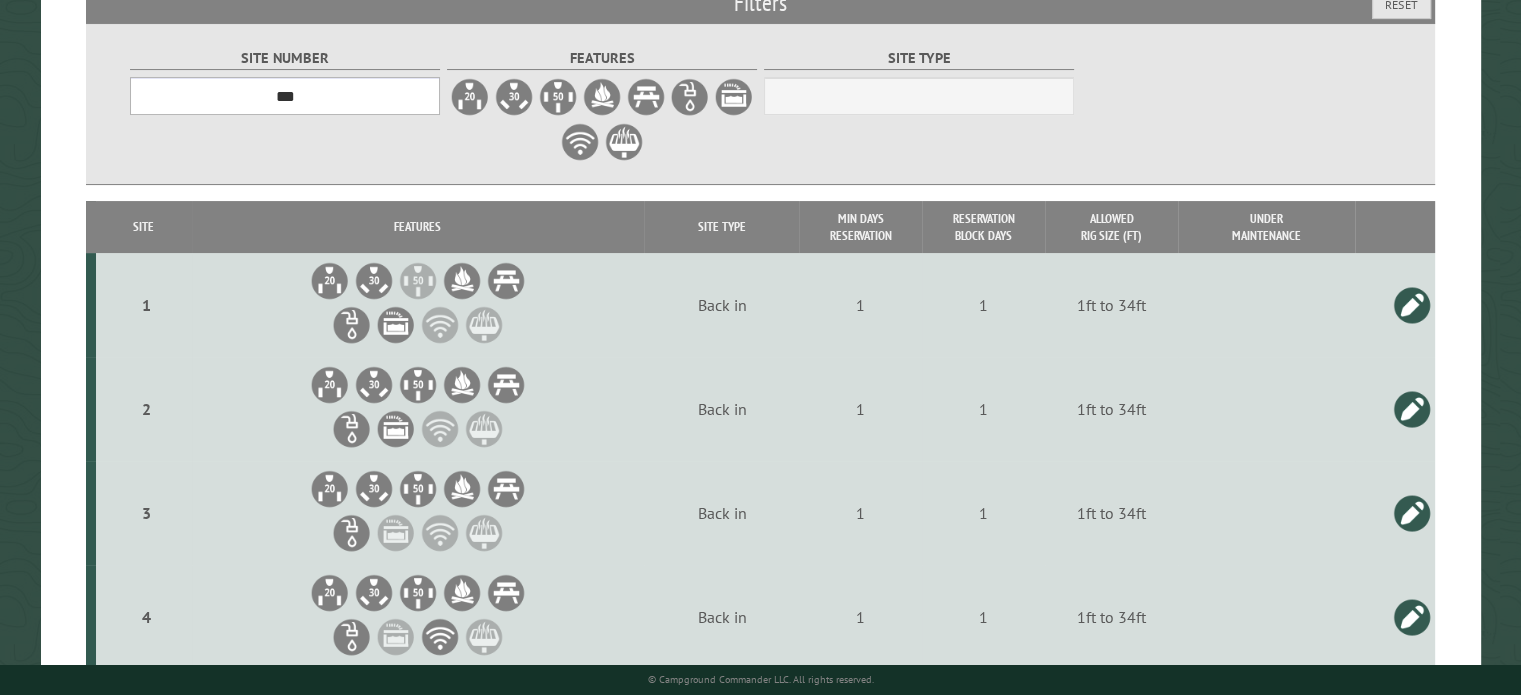 click on "*** * * * * * * * * ** ** ** ** ** ** ** ** ** ** ** ** ** ** ** ** ** *** *** *** *** *** *** *** *** *** *** *** *** *** *** *** *** *** *** *** *** *** *** *** *** *** *** *** *** *** *** *** *** *** *** *** *** * * * * * * ***** ** ** ** ****" at bounding box center (285, 96) 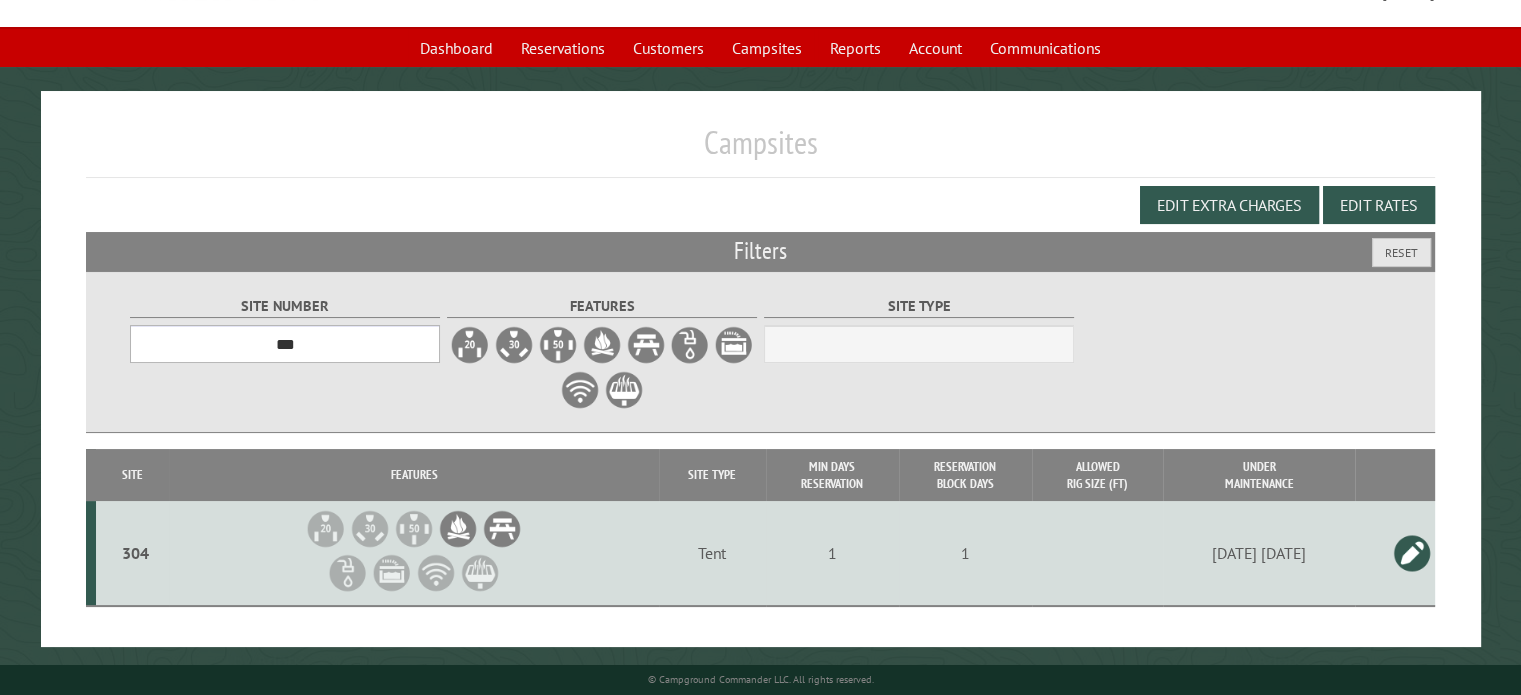 click on "*** * * * * * * * * ** ** ** ** ** ** ** ** ** ** ** ** ** ** ** ** ** *** *** *** *** *** *** *** *** *** *** *** *** *** *** *** *** *** *** *** *** *** *** *** *** *** *** *** *** *** *** *** *** *** *** *** *** * * * * * * ***** ** ** ** ****" at bounding box center (285, 344) 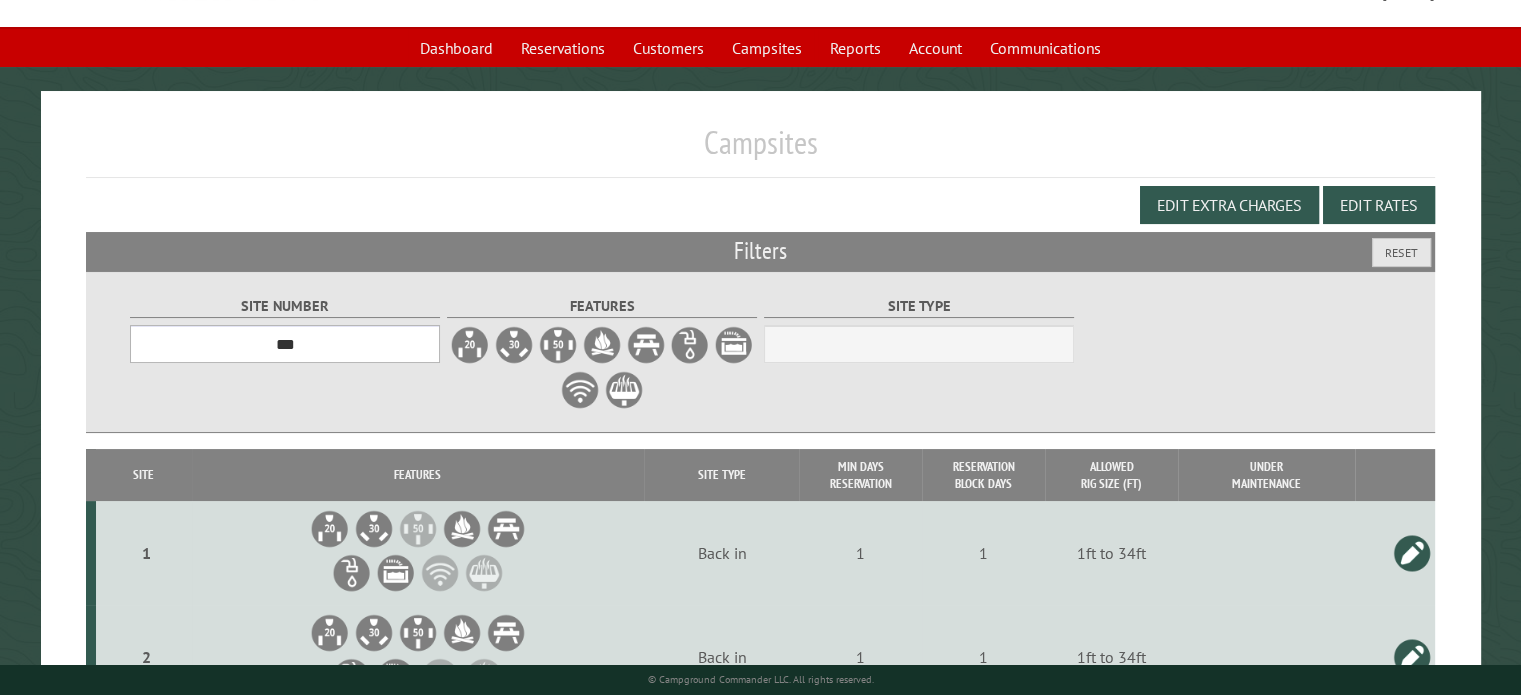 scroll, scrollTop: 356, scrollLeft: 0, axis: vertical 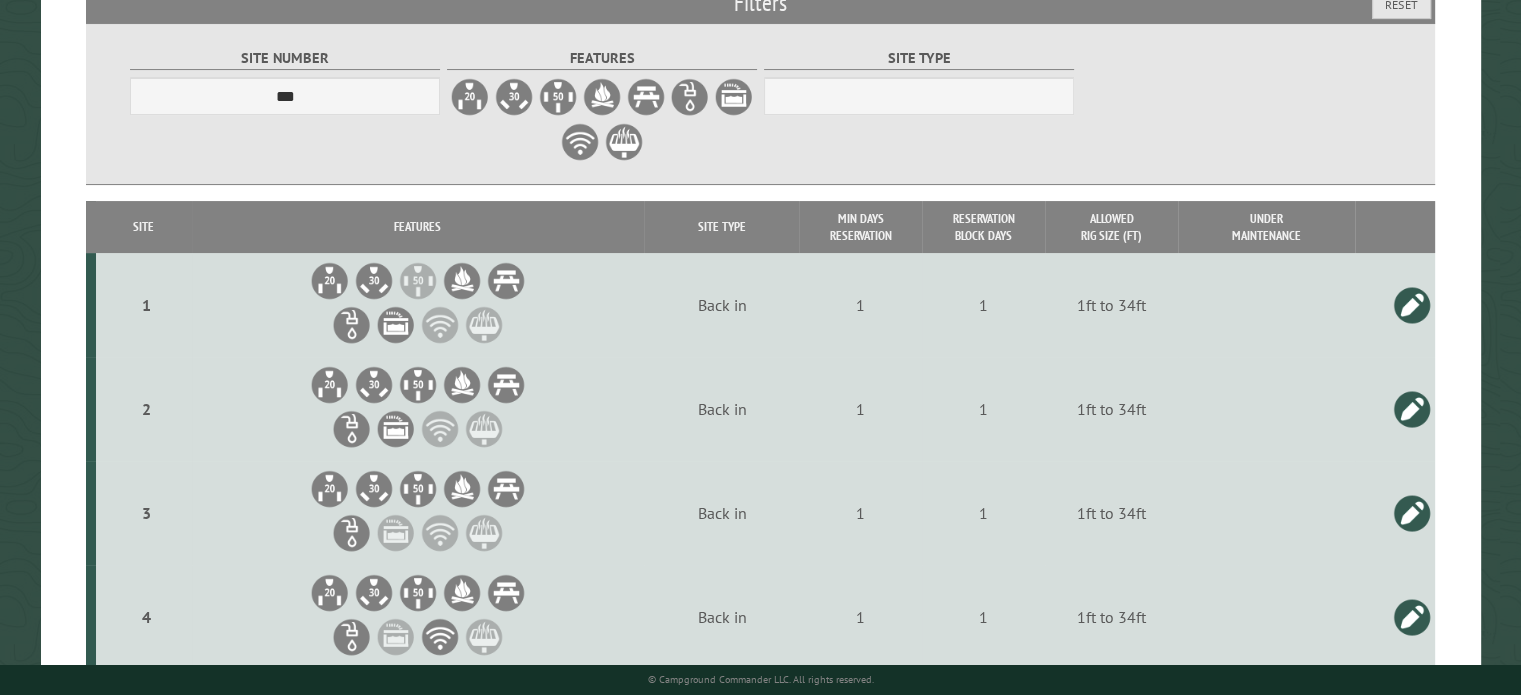 click on "1
*" at bounding box center [983, 305] 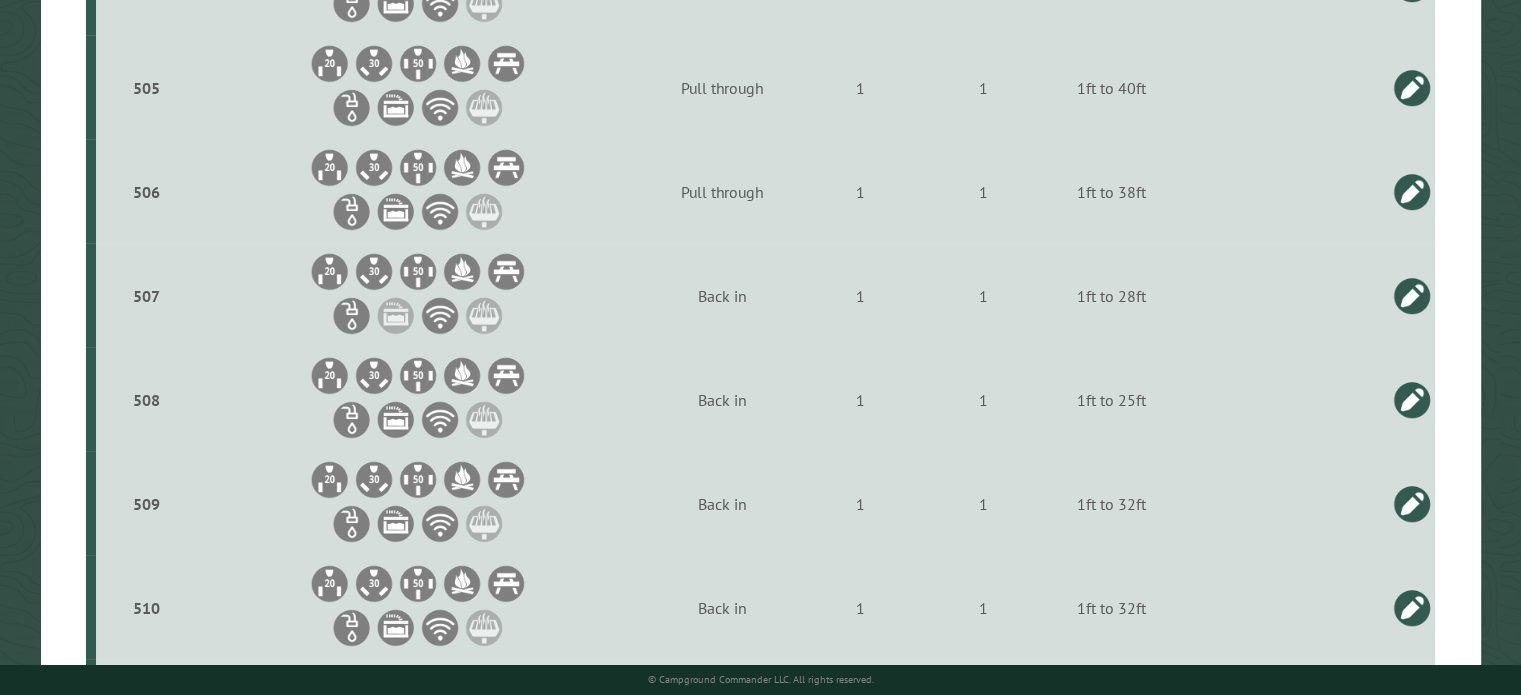scroll, scrollTop: 6087, scrollLeft: 0, axis: vertical 